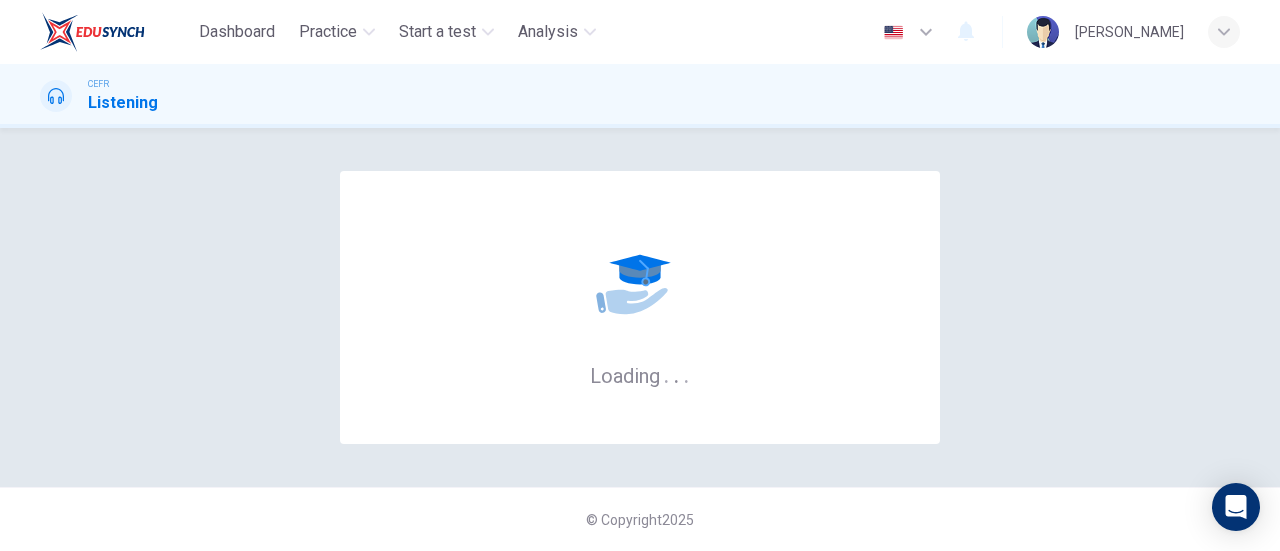 scroll, scrollTop: 0, scrollLeft: 0, axis: both 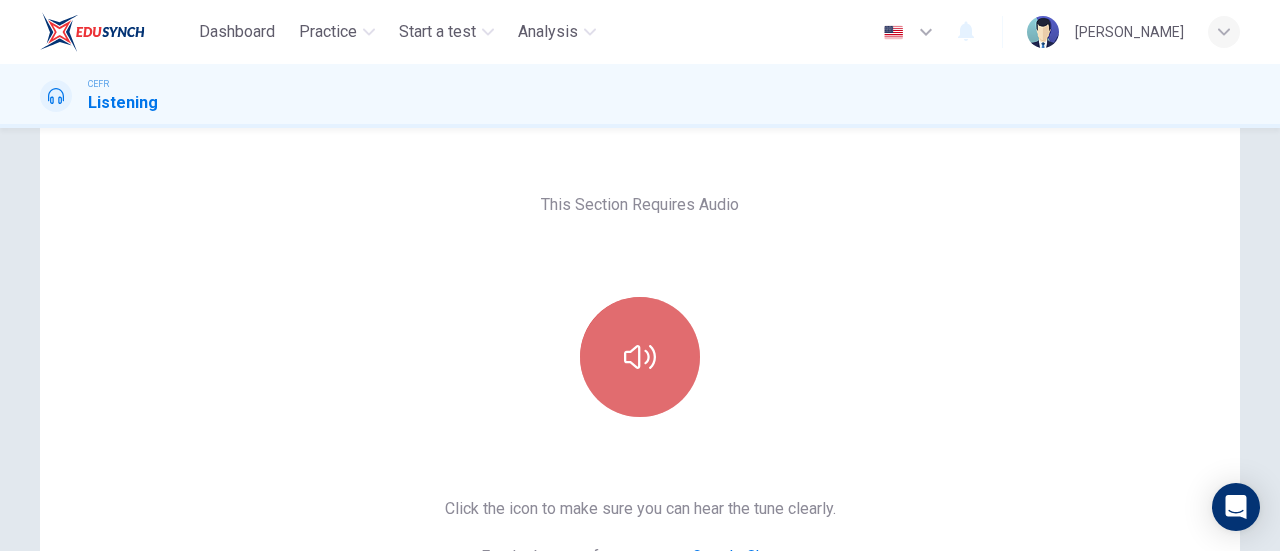 click at bounding box center (640, 357) 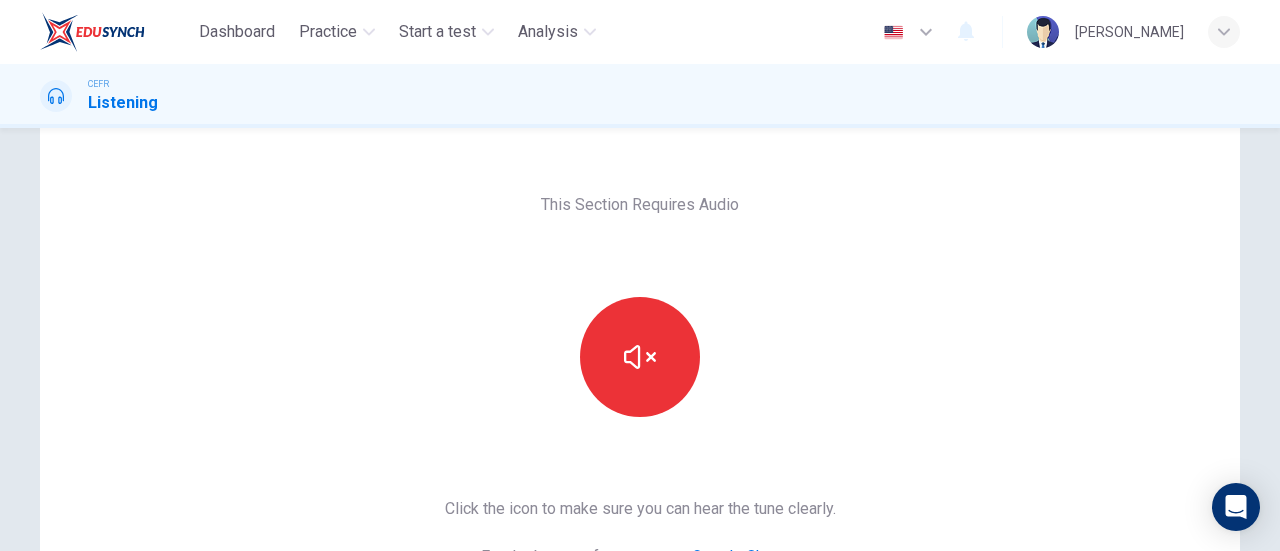 type 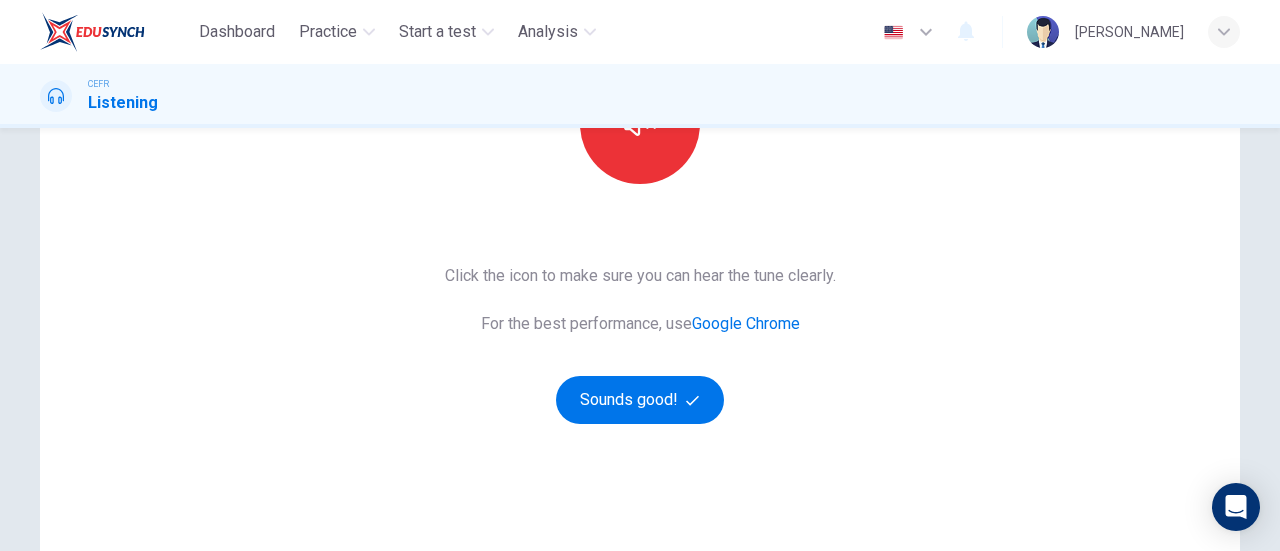 scroll, scrollTop: 311, scrollLeft: 0, axis: vertical 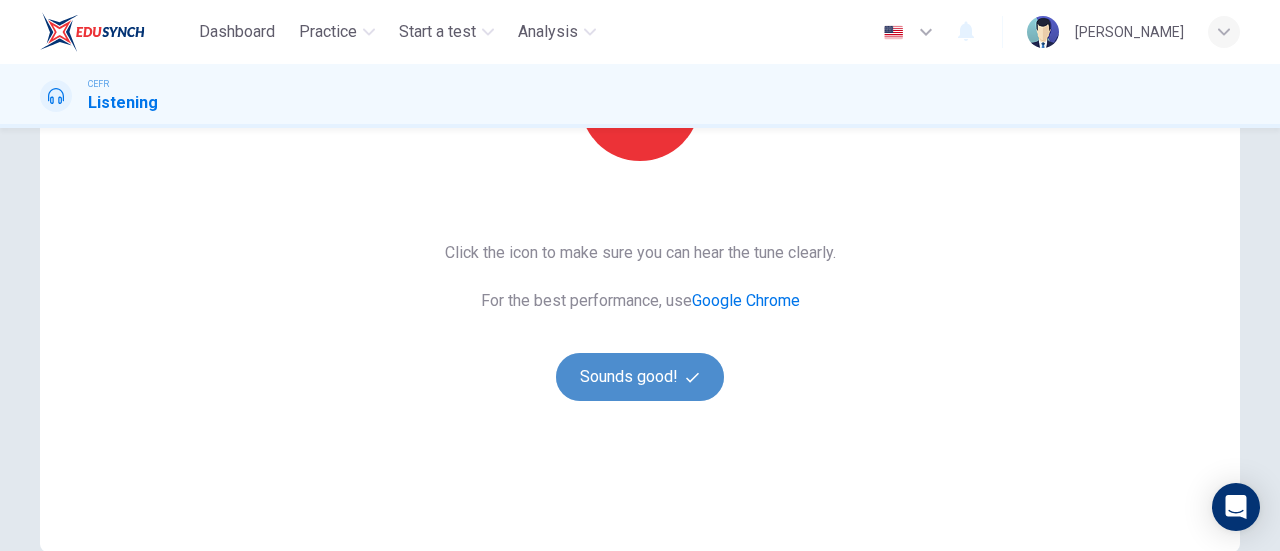 click on "Sounds good!" at bounding box center (640, 377) 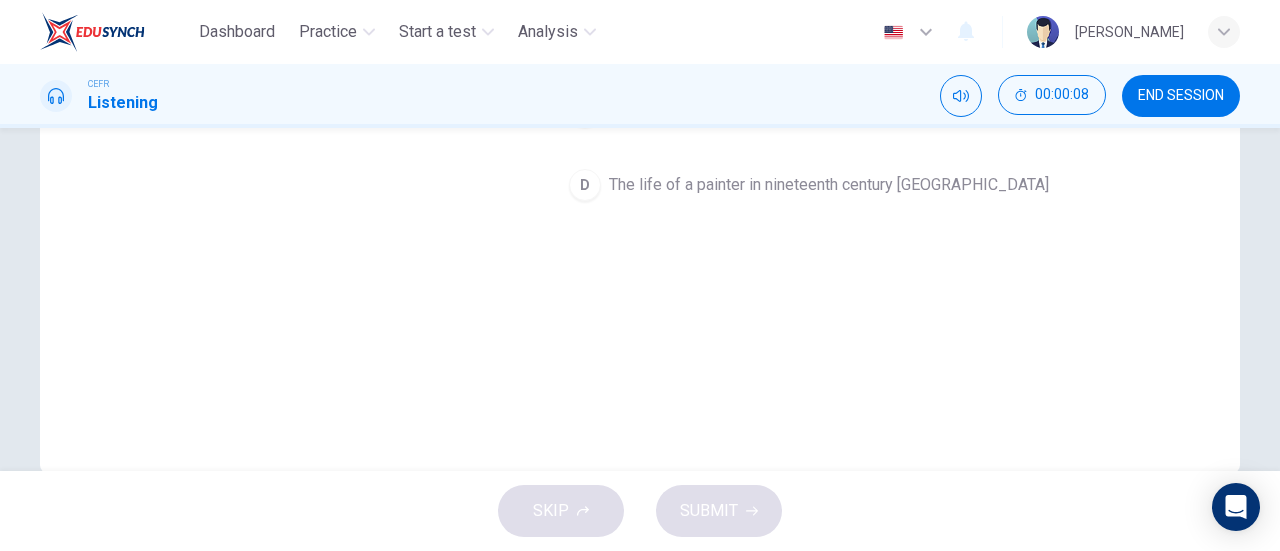 scroll, scrollTop: 0, scrollLeft: 0, axis: both 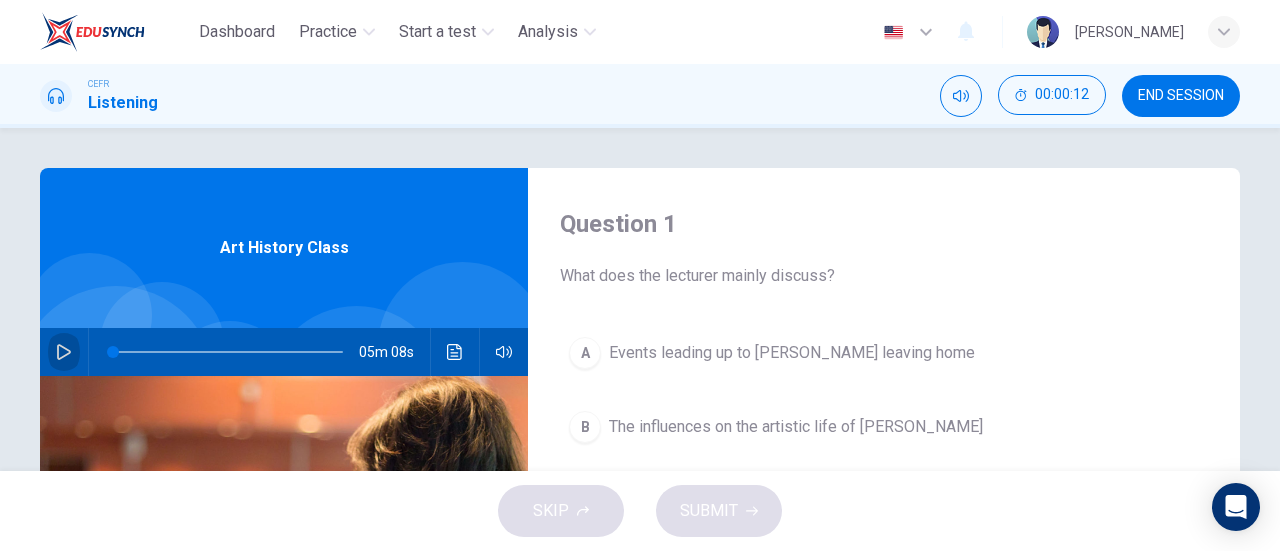 click 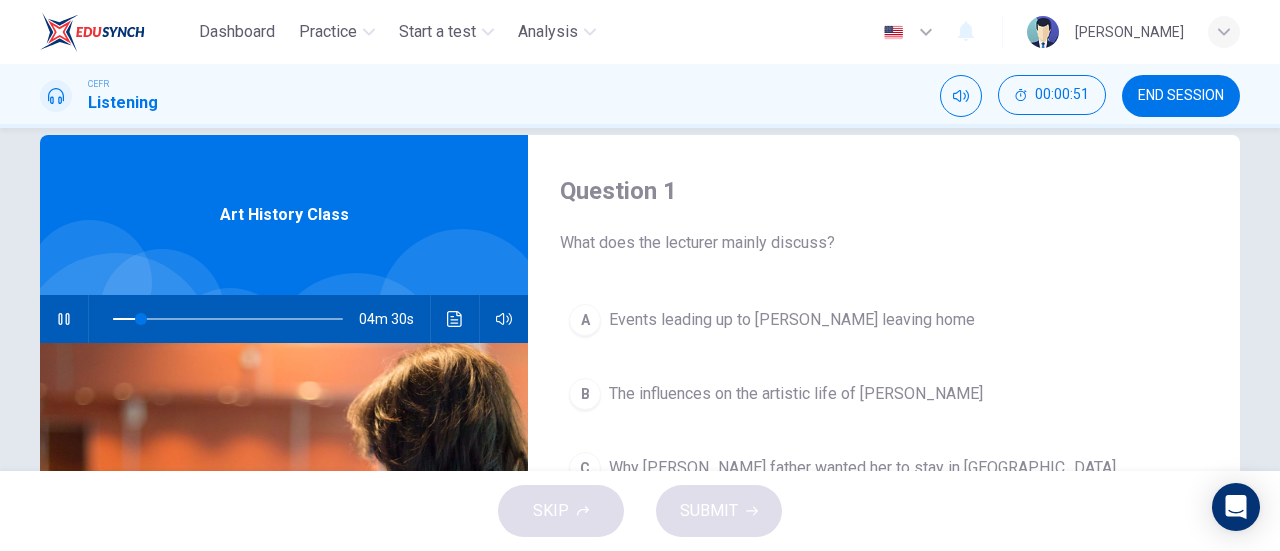 scroll, scrollTop: 34, scrollLeft: 0, axis: vertical 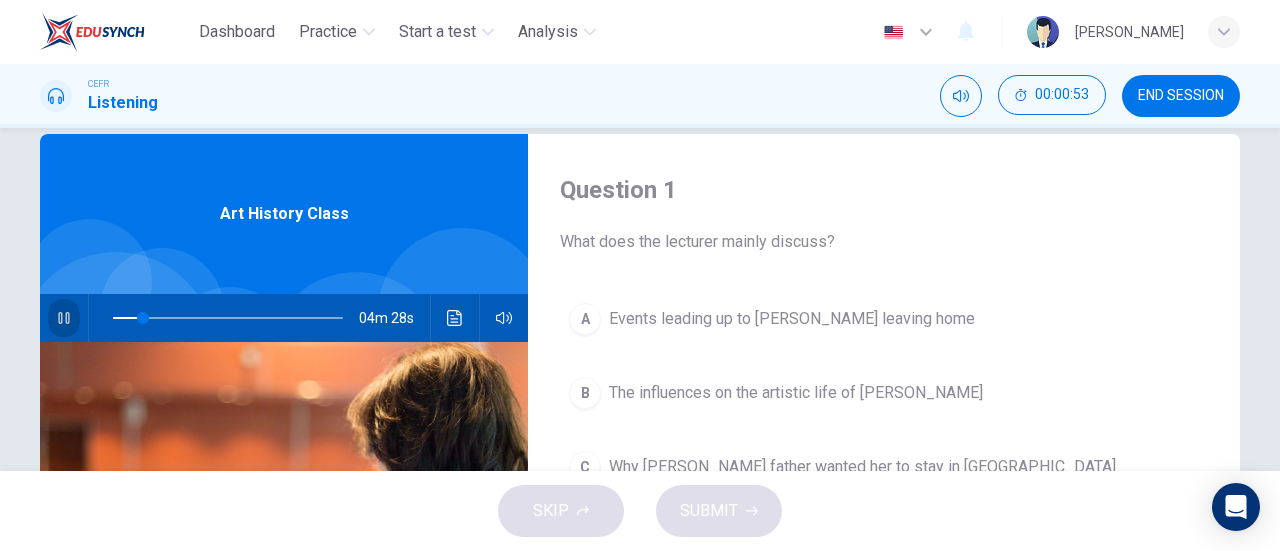 click 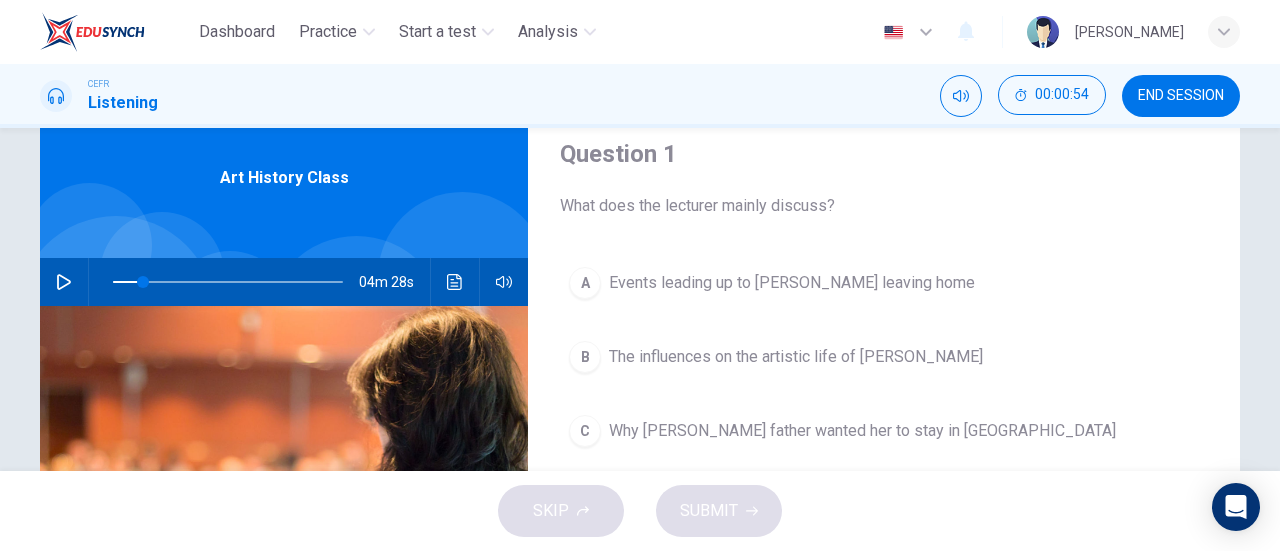 scroll, scrollTop: 71, scrollLeft: 0, axis: vertical 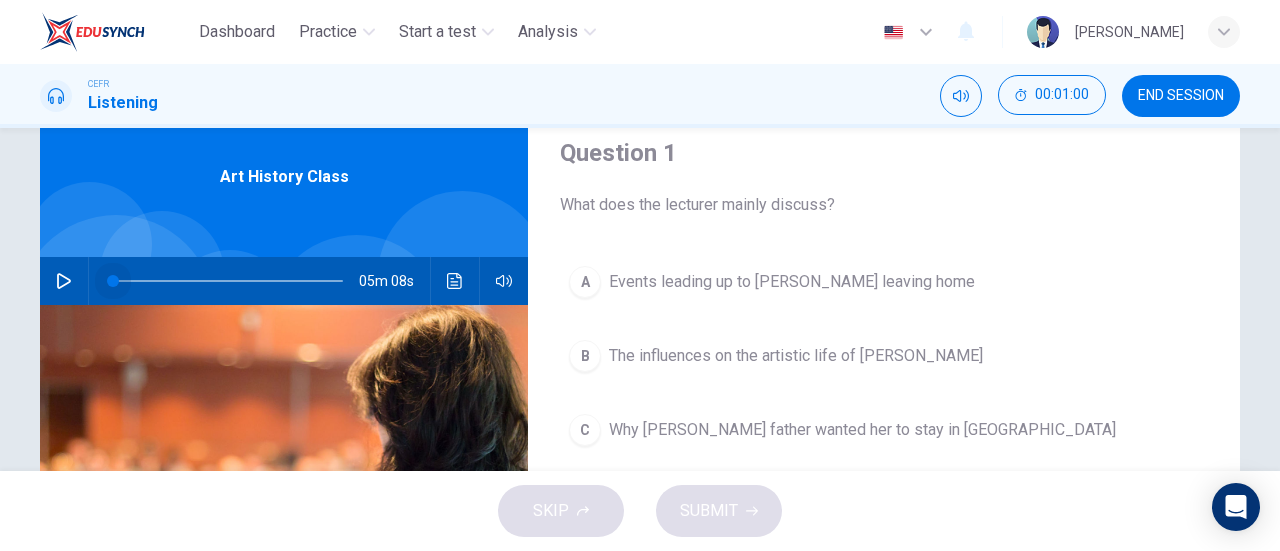 drag, startPoint x: 130, startPoint y: 277, endPoint x: 99, endPoint y: 277, distance: 31 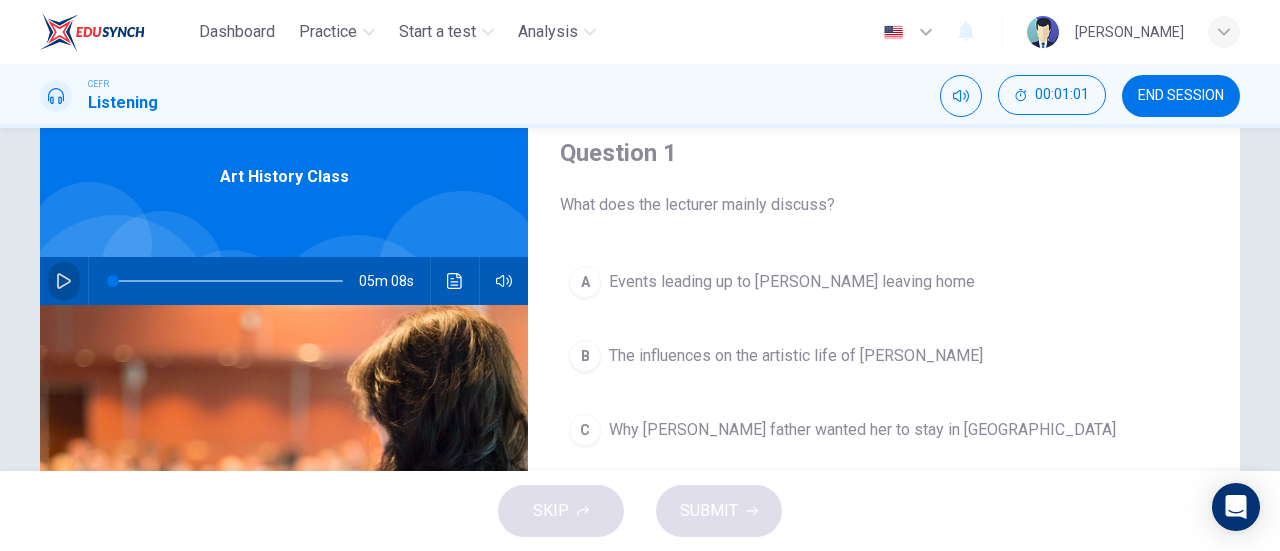 click 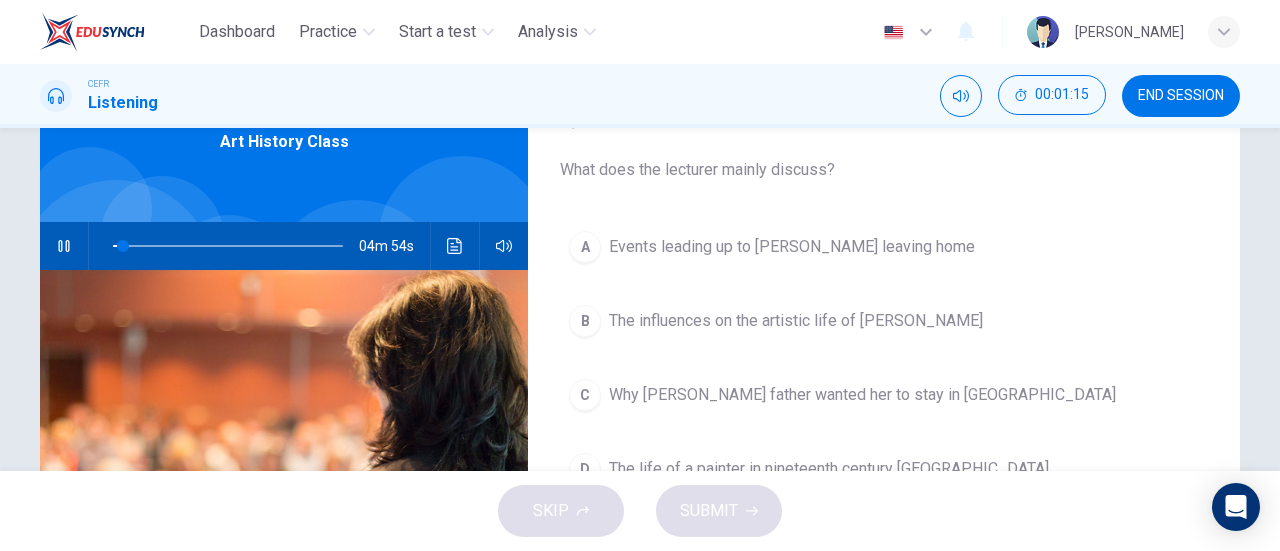 scroll, scrollTop: 117, scrollLeft: 0, axis: vertical 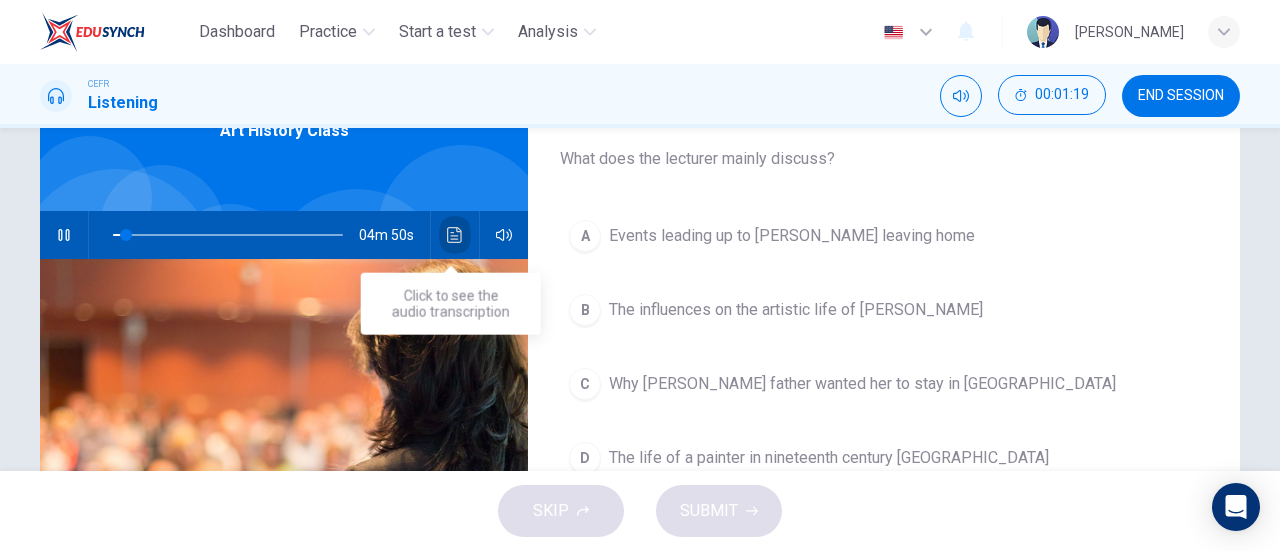 click 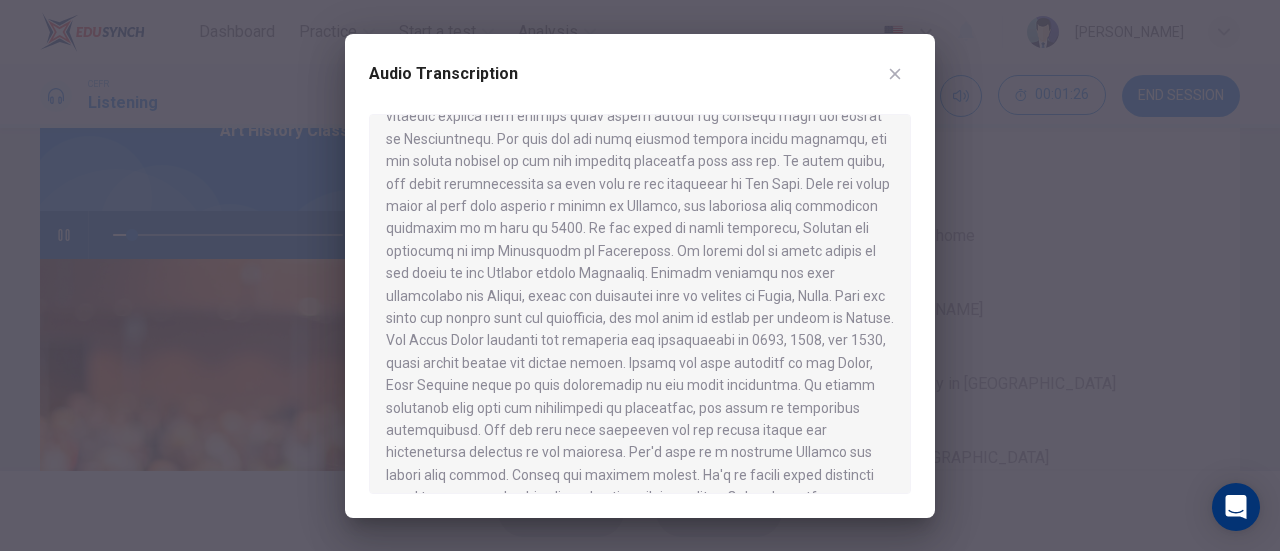 scroll, scrollTop: 728, scrollLeft: 0, axis: vertical 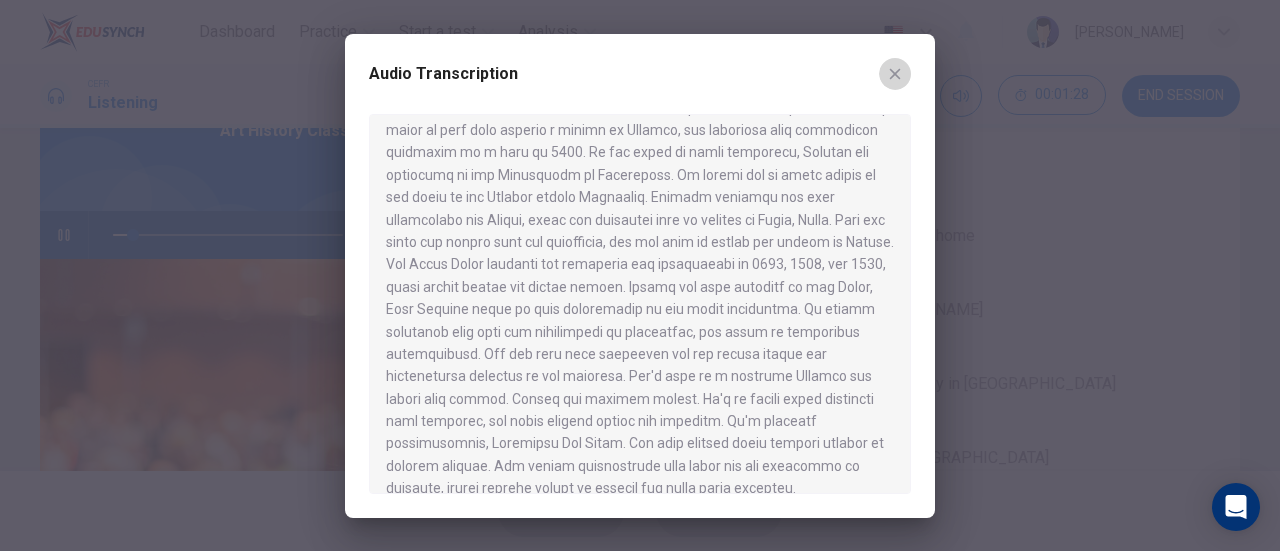 click at bounding box center [895, 74] 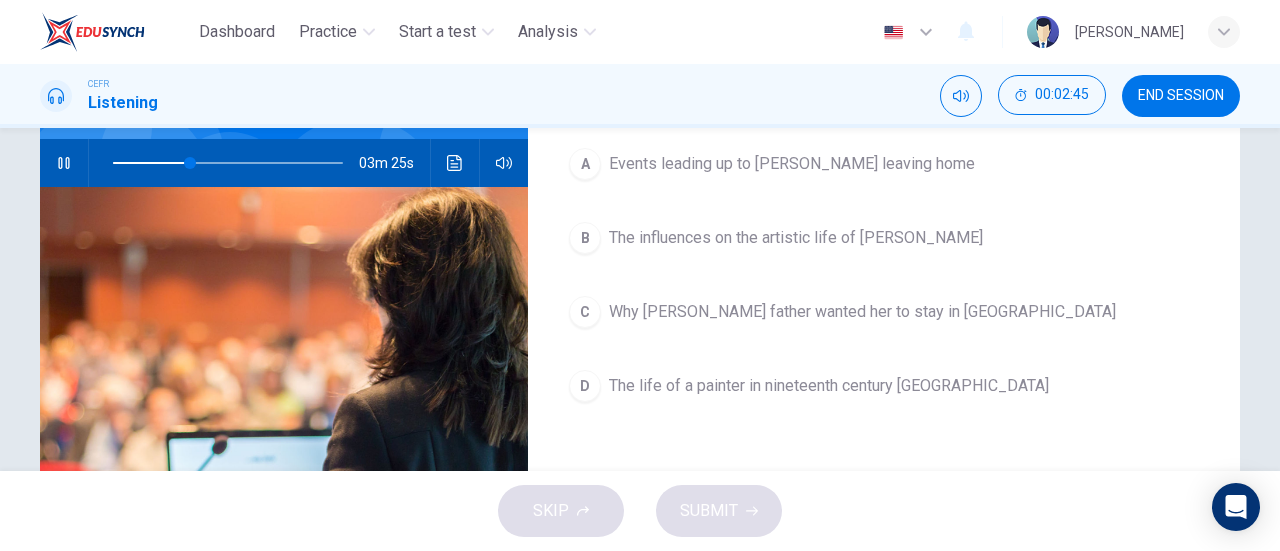 scroll, scrollTop: 123, scrollLeft: 0, axis: vertical 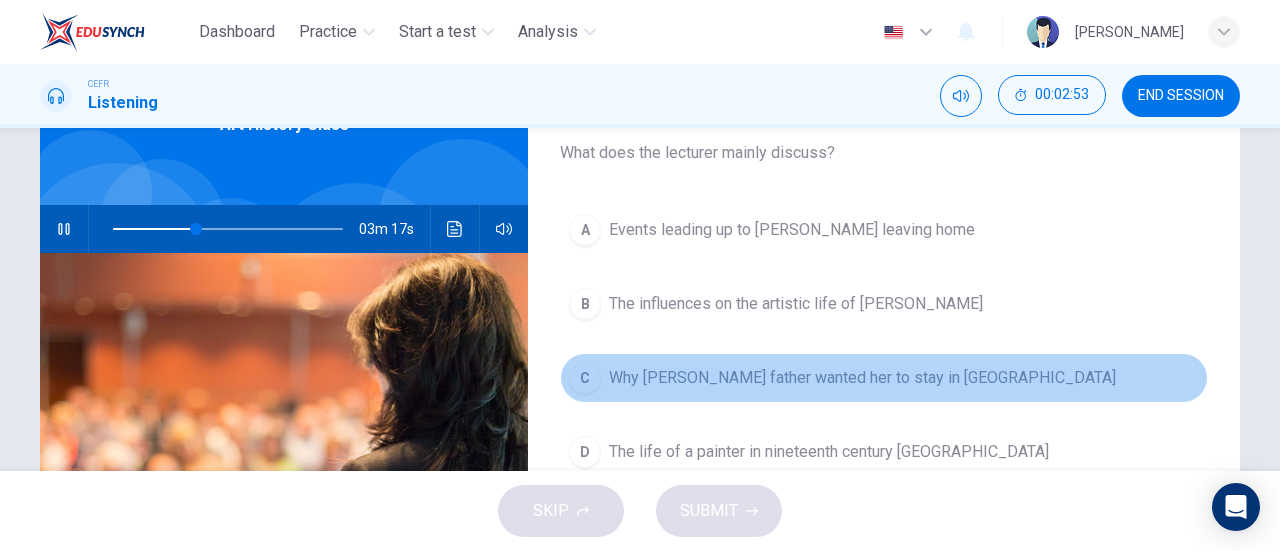 click on "C Why Mary Cassatt's father wanted her to stay in America" at bounding box center (884, 378) 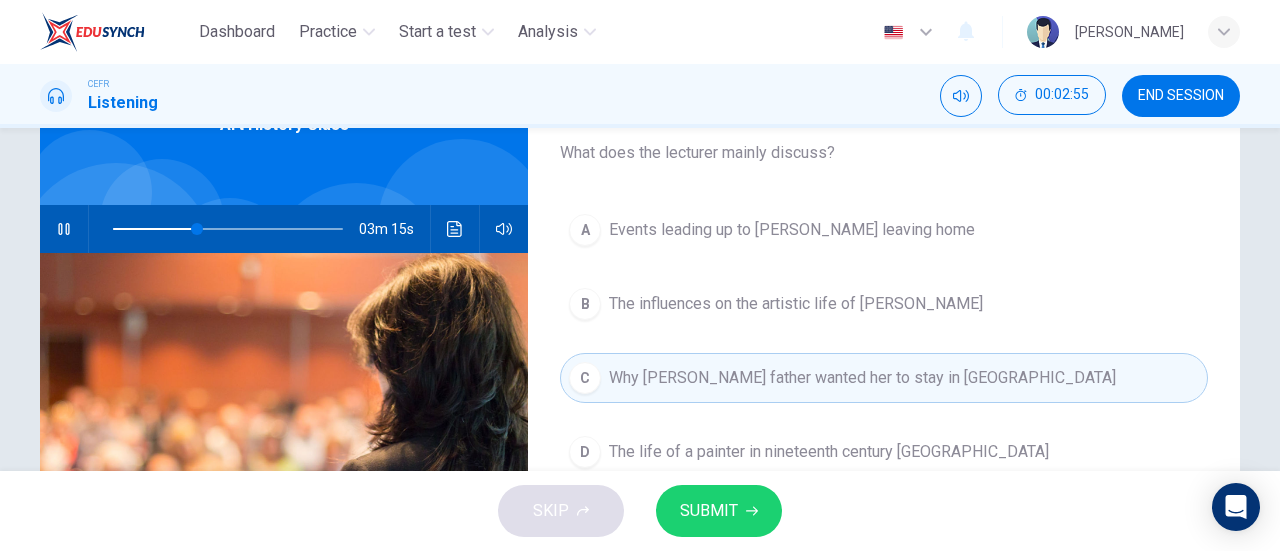 click on "B" at bounding box center (585, 304) 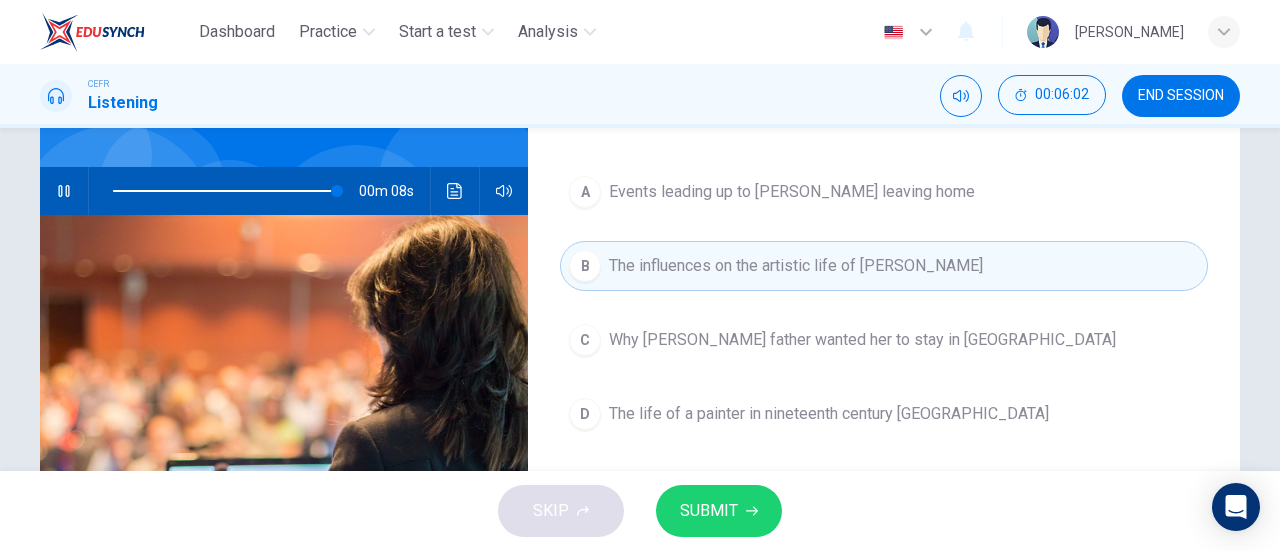 scroll, scrollTop: 161, scrollLeft: 0, axis: vertical 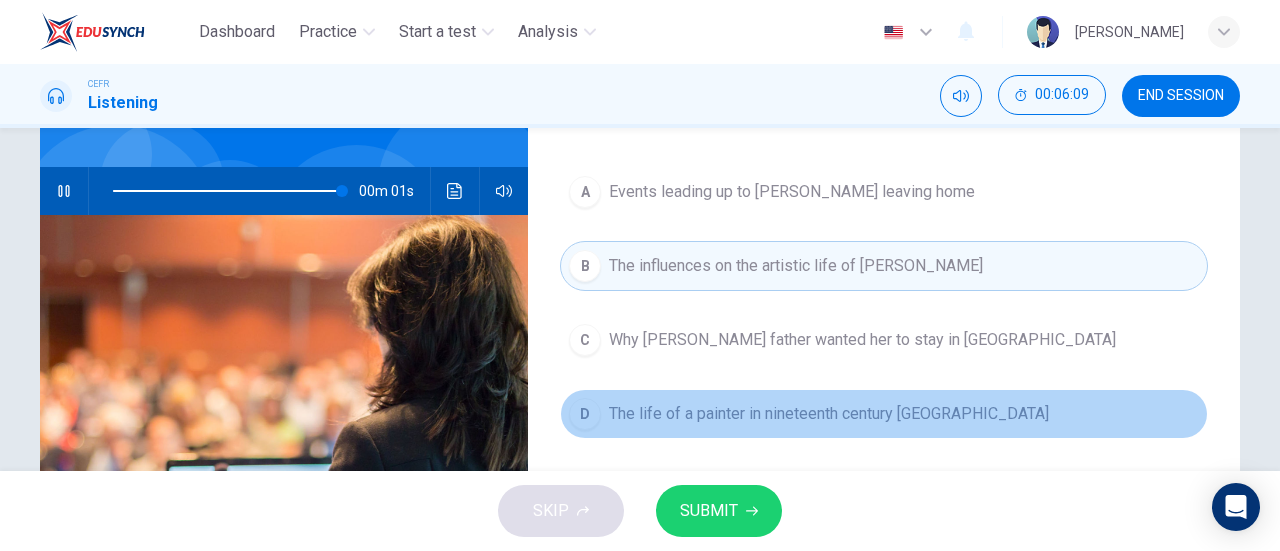 click on "D" at bounding box center (585, 414) 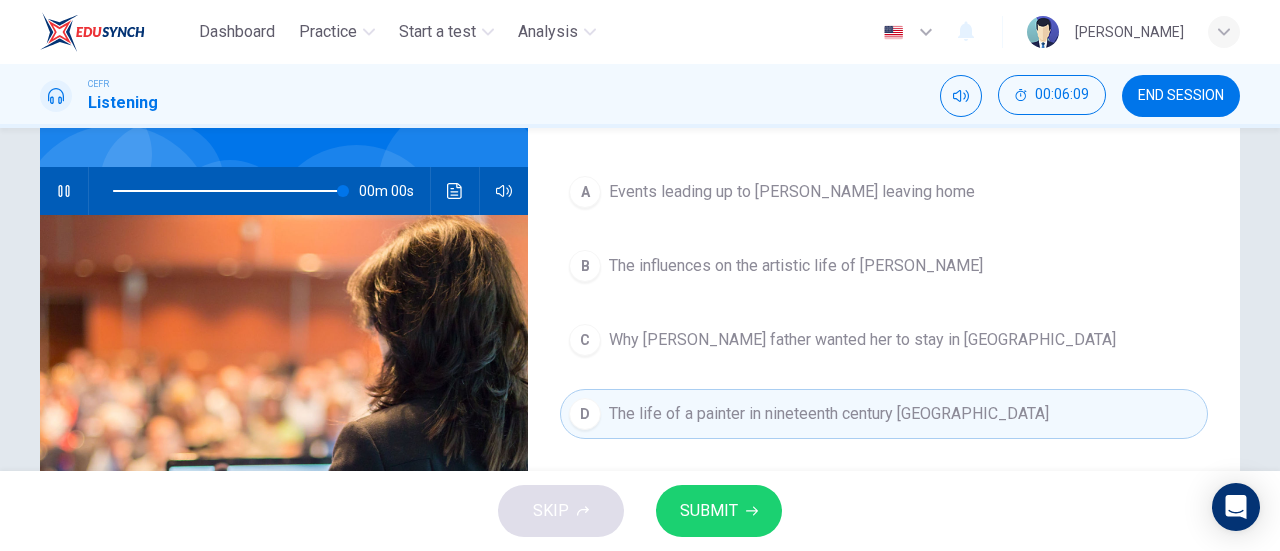 type on "0" 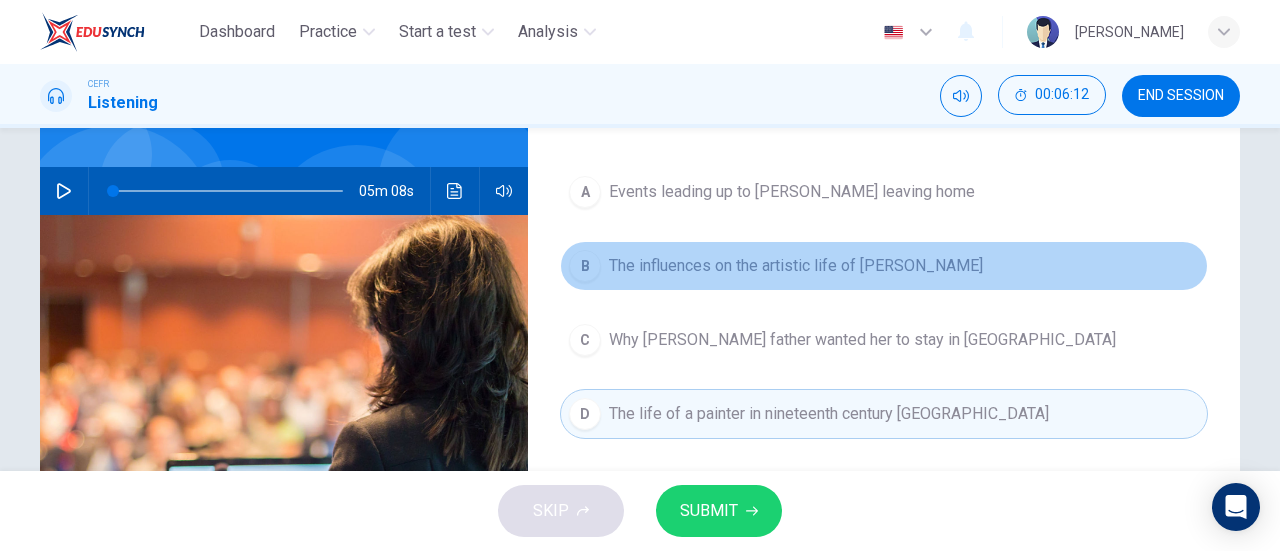 click on "B" at bounding box center (585, 266) 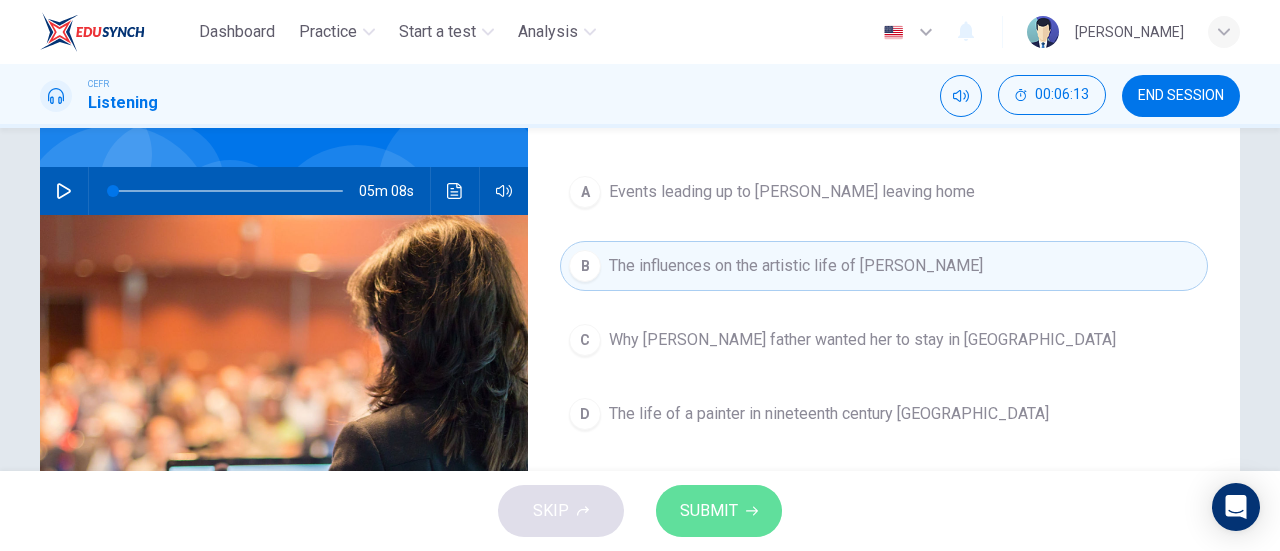 click on "SUBMIT" at bounding box center [709, 511] 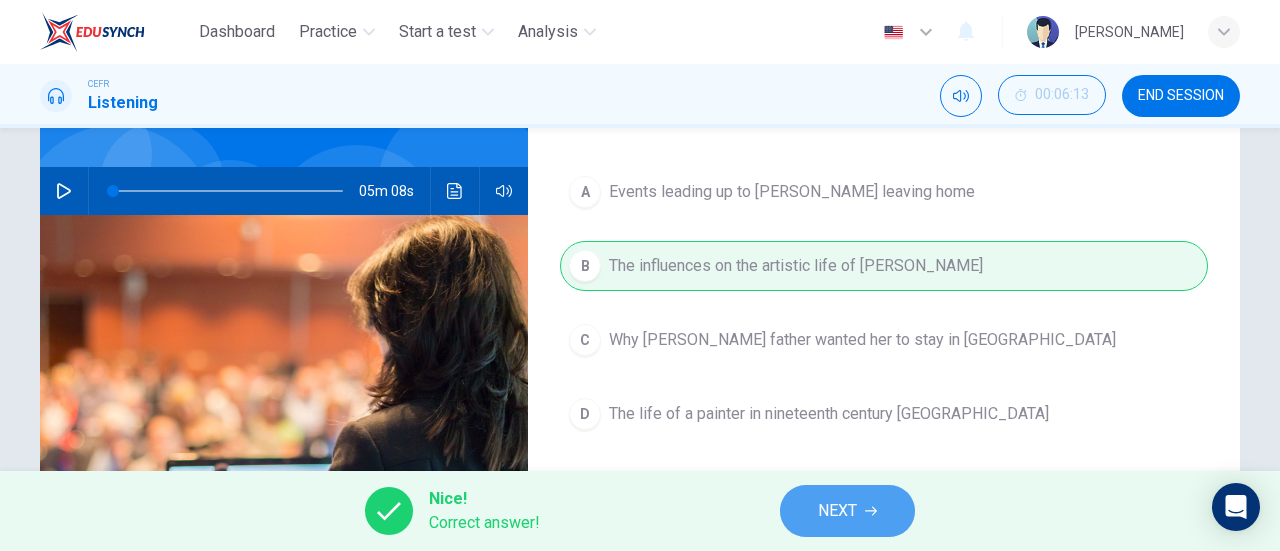 click on "NEXT" at bounding box center [847, 511] 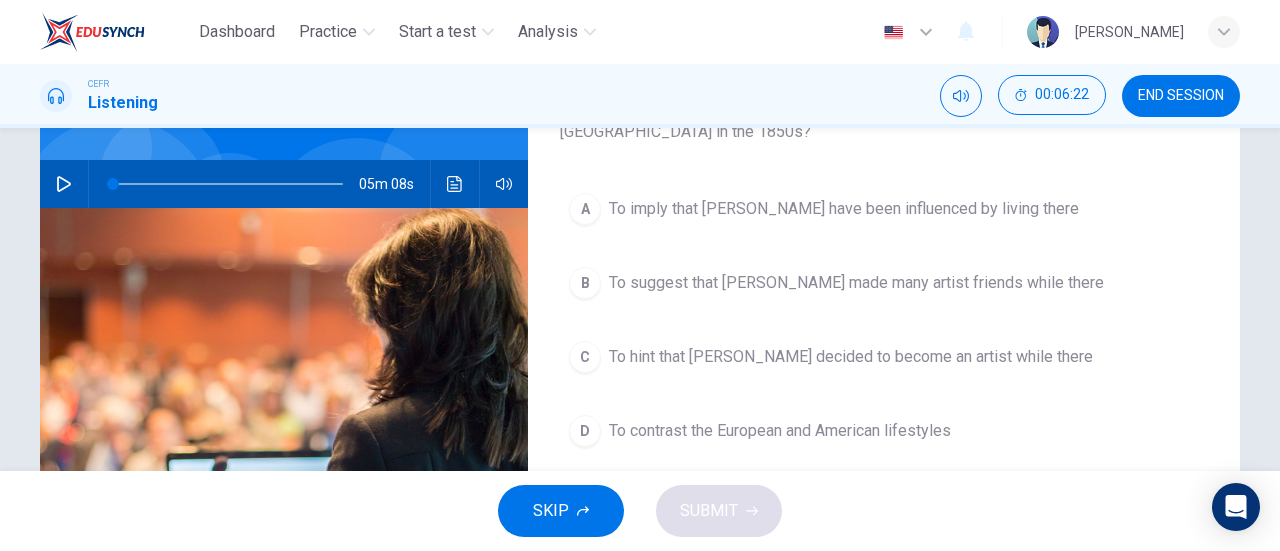 scroll, scrollTop: 208, scrollLeft: 0, axis: vertical 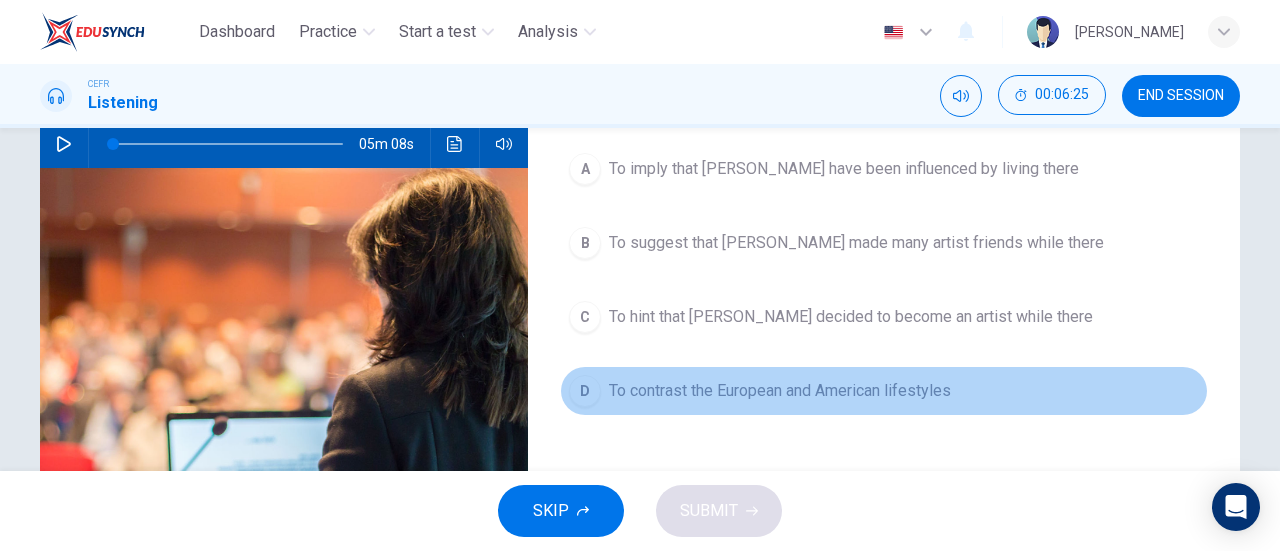 click on "D" at bounding box center [585, 391] 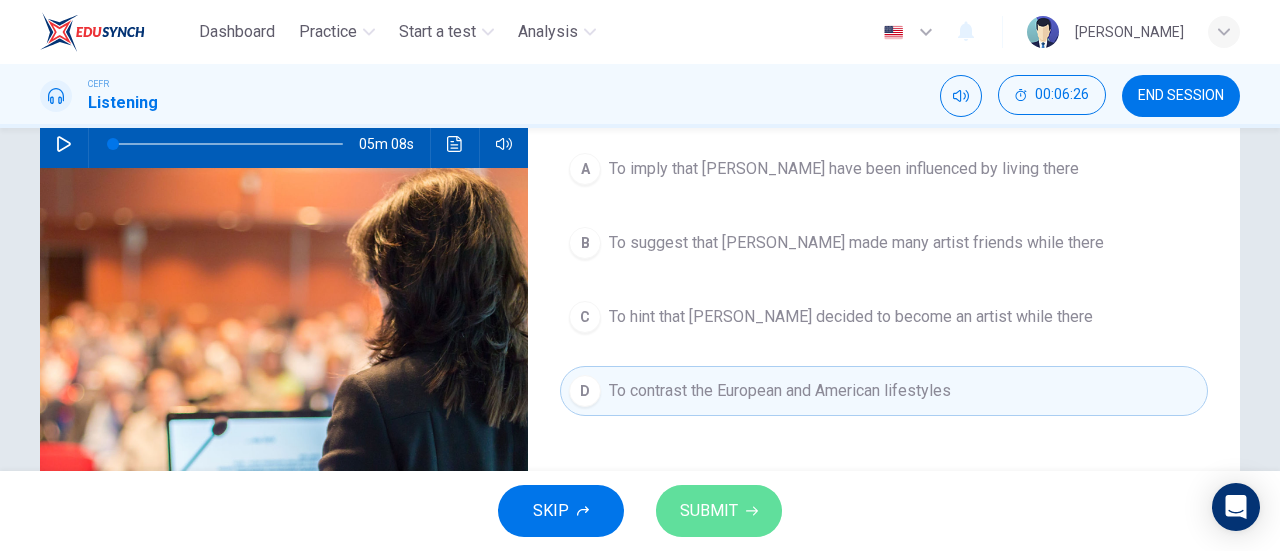 click on "SUBMIT" at bounding box center [709, 511] 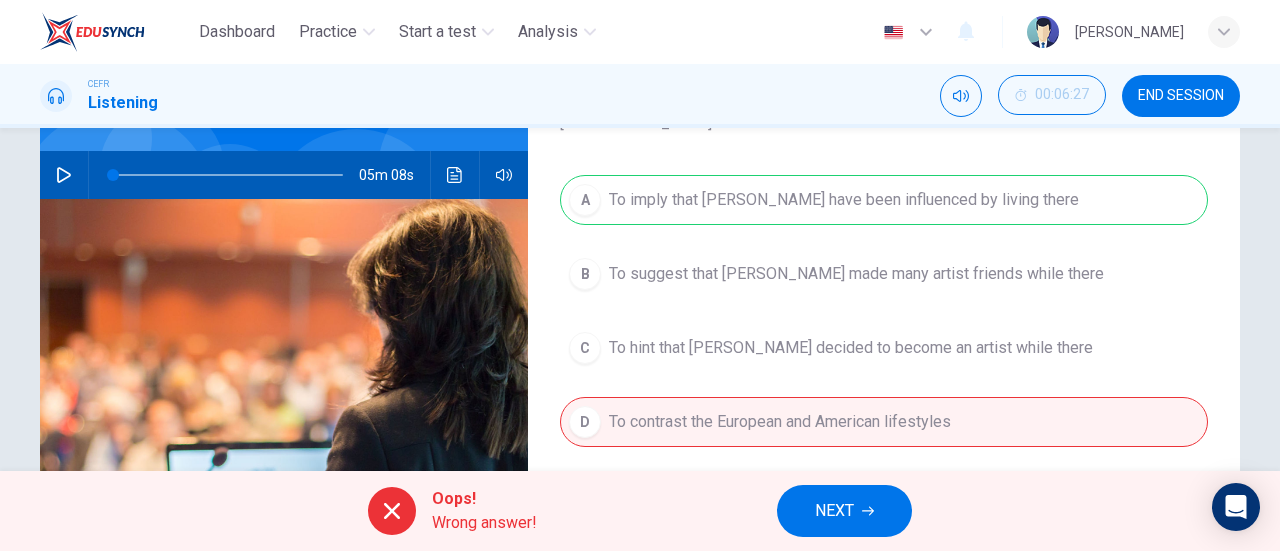 scroll, scrollTop: 176, scrollLeft: 0, axis: vertical 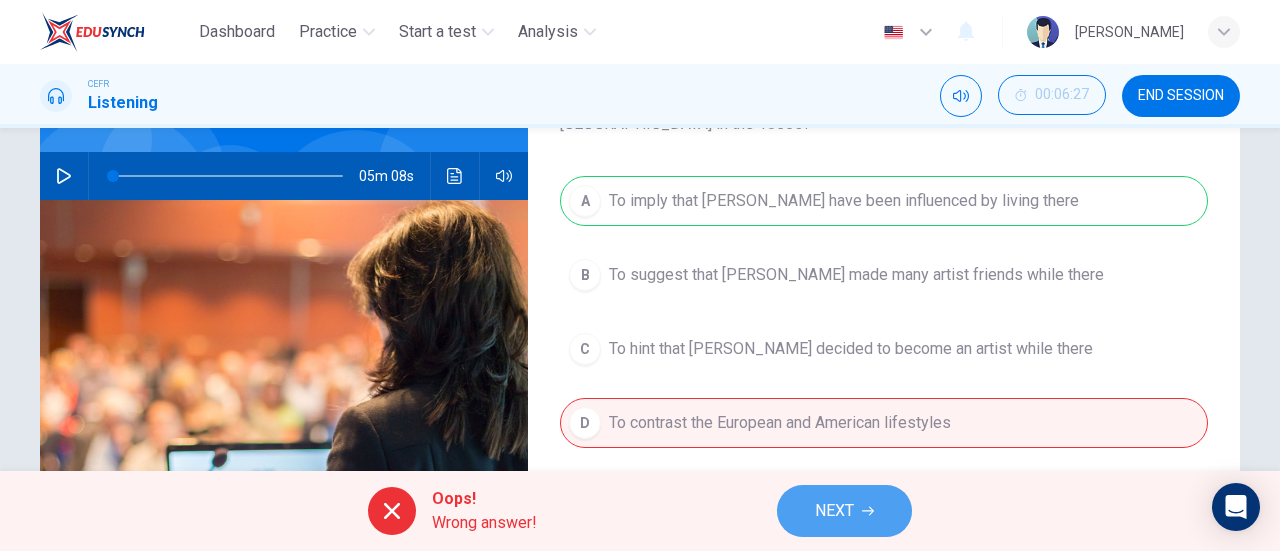 click on "NEXT" at bounding box center [844, 511] 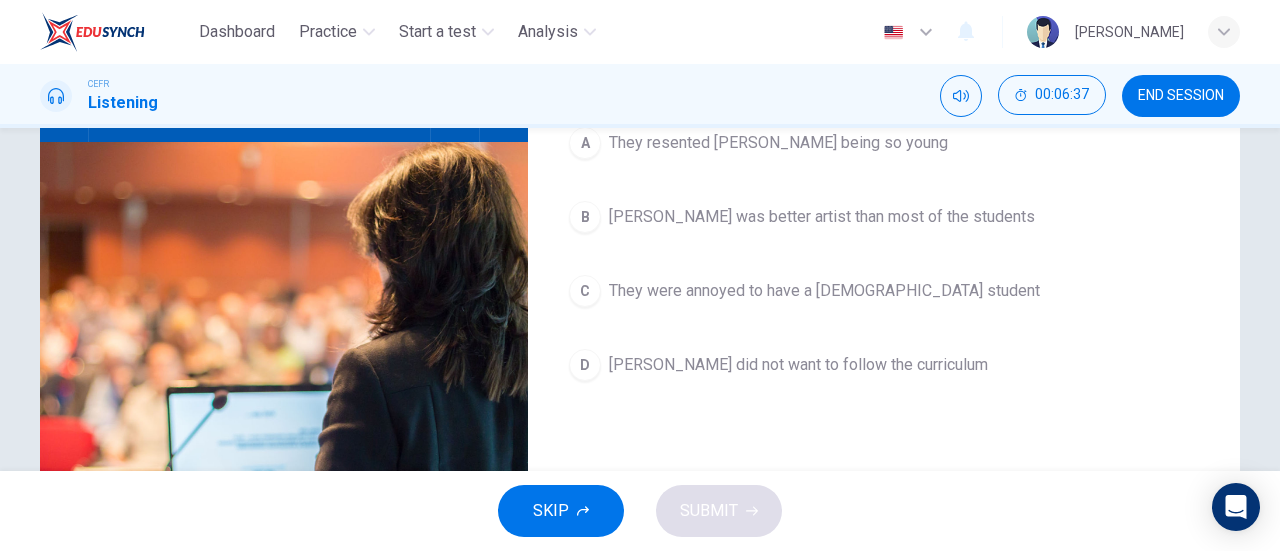 scroll, scrollTop: 235, scrollLeft: 0, axis: vertical 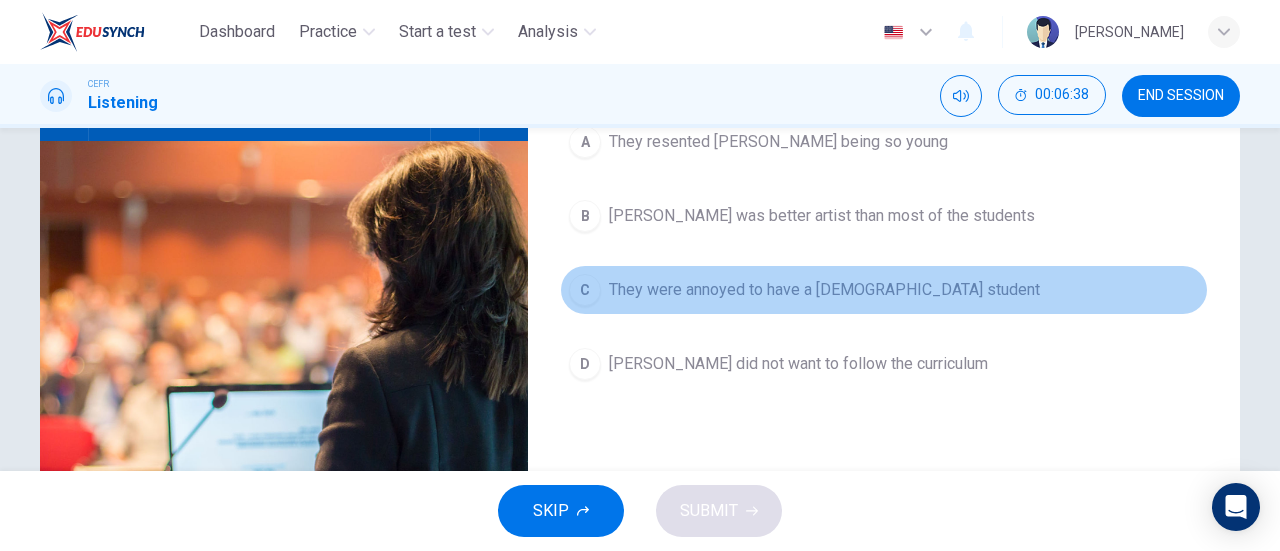 click on "C" at bounding box center [585, 290] 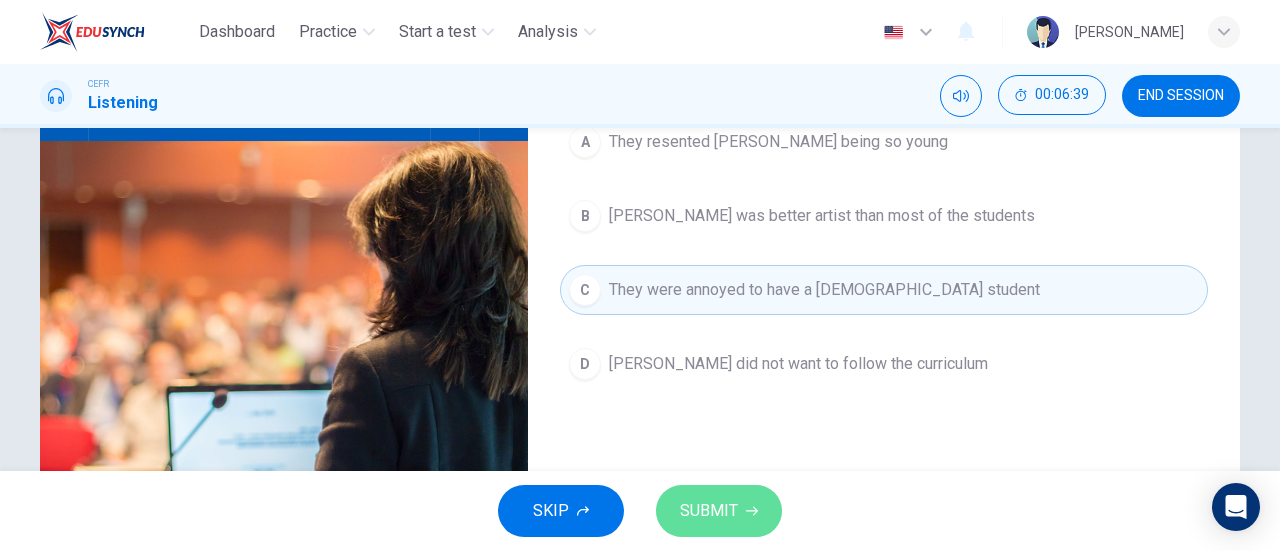 click on "SUBMIT" at bounding box center [709, 511] 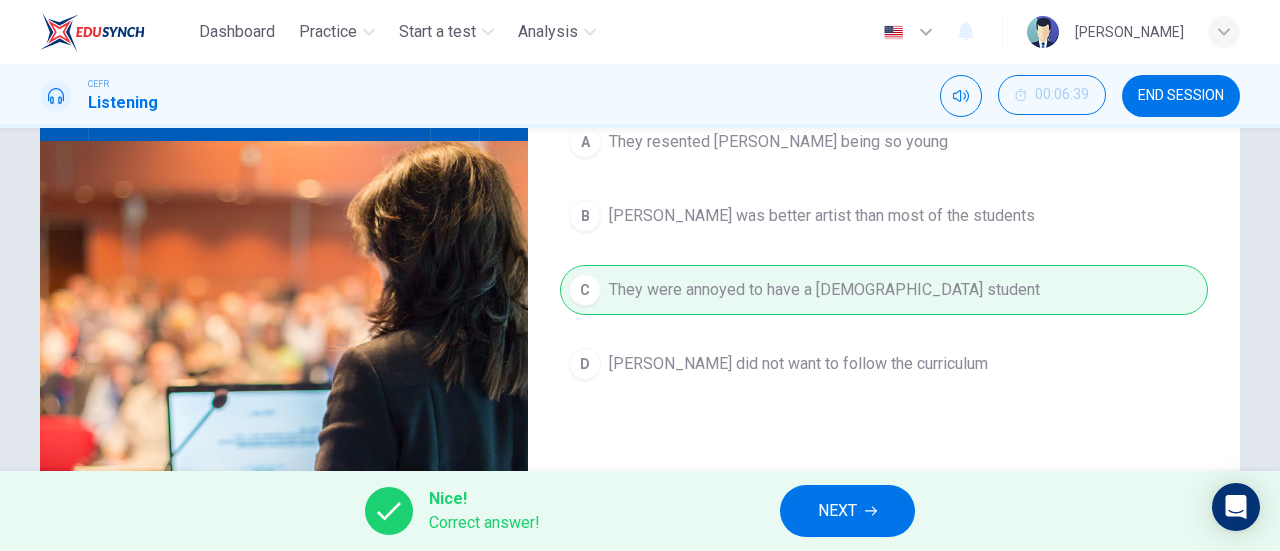 click on "Nice! Correct answer! NEXT" at bounding box center [640, 511] 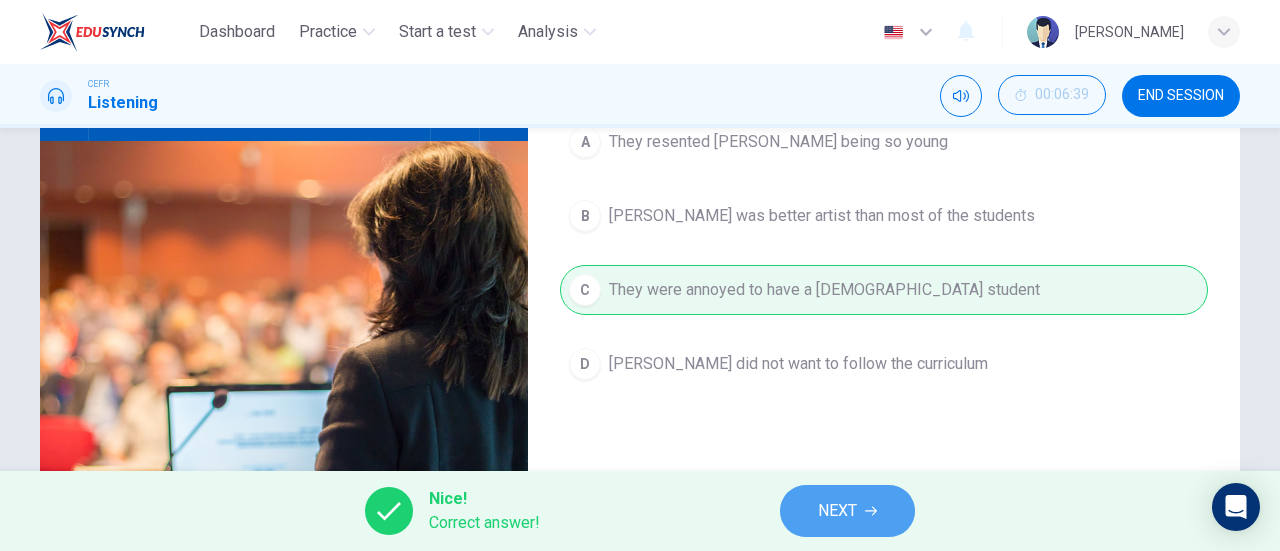 click on "NEXT" at bounding box center (847, 511) 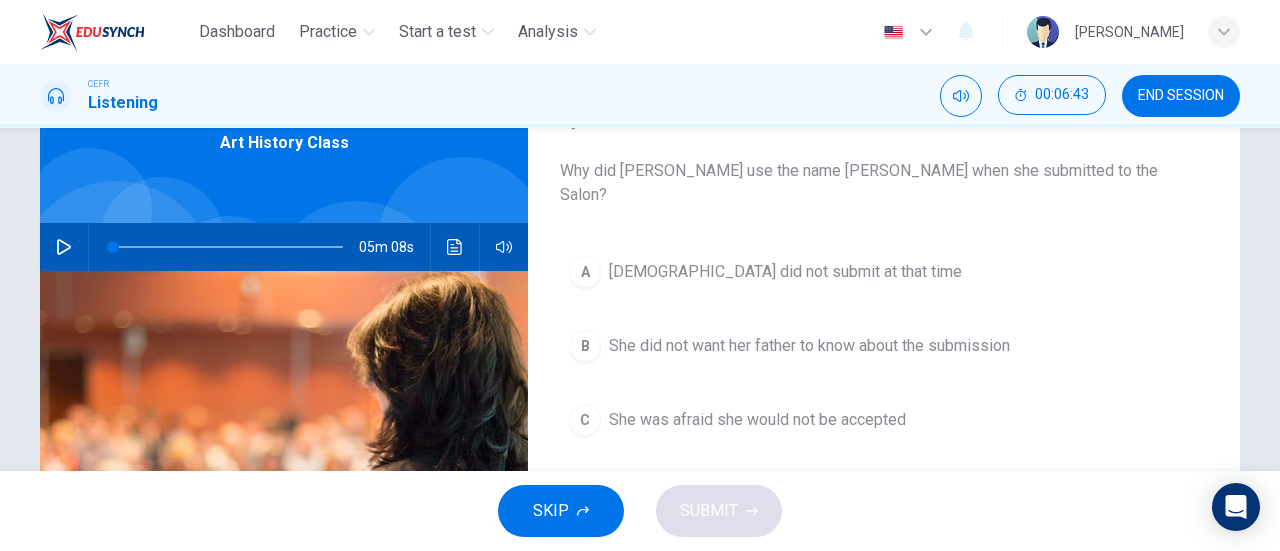 scroll, scrollTop: 221, scrollLeft: 0, axis: vertical 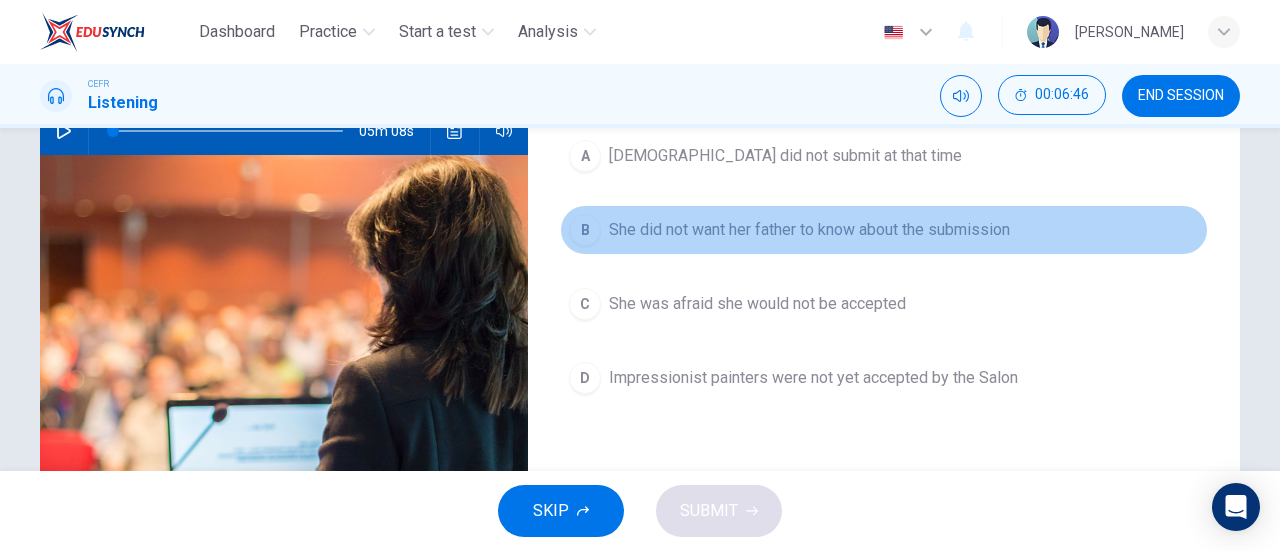 click on "B" at bounding box center [585, 230] 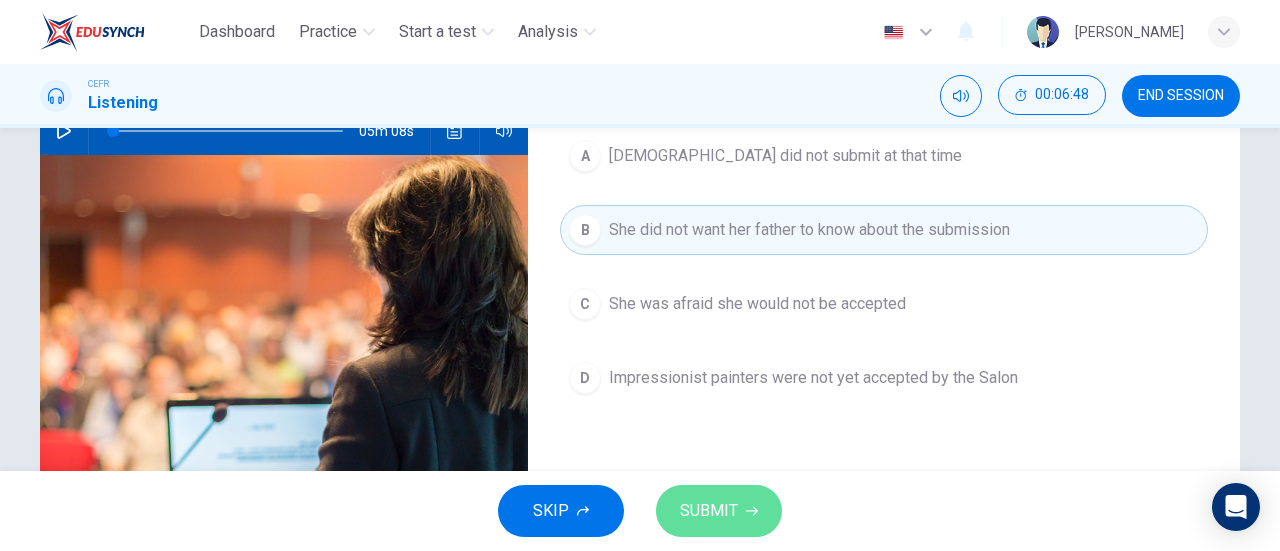 click on "SUBMIT" at bounding box center (709, 511) 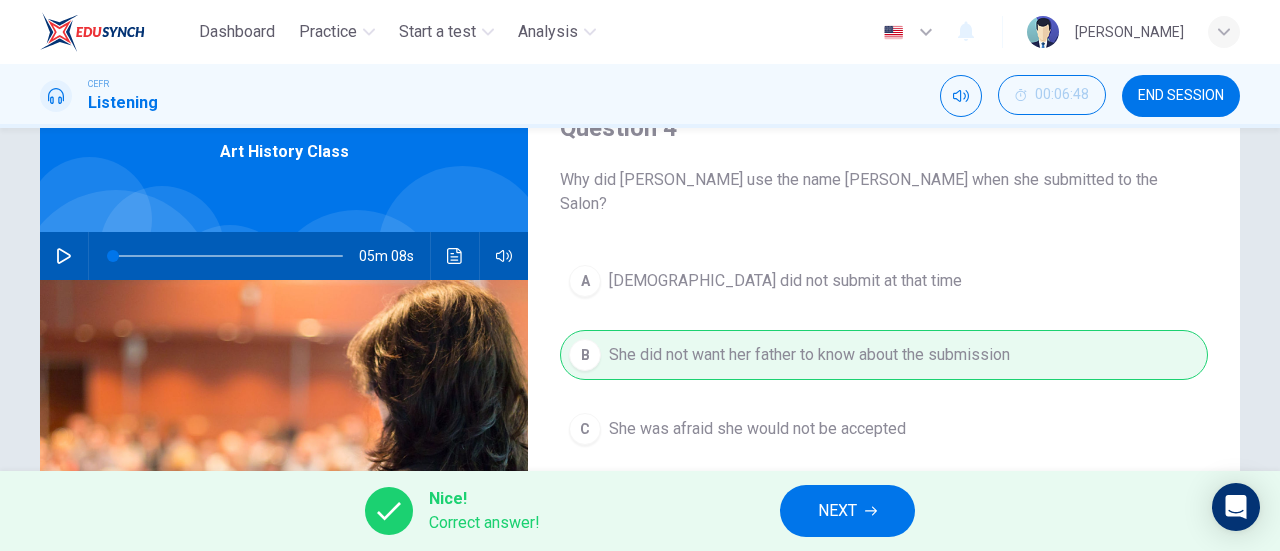 scroll, scrollTop: 175, scrollLeft: 0, axis: vertical 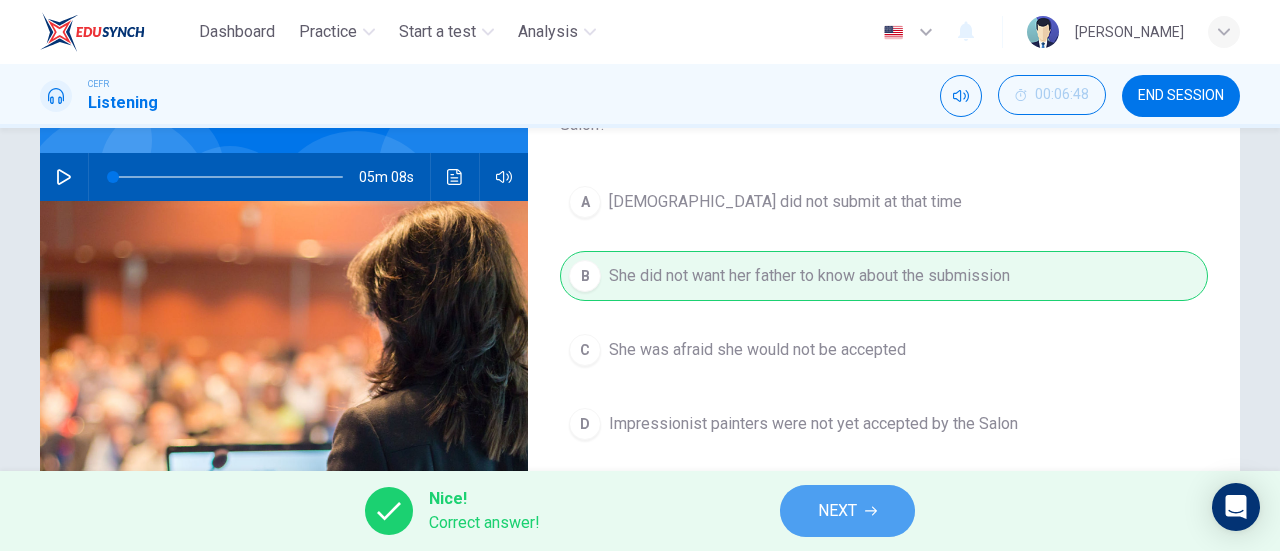 click on "NEXT" at bounding box center [847, 511] 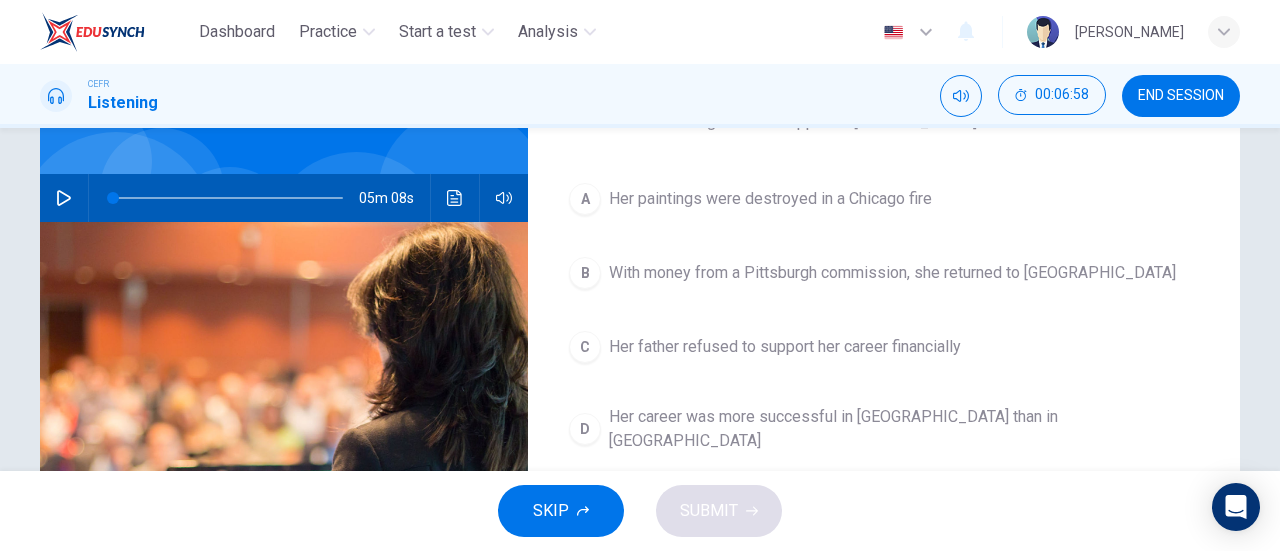 scroll, scrollTop: 220, scrollLeft: 0, axis: vertical 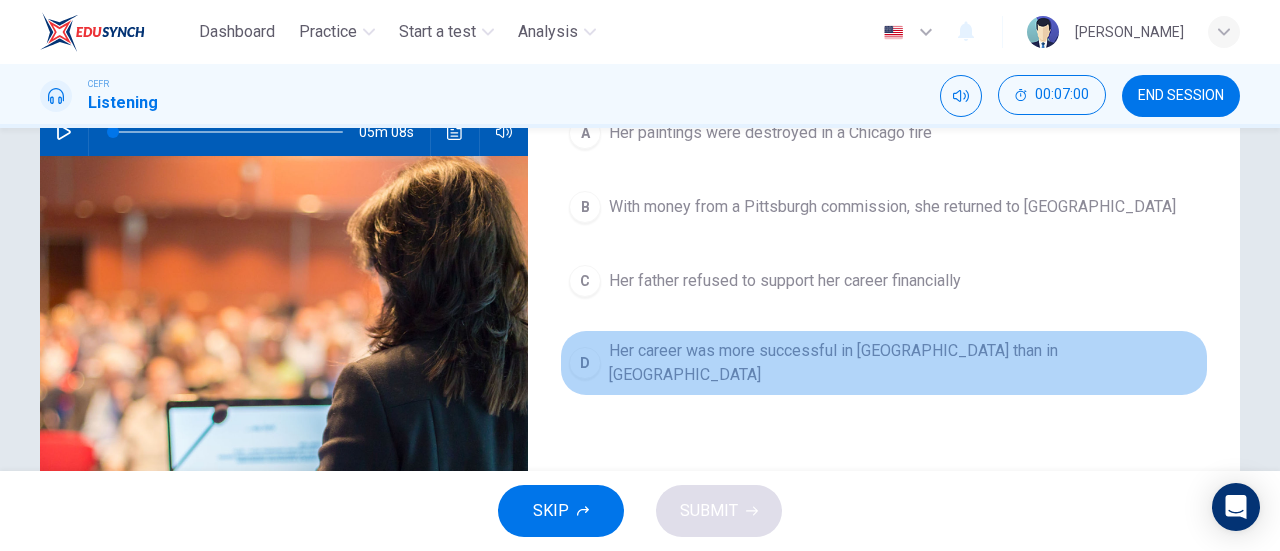 click on "D" at bounding box center (585, 363) 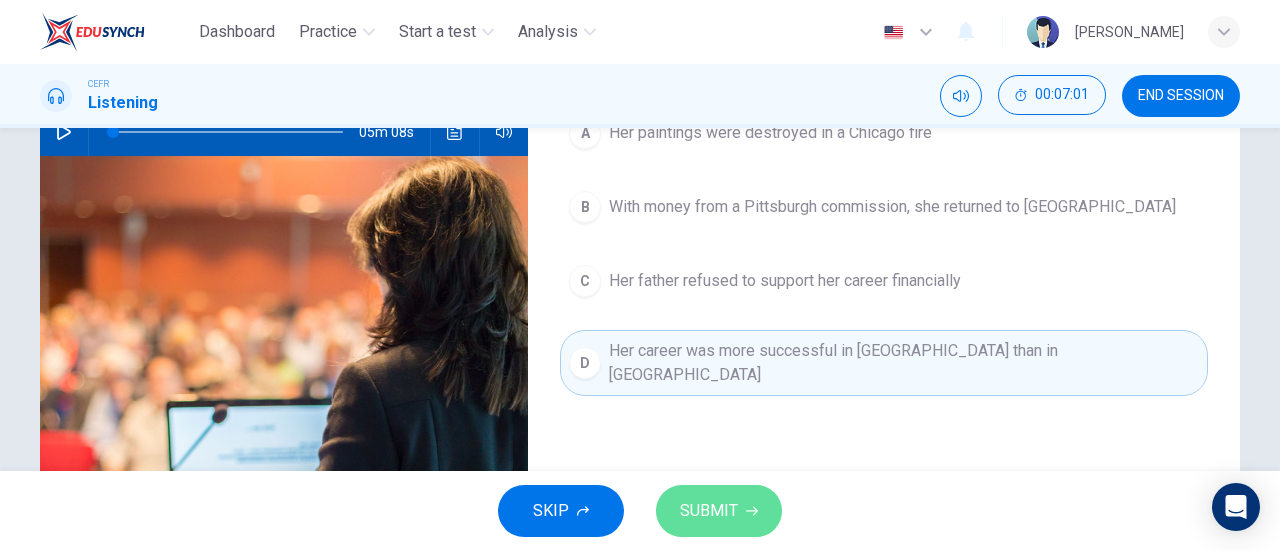 click on "SUBMIT" at bounding box center (719, 511) 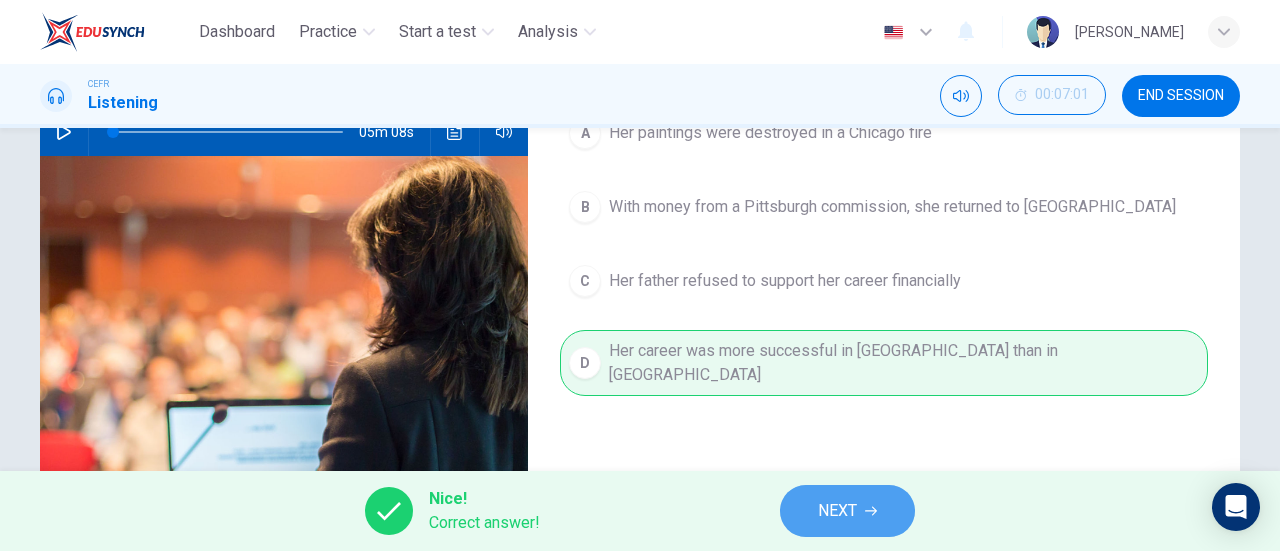 click on "NEXT" at bounding box center (837, 511) 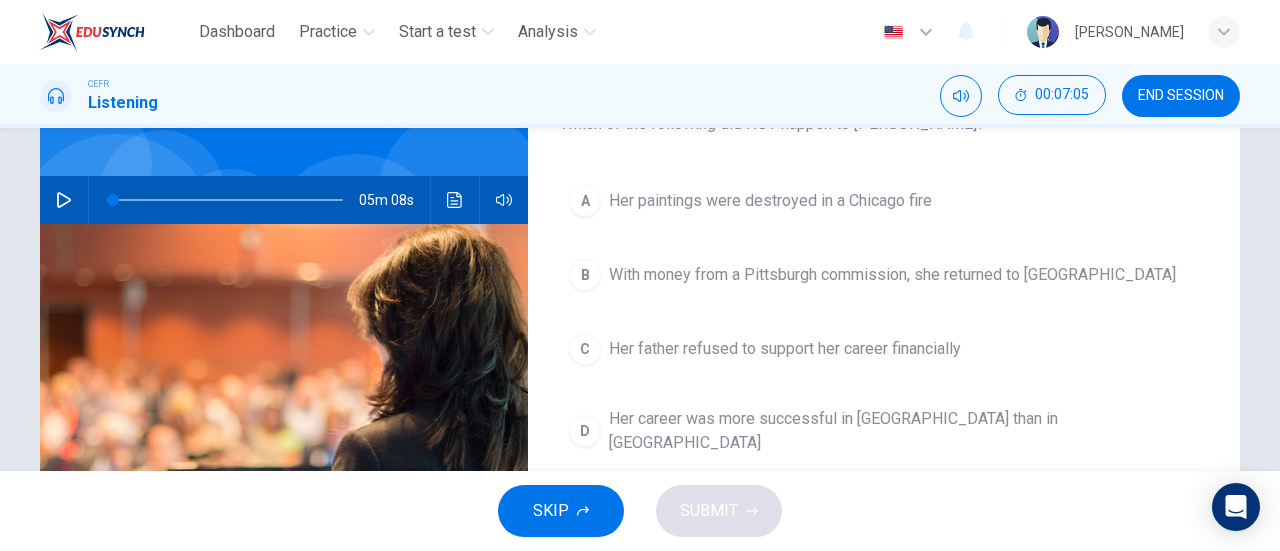 scroll, scrollTop: 153, scrollLeft: 0, axis: vertical 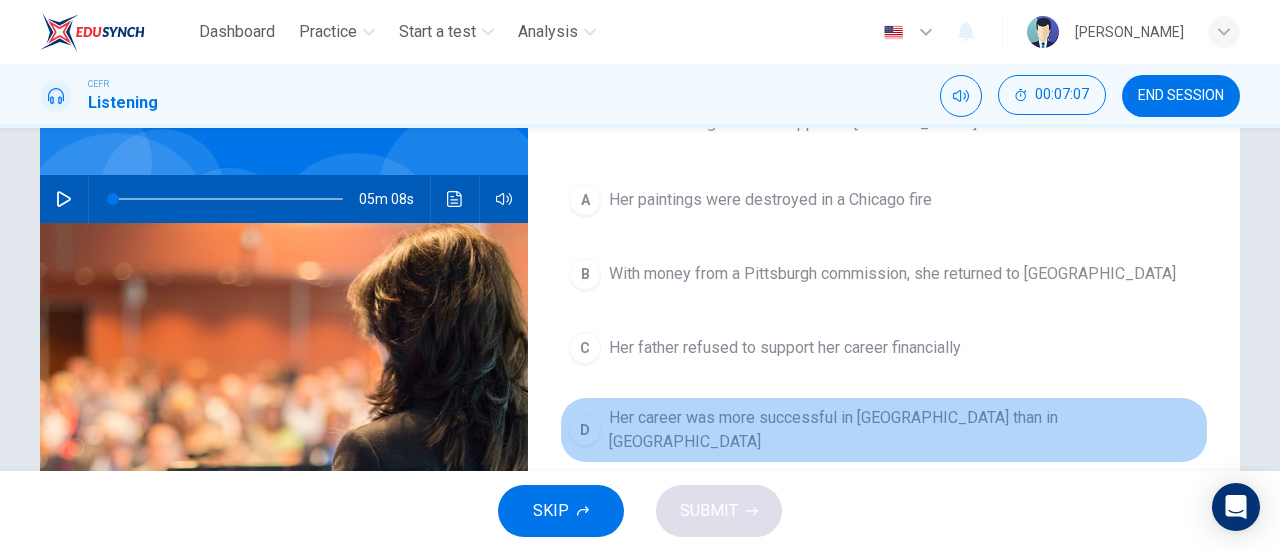 click on "D" at bounding box center [585, 430] 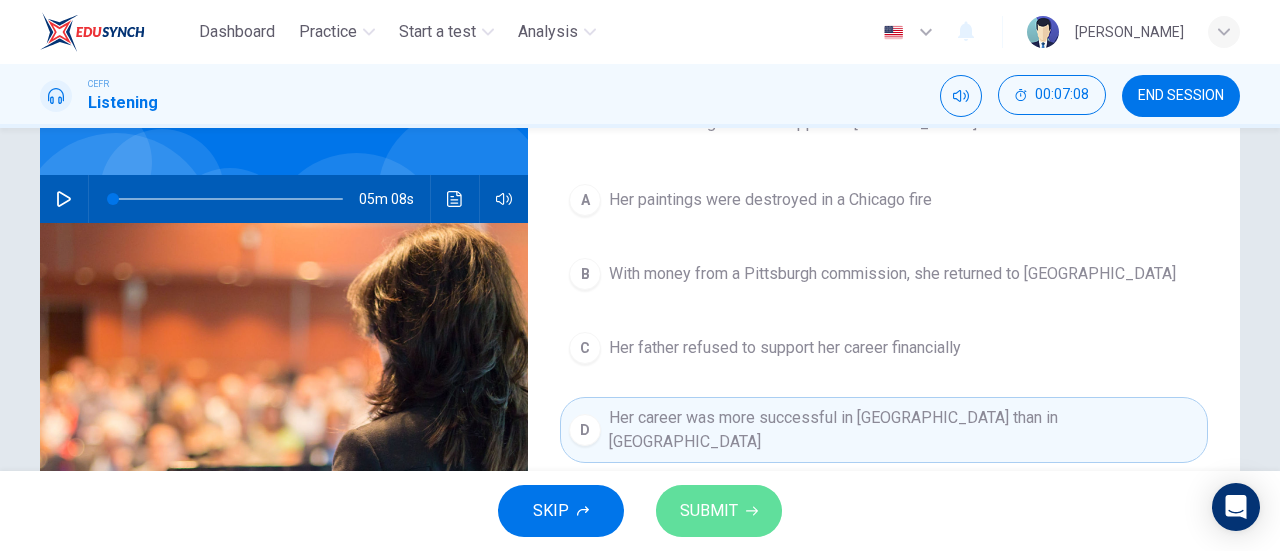 click on "SUBMIT" at bounding box center [709, 511] 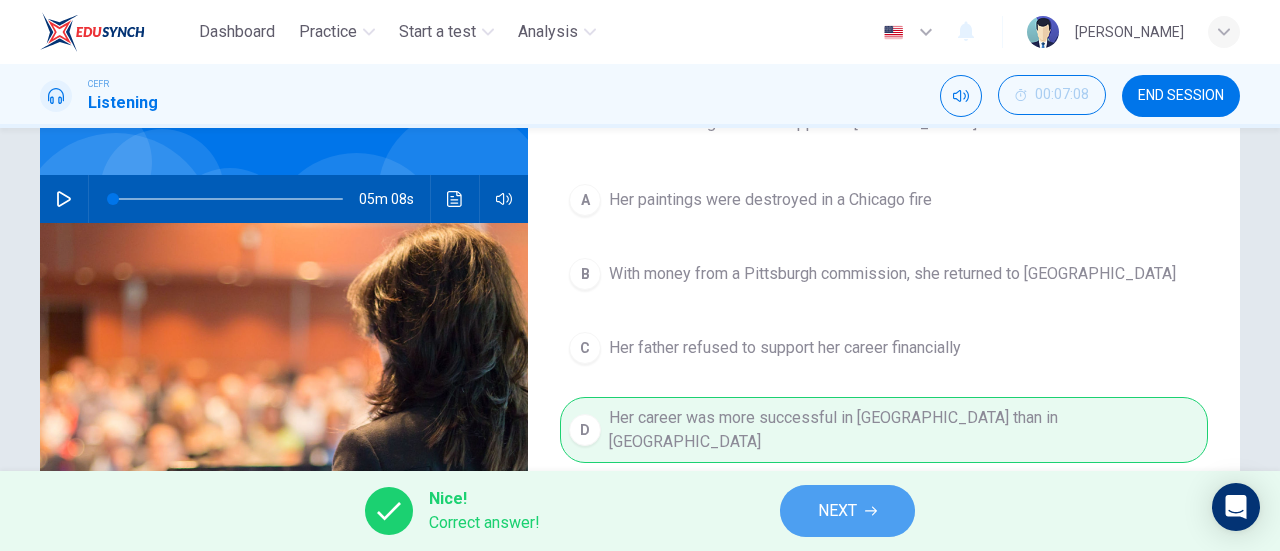 click on "NEXT" at bounding box center (847, 511) 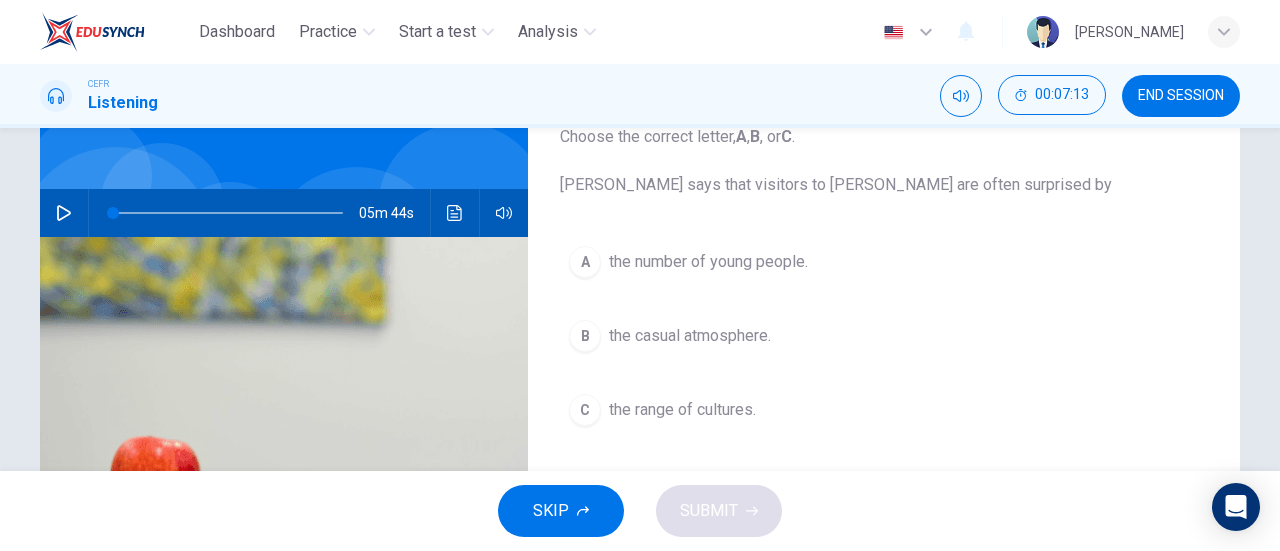 scroll, scrollTop: 0, scrollLeft: 0, axis: both 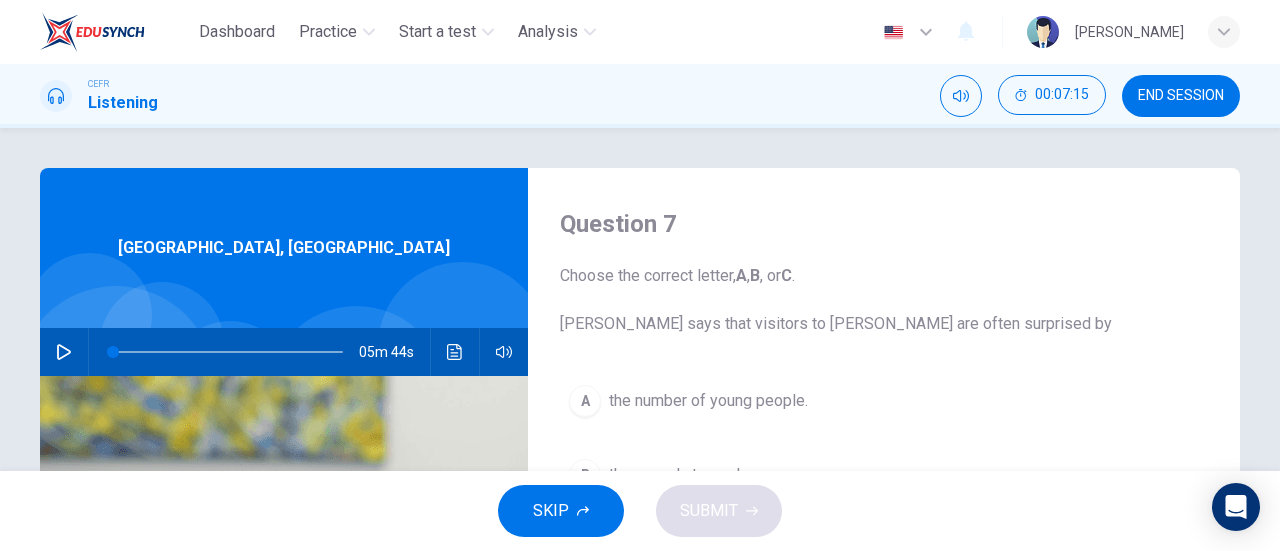 click 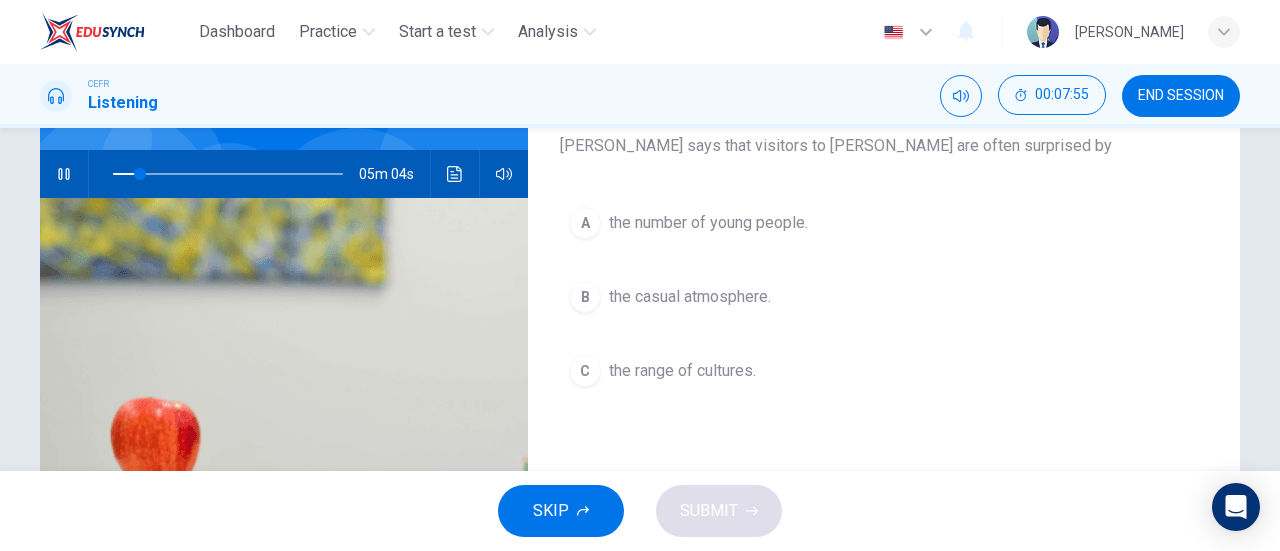 scroll, scrollTop: 179, scrollLeft: 0, axis: vertical 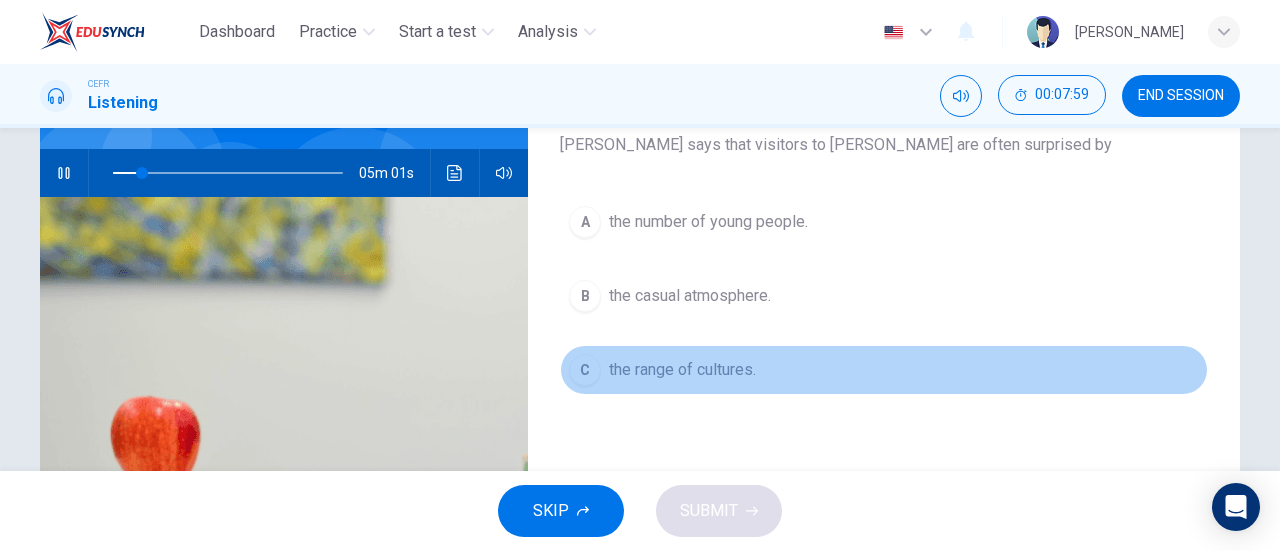 click on "C" at bounding box center (585, 370) 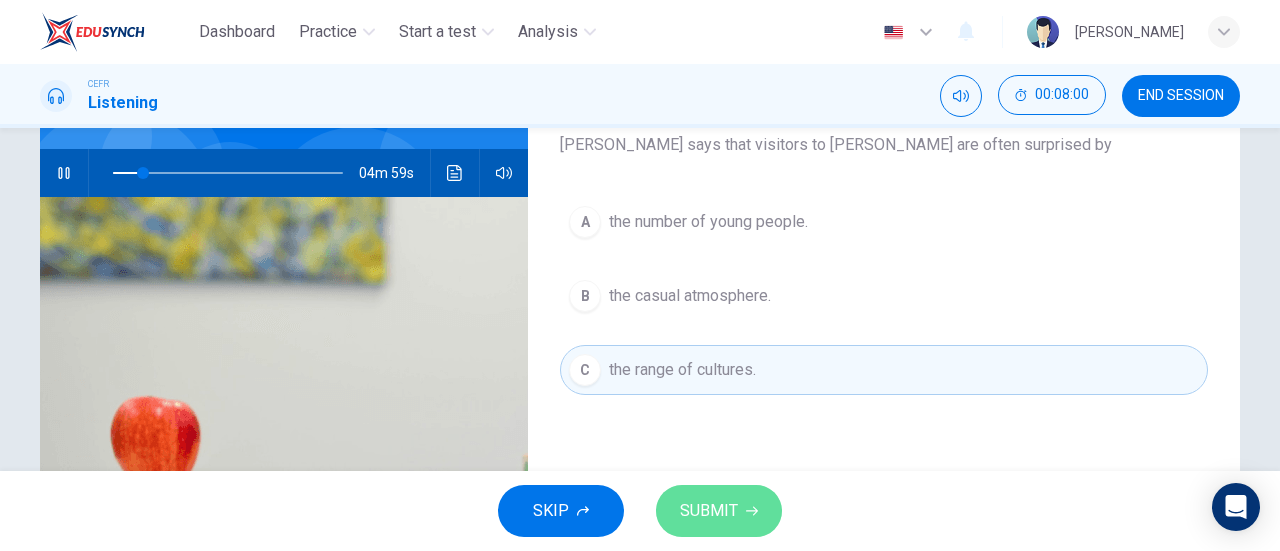 click on "SUBMIT" at bounding box center (709, 511) 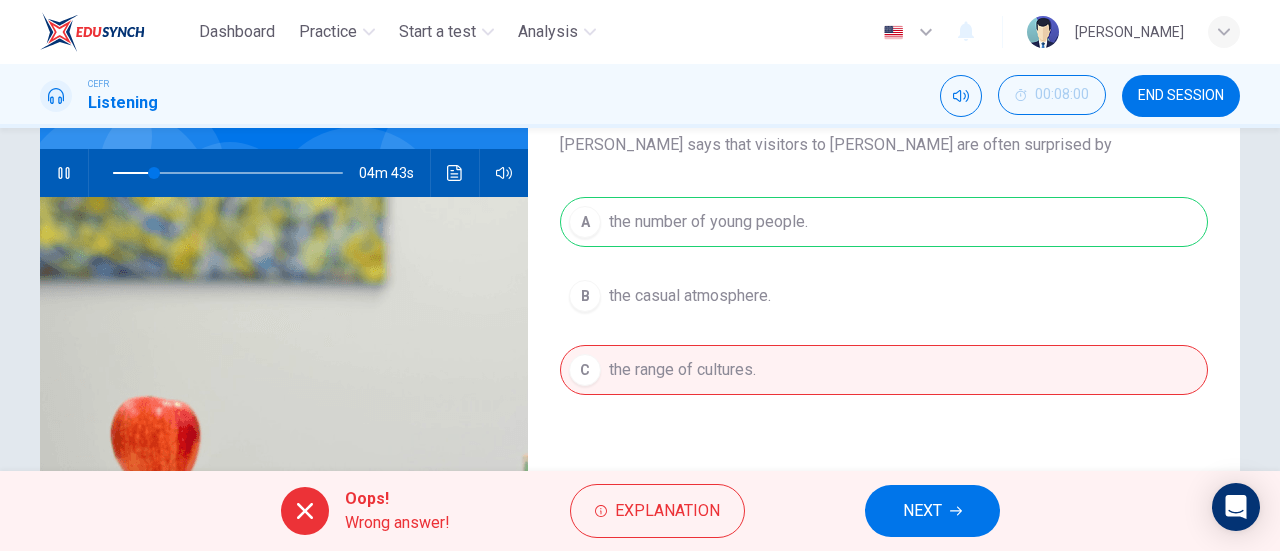 click on "A the number of young people. B the casual atmosphere. C the range of cultures." at bounding box center (884, 316) 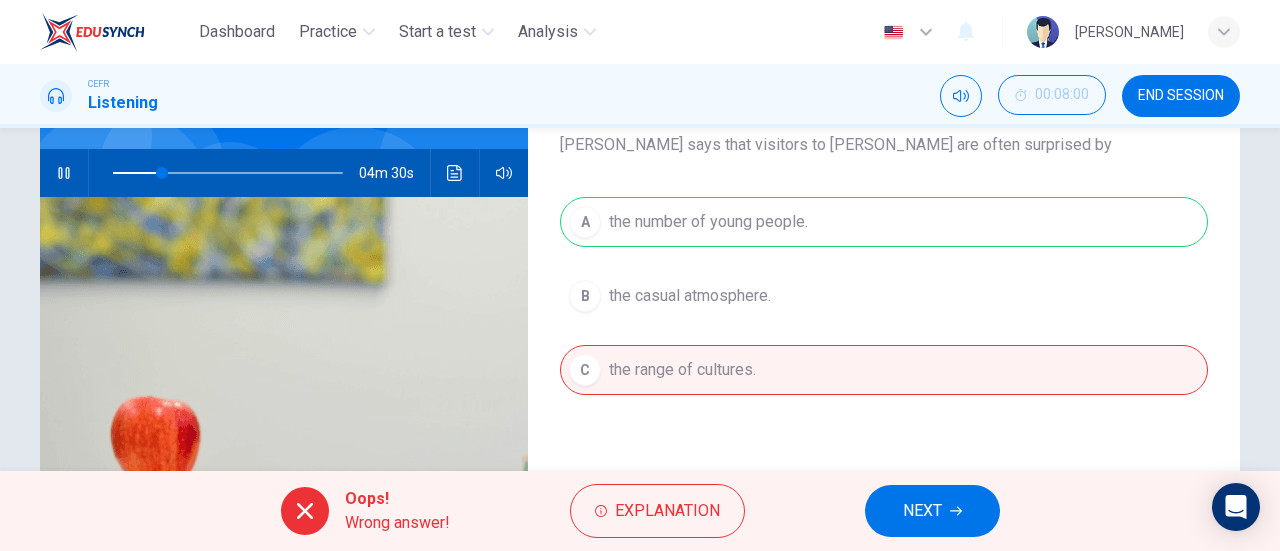 click on "NEXT" at bounding box center [922, 511] 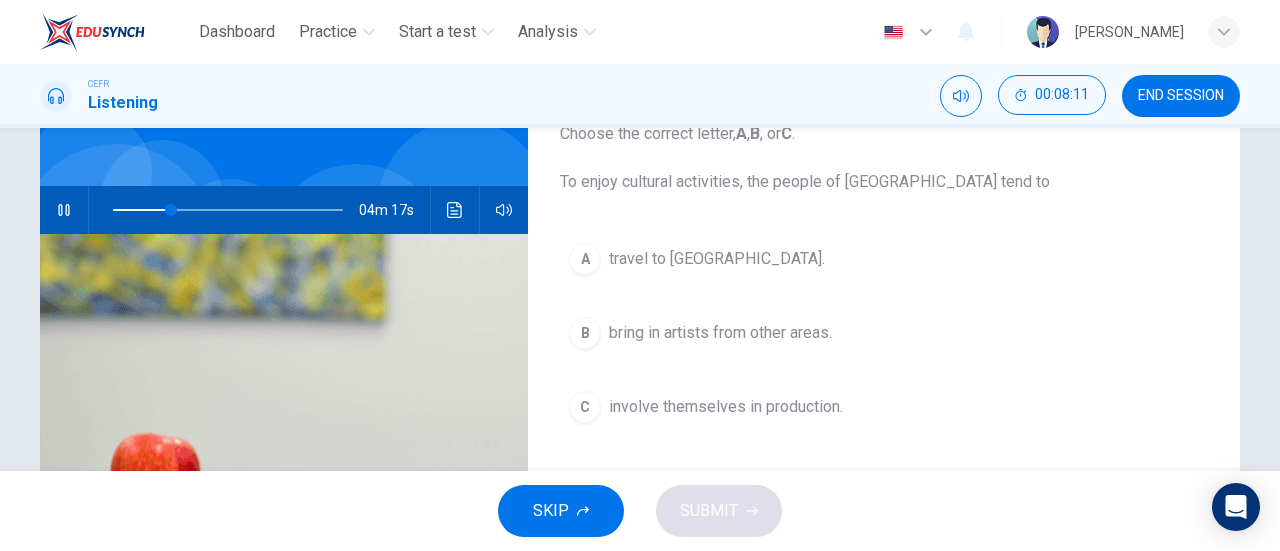 scroll, scrollTop: 139, scrollLeft: 0, axis: vertical 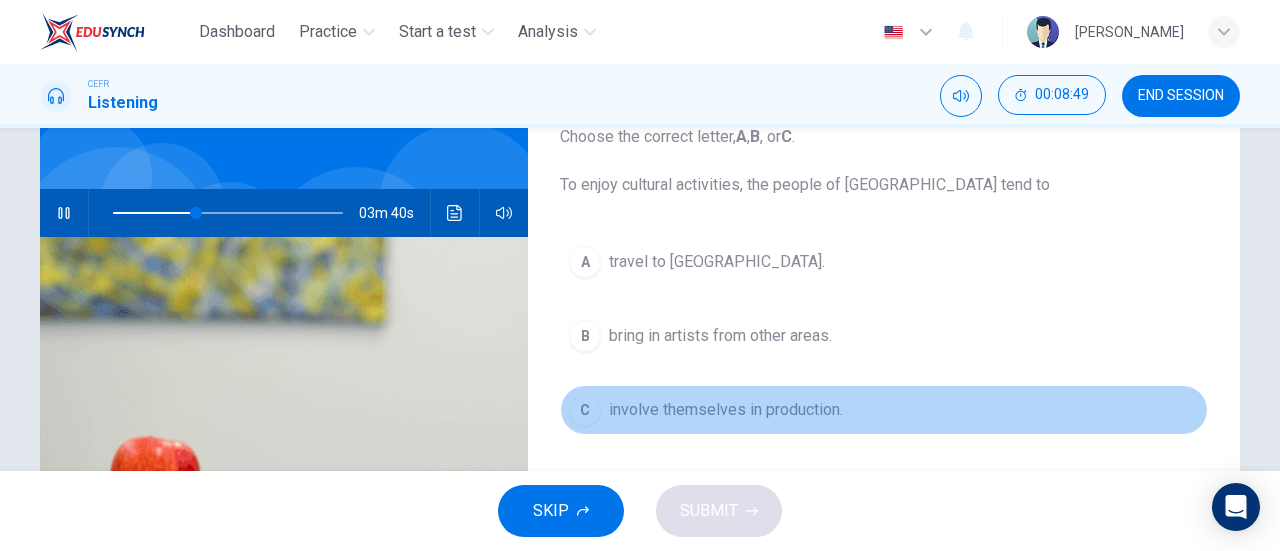 click on "C" at bounding box center [585, 410] 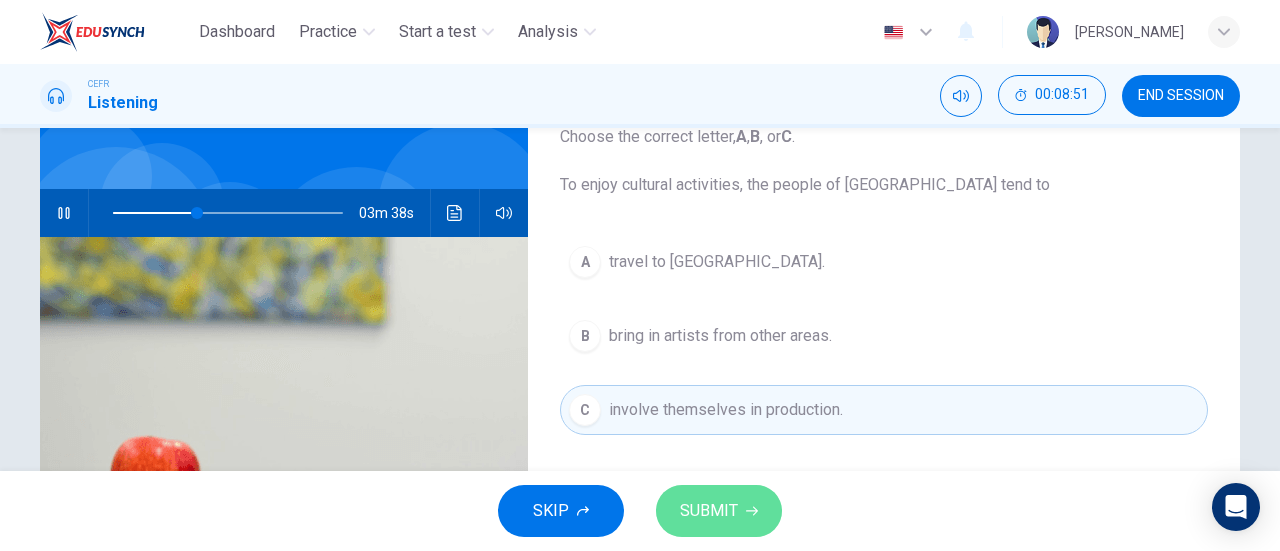 click on "SUBMIT" at bounding box center (709, 511) 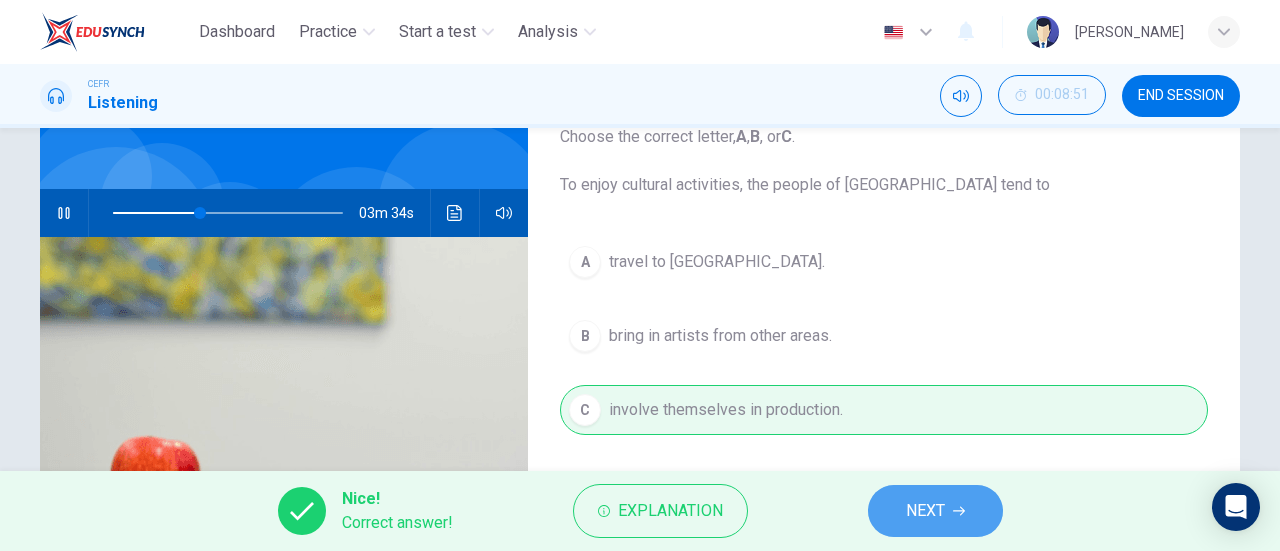 click on "NEXT" at bounding box center (935, 511) 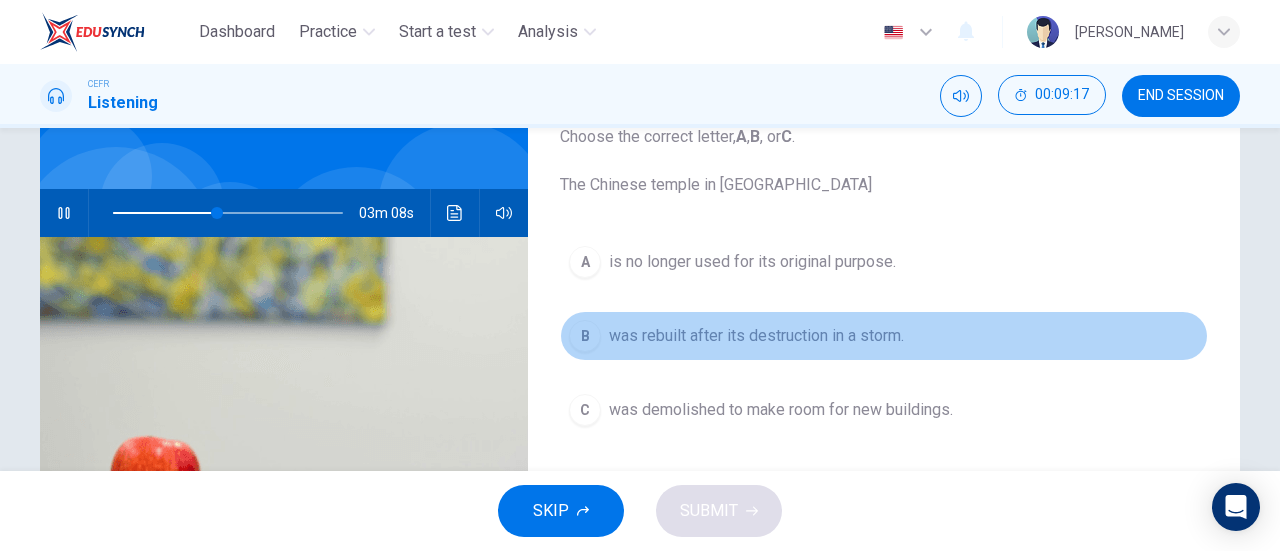 click on "B" at bounding box center (585, 336) 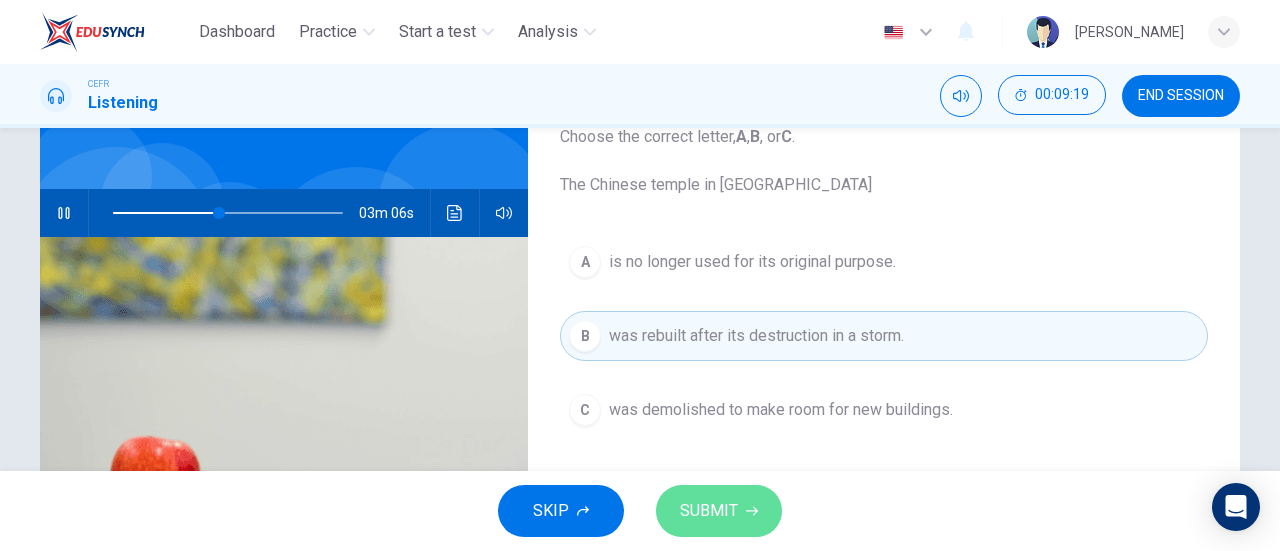 click on "SUBMIT" at bounding box center (719, 511) 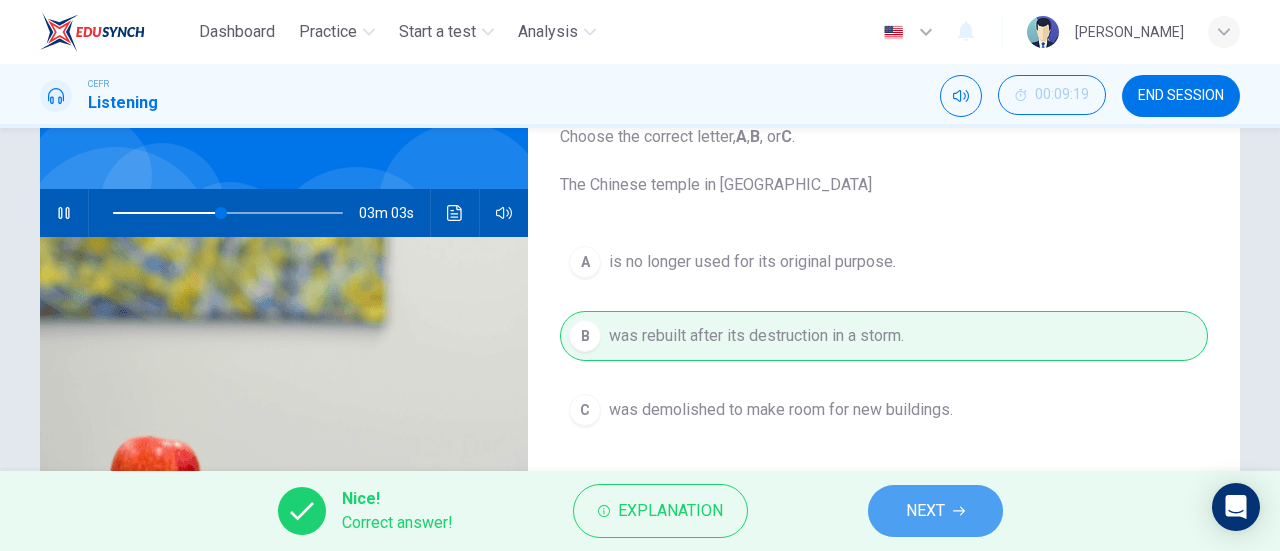 click on "NEXT" at bounding box center (935, 511) 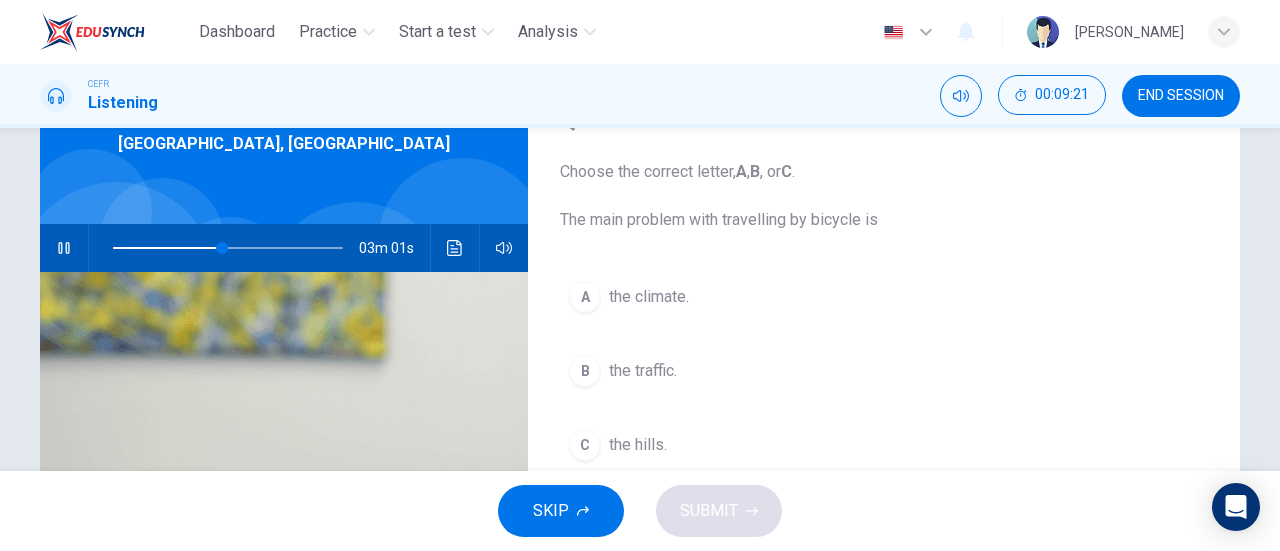 scroll, scrollTop: 103, scrollLeft: 0, axis: vertical 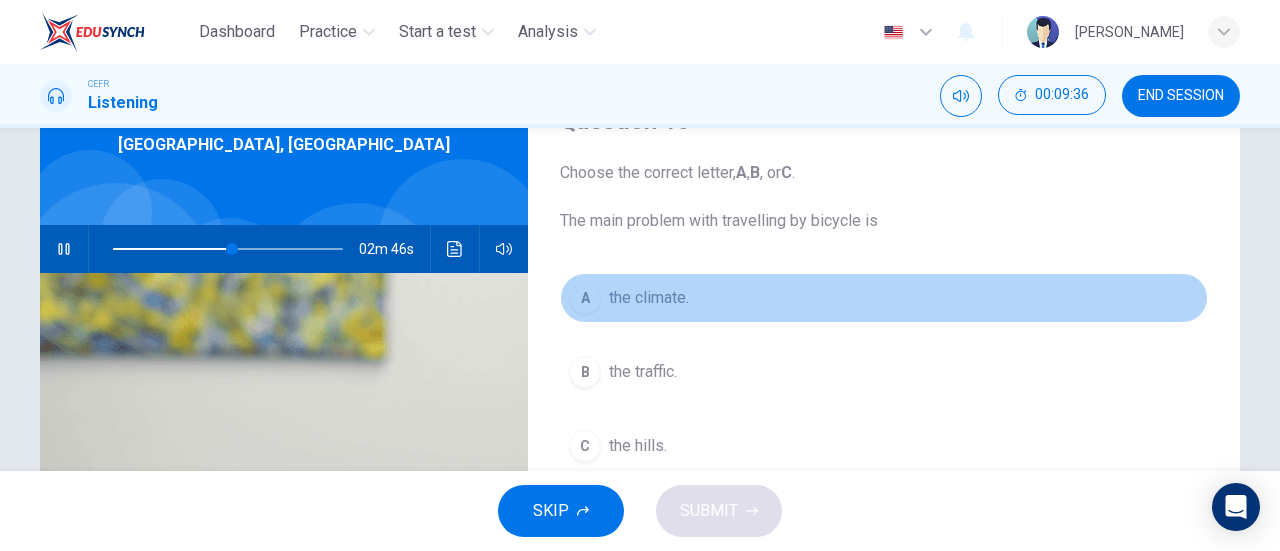click on "A" at bounding box center (585, 298) 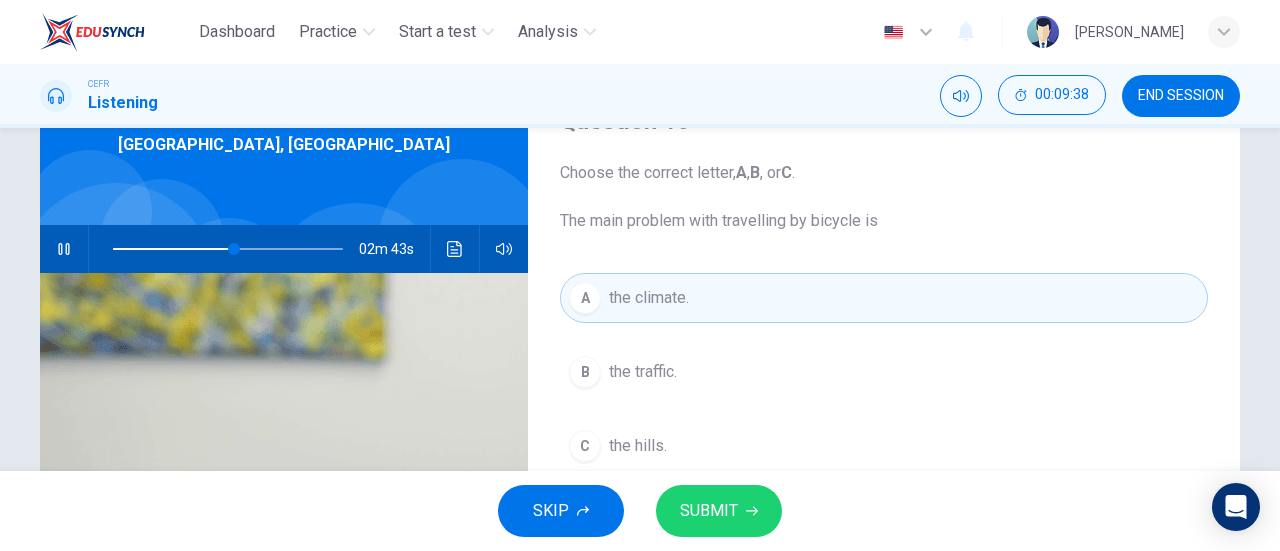 scroll, scrollTop: 136, scrollLeft: 0, axis: vertical 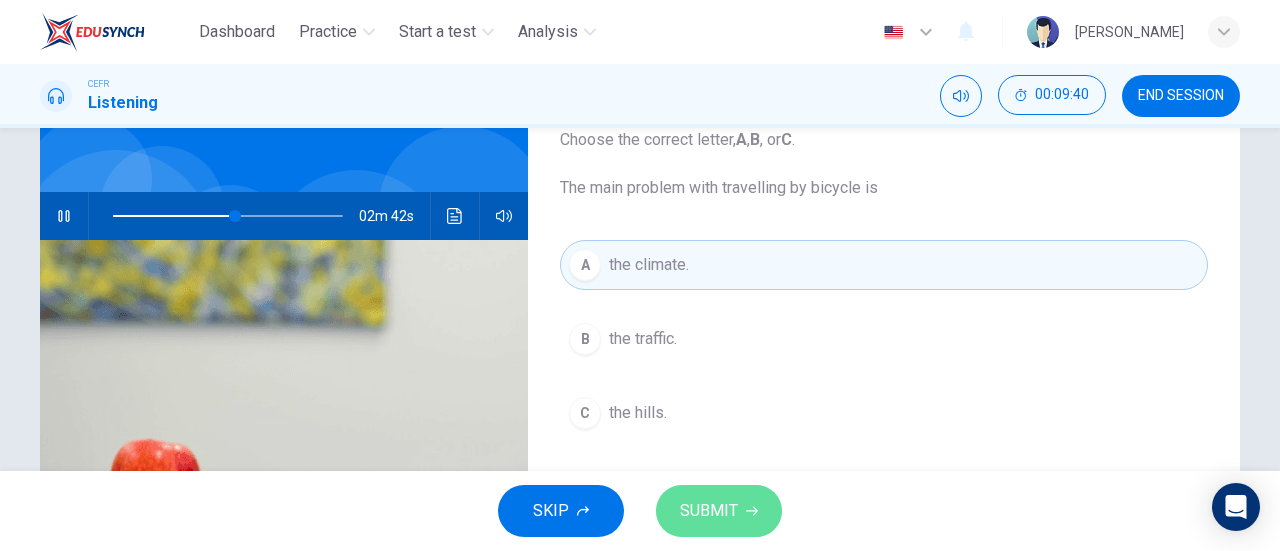 click on "SUBMIT" at bounding box center (709, 511) 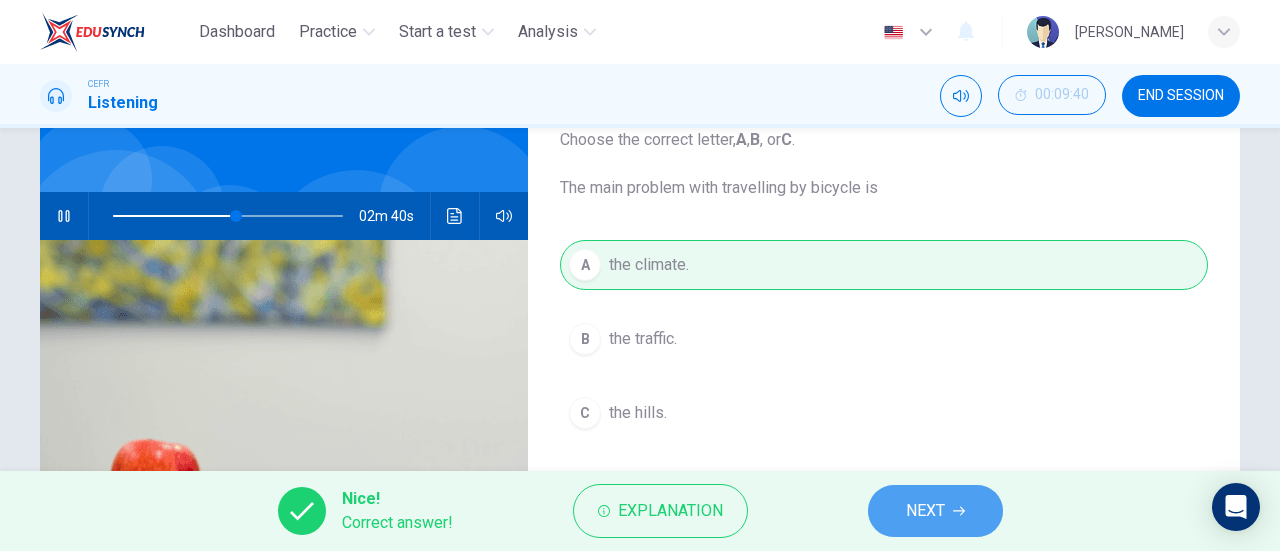 click on "NEXT" at bounding box center [935, 511] 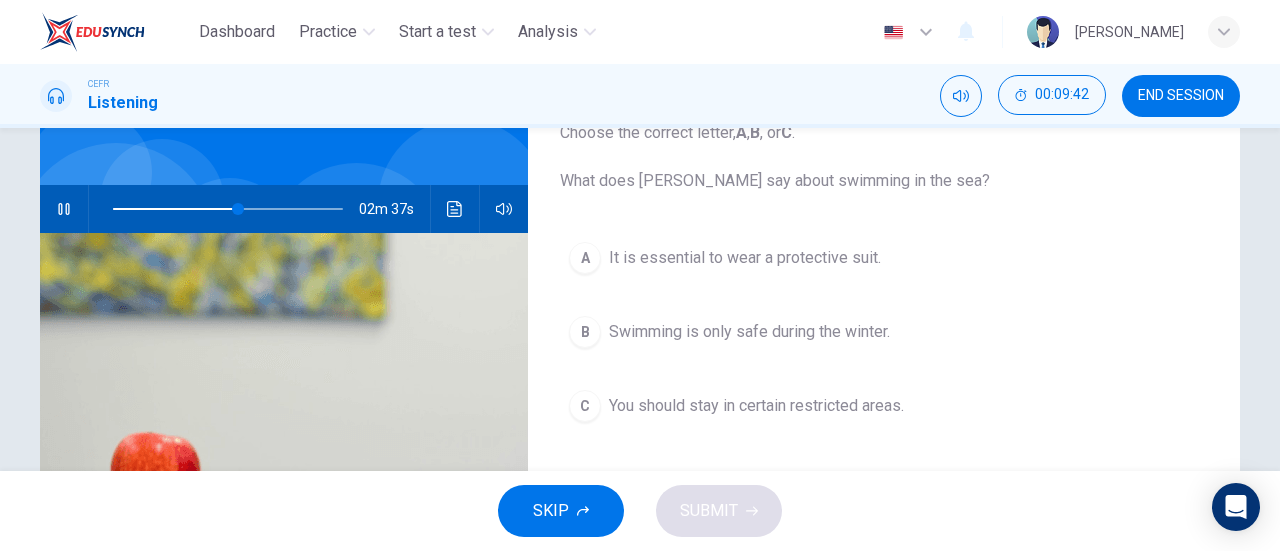 scroll, scrollTop: 144, scrollLeft: 0, axis: vertical 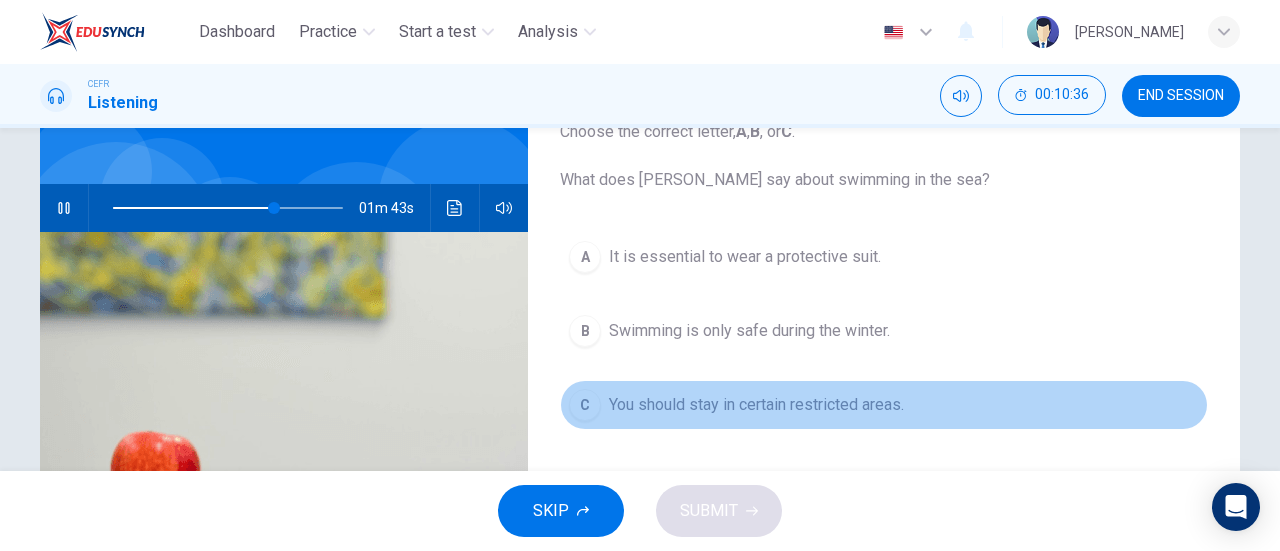 click on "C" at bounding box center (585, 405) 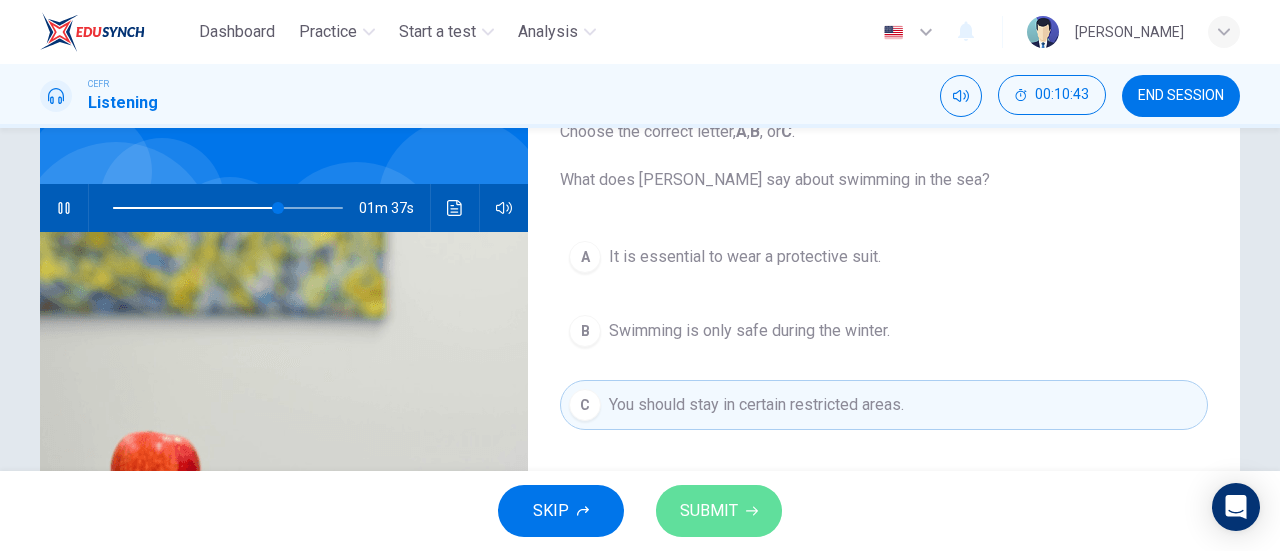 click on "SUBMIT" at bounding box center [709, 511] 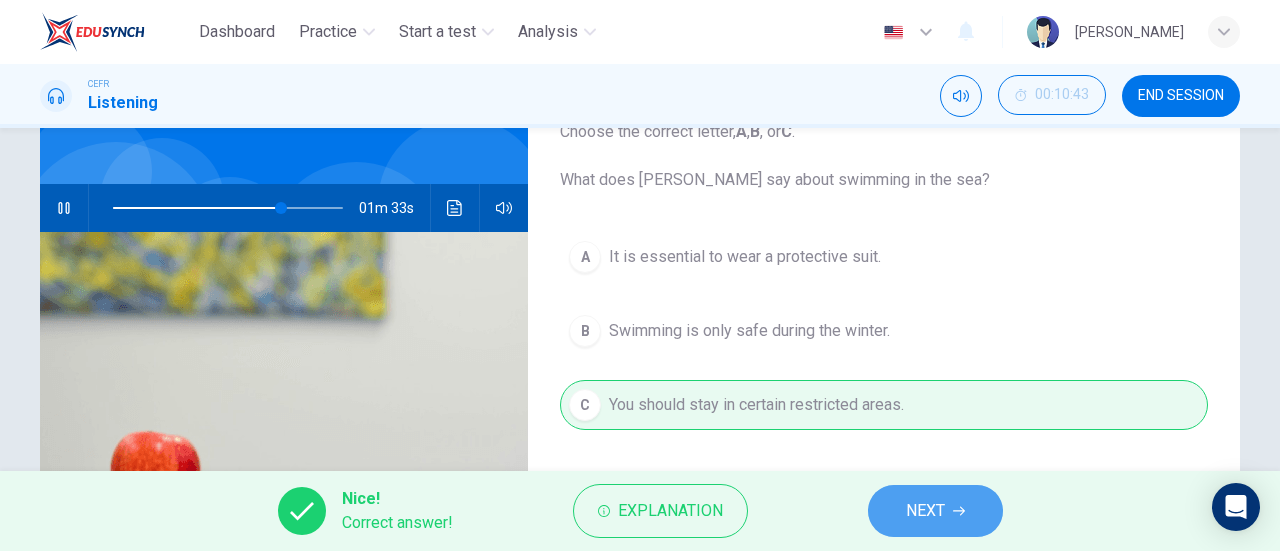 click on "NEXT" at bounding box center [925, 511] 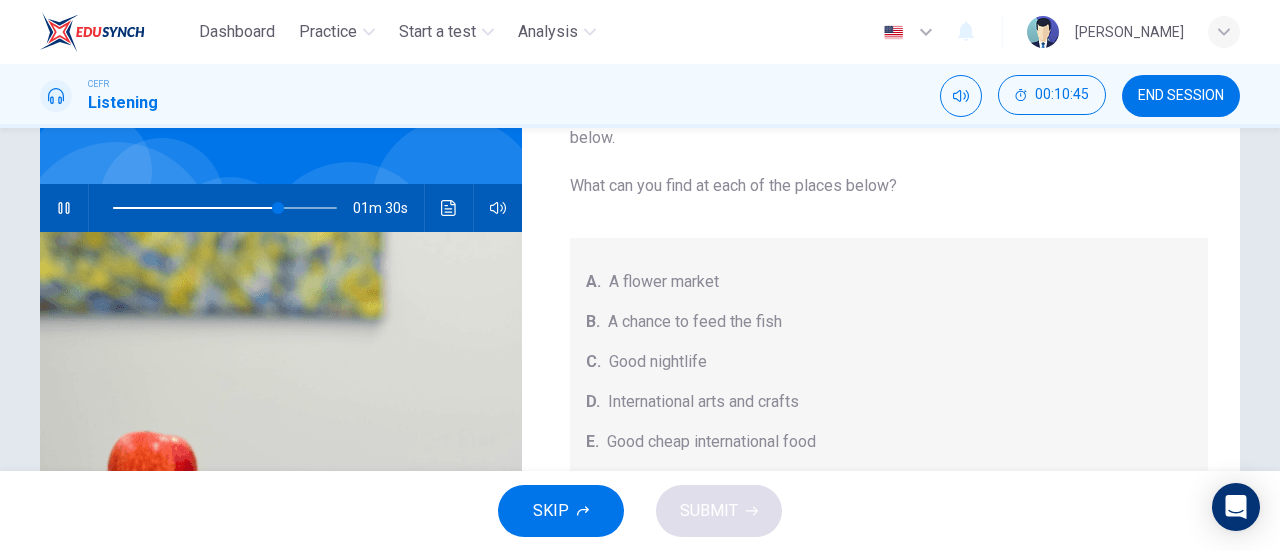scroll, scrollTop: 0, scrollLeft: 0, axis: both 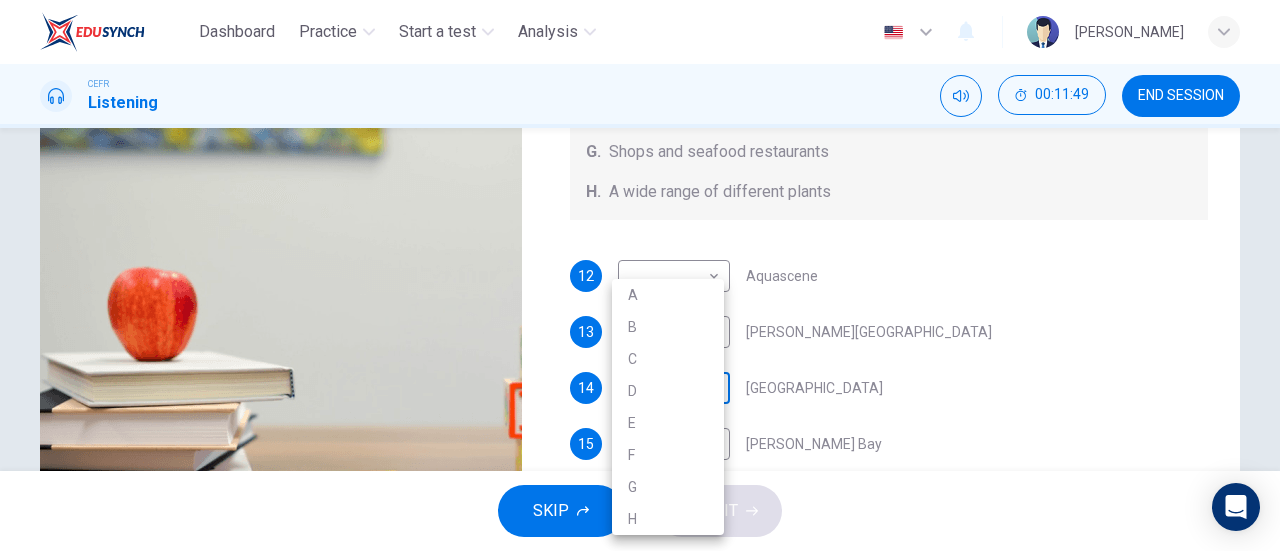 click on "Dashboard Practice Start a test Analysis English en ​ NUR ' KHAIRUNNISA ADRIANA BINTI ZAIN AZRI CEFR Listening 00:11:49 END SESSION Questions 12 - 16 Choose your answers from the box and write the correct letter  A-H  next to the questions below.
What can you find at each of the places below? A. A flower market B. A chance to feed the fish C. Good nightlife D. International arts and crafts E. Good cheap international food F. A trip to catch fish G. Shops and seafood restaurants H. A wide range of different plants 12 ​ ​ Aquascene 13 ​ ​ Smith Street Mall 14 ​ ​ Cullen Bay Marina 15 ​ ​ Fannie Bay 16 ​ ​ Mitchell Street Darwin, Australia 00m 26s SKIP SUBMIT EduSynch - Online Language Proficiency Testing
Dashboard Practice Start a test Analysis Notifications © Copyright  2025 A B C D E F G H" at bounding box center (640, 275) 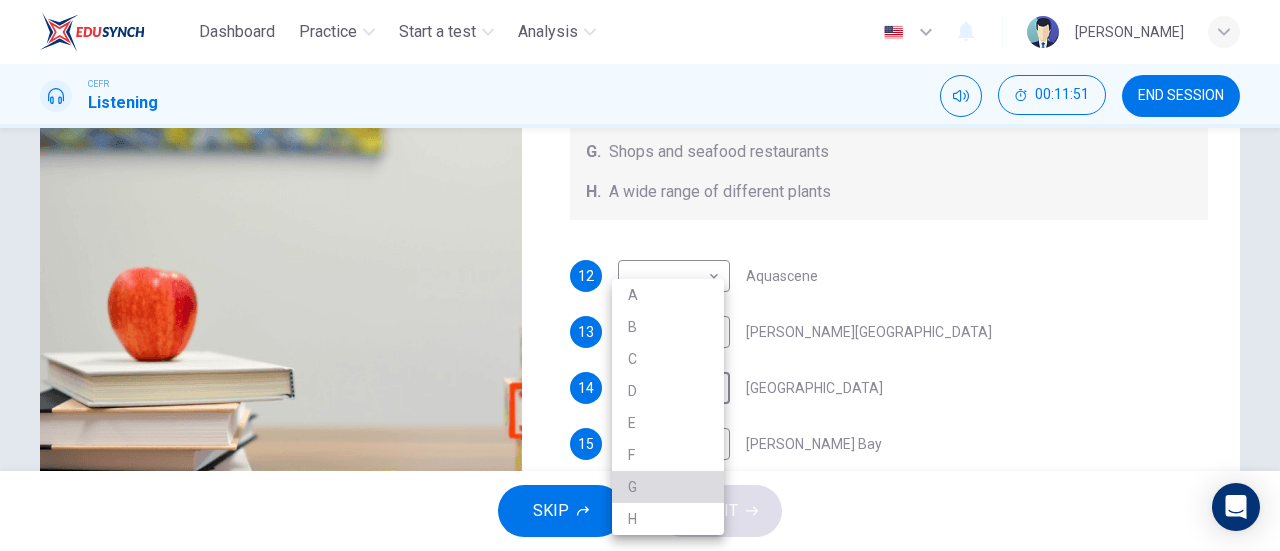 click on "G" at bounding box center [668, 487] 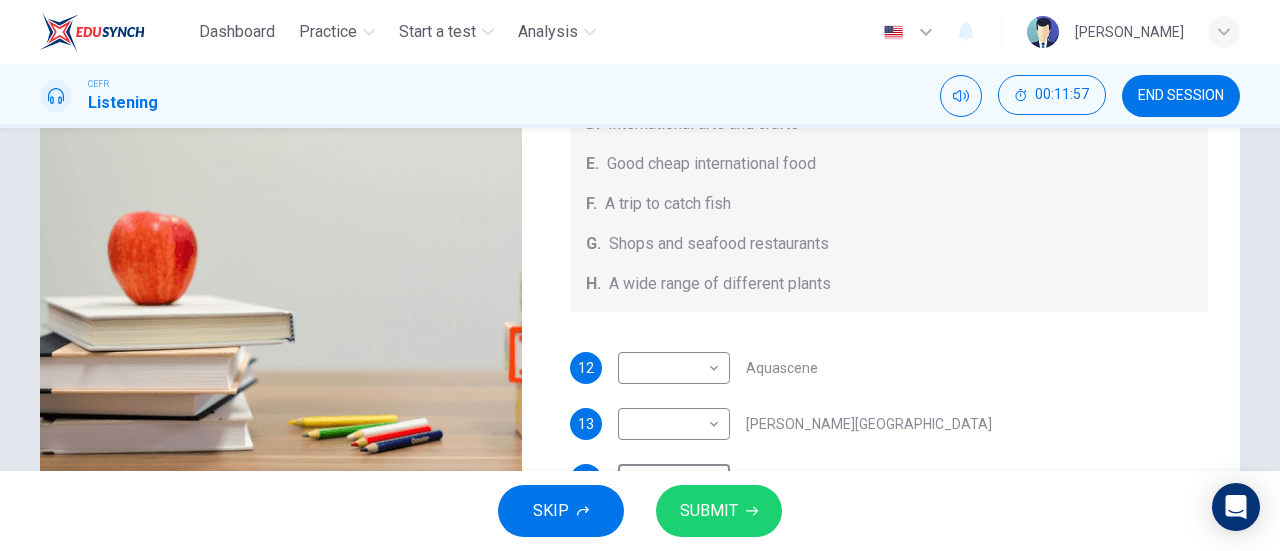 scroll, scrollTop: 432, scrollLeft: 0, axis: vertical 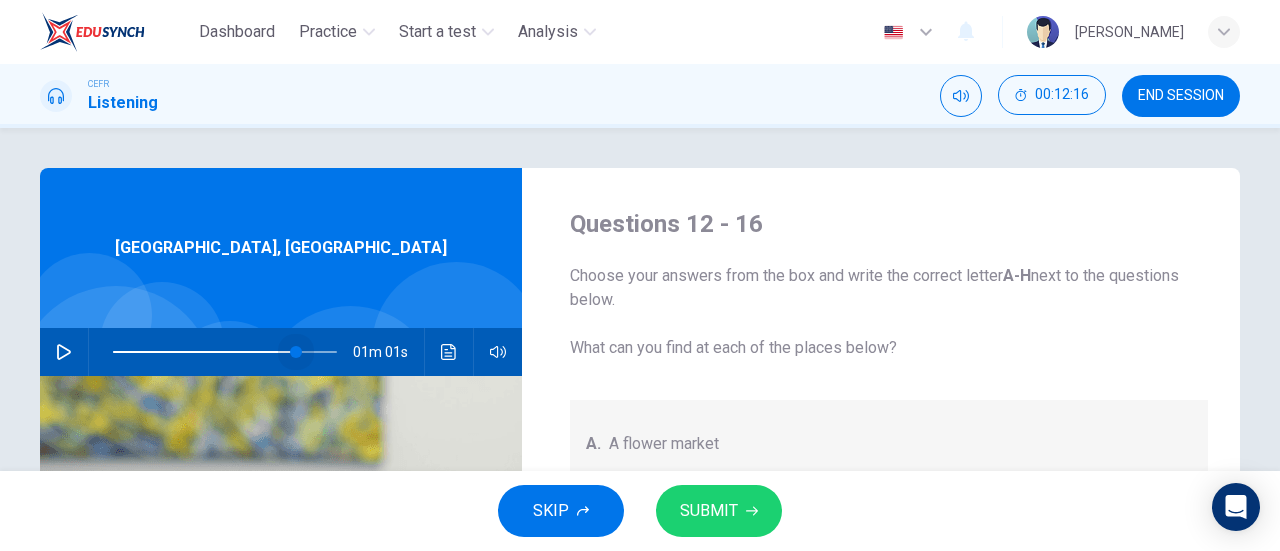 click at bounding box center [225, 352] 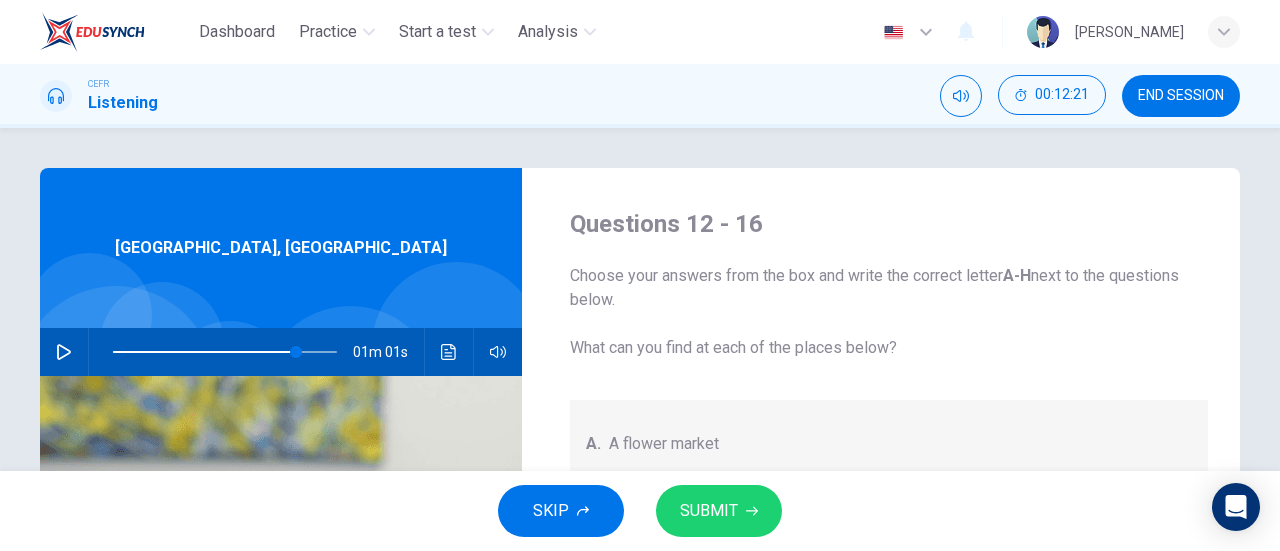click 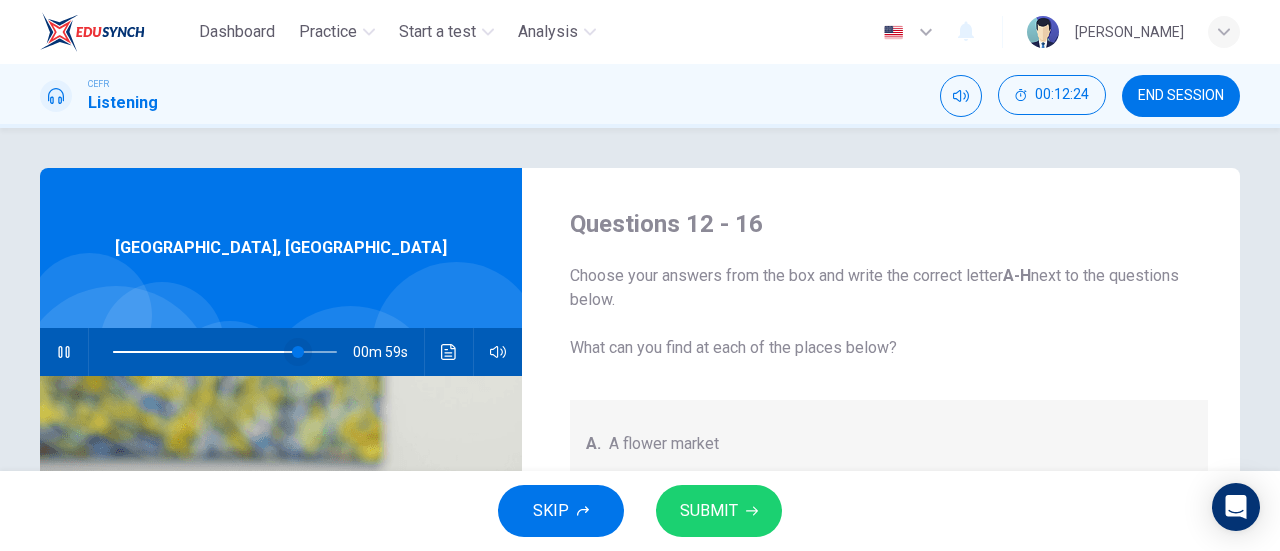 click at bounding box center (298, 352) 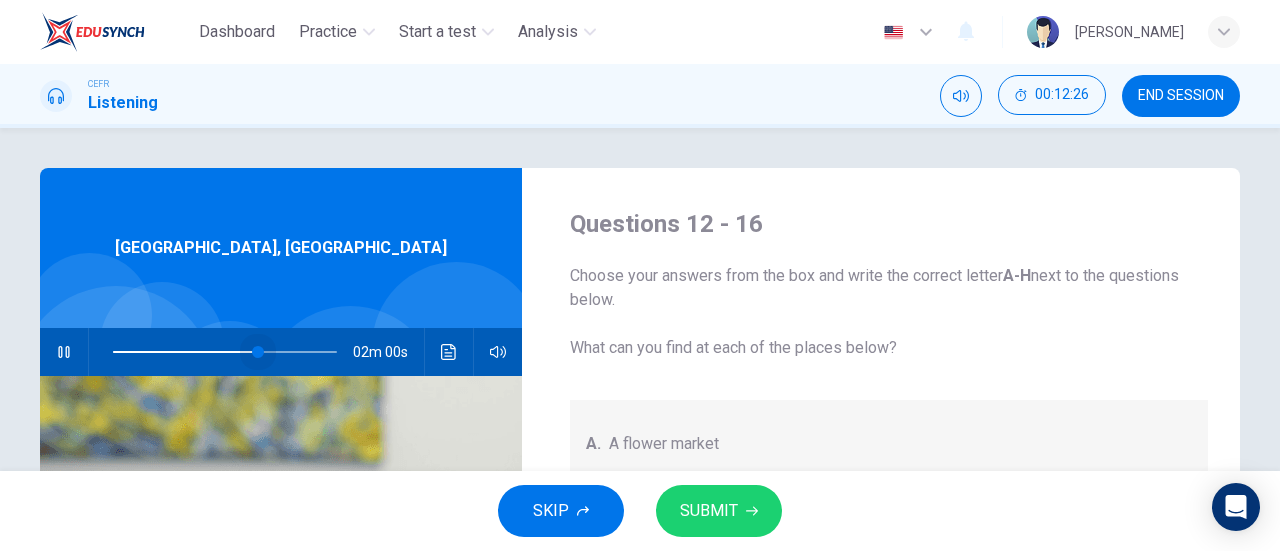 click at bounding box center (225, 352) 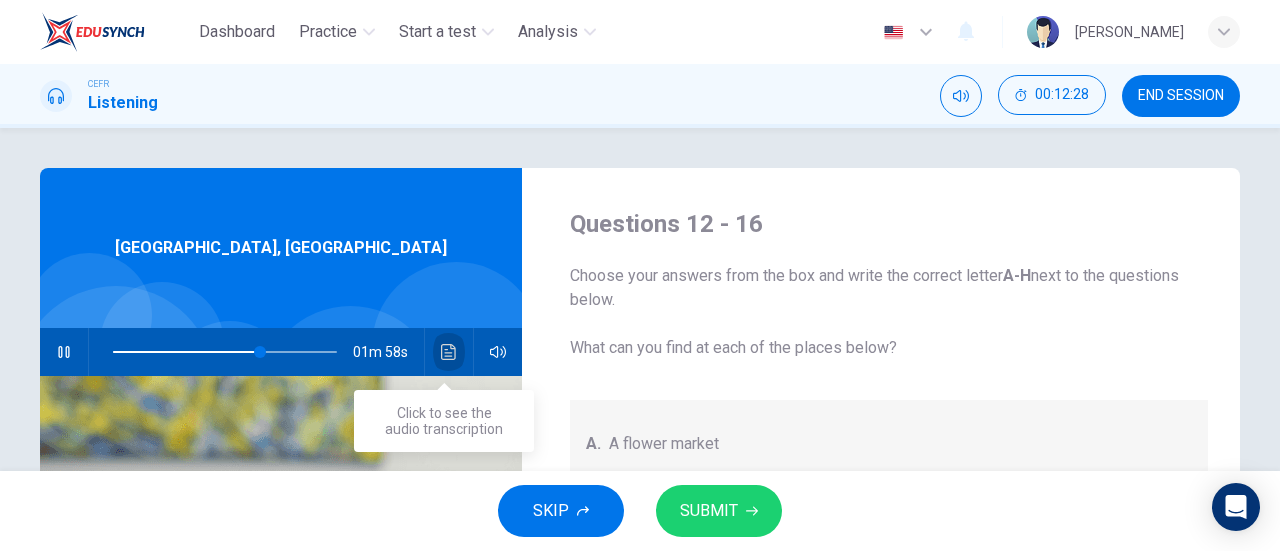 click 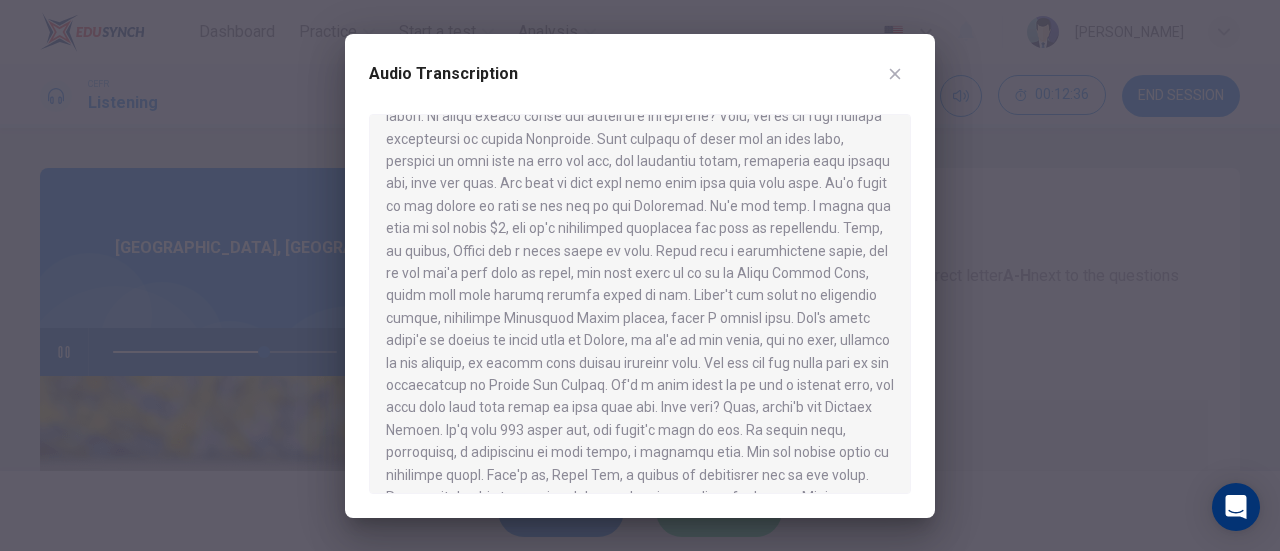 scroll, scrollTop: 986, scrollLeft: 0, axis: vertical 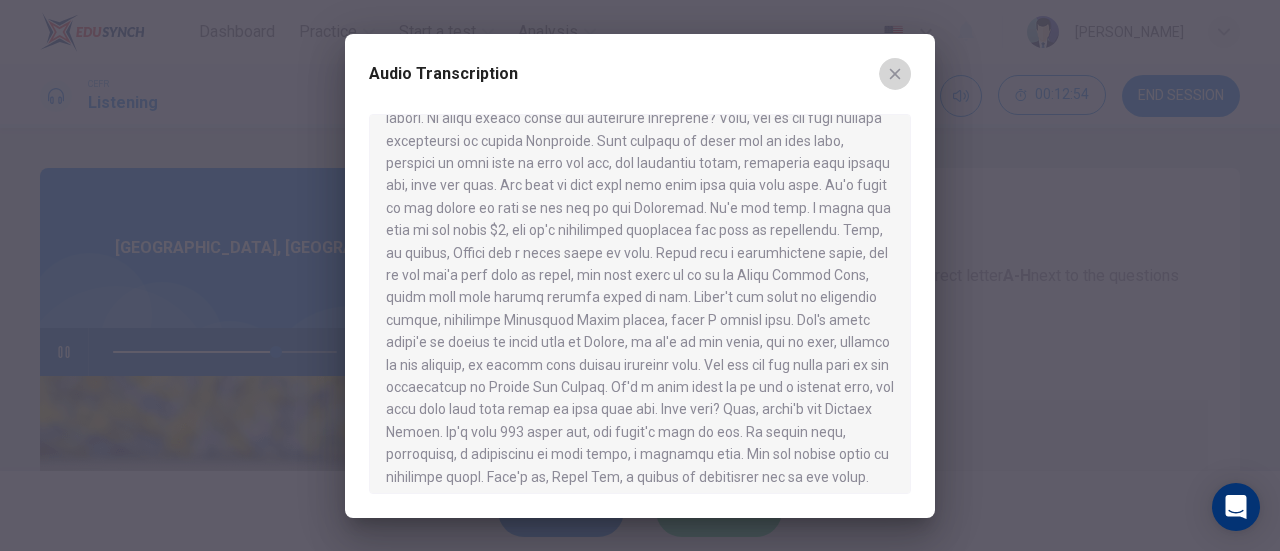 click 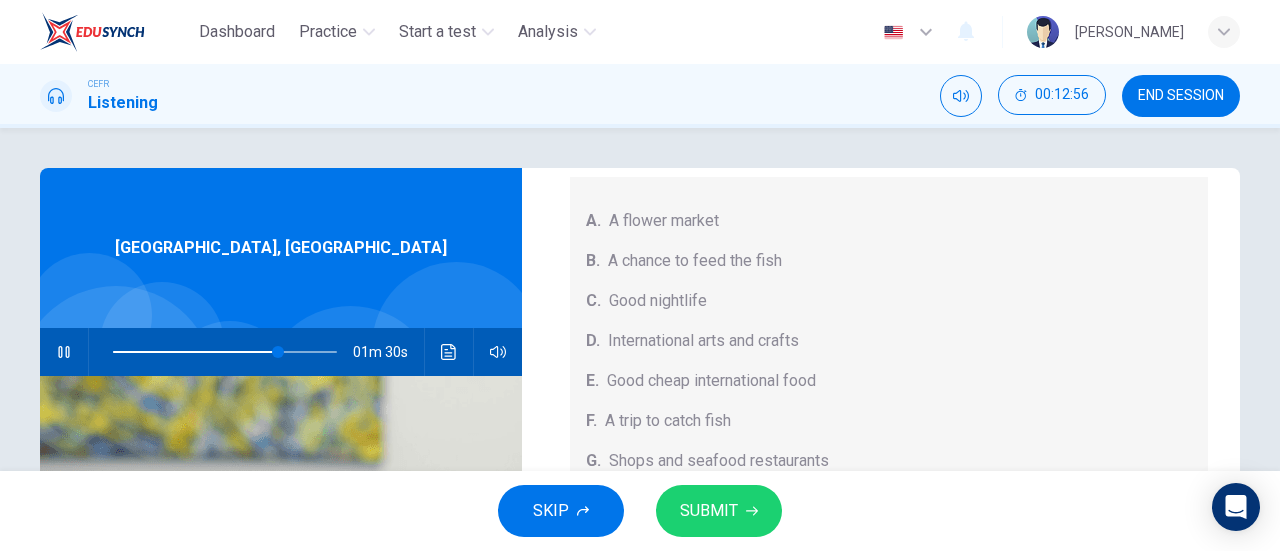 scroll, scrollTop: 224, scrollLeft: 0, axis: vertical 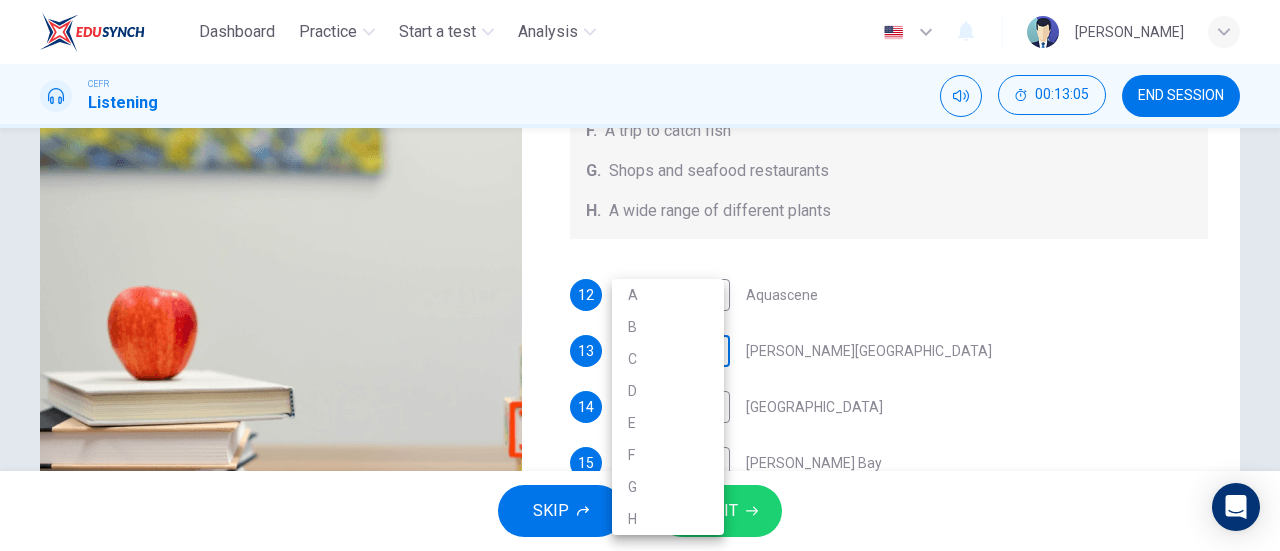 click on "Dashboard Practice Start a test Analysis English en ​ NUR ' KHAIRUNNISA ADRIANA BINTI ZAIN AZRI CEFR Listening 00:13:05 END SESSION Questions 12 - 16 Choose your answers from the box and write the correct letter  A-H  next to the questions below.
What can you find at each of the places below? A. A flower market B. A chance to feed the fish C. Good nightlife D. International arts and crafts E. Good cheap international food F. A trip to catch fish G. Shops and seafood restaurants H. A wide range of different plants 12 ​ ​ Aquascene 13 ​ ​ Smith Street Mall 14 G G ​ Cullen Bay Marina 15 ​ ​ Fannie Bay 16 ​ ​ Mitchell Street Darwin, Australia 01m 22s SKIP SUBMIT EduSynch - Online Language Proficiency Testing
Dashboard Practice Start a test Analysis Notifications © Copyright  2025 A B C D E F G H" at bounding box center [640, 275] 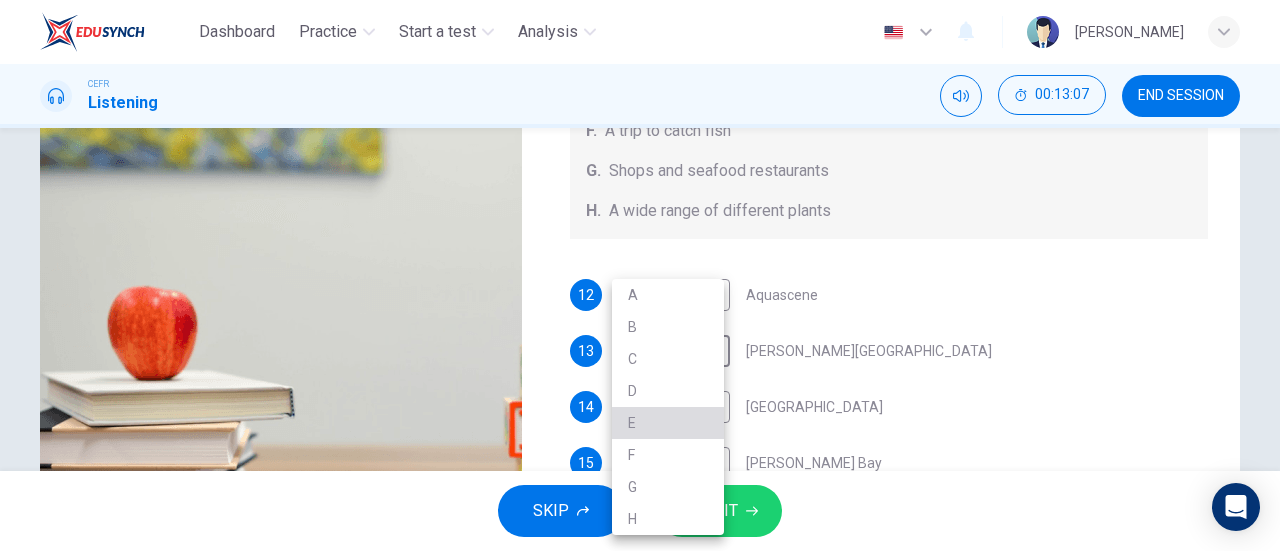 click on "E" at bounding box center [668, 423] 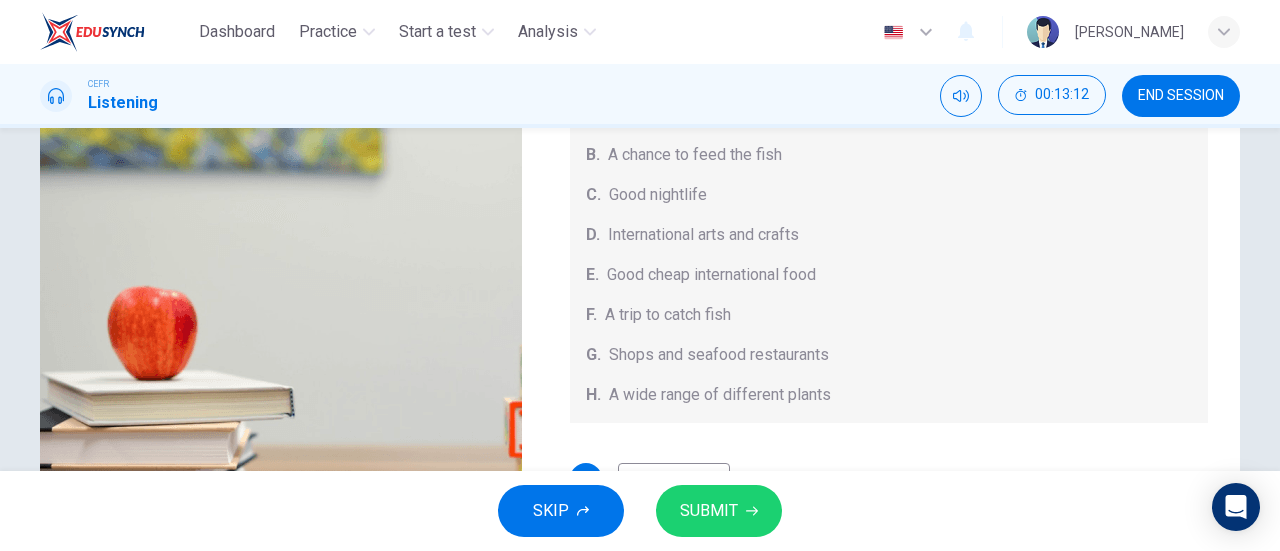 scroll, scrollTop: 0, scrollLeft: 0, axis: both 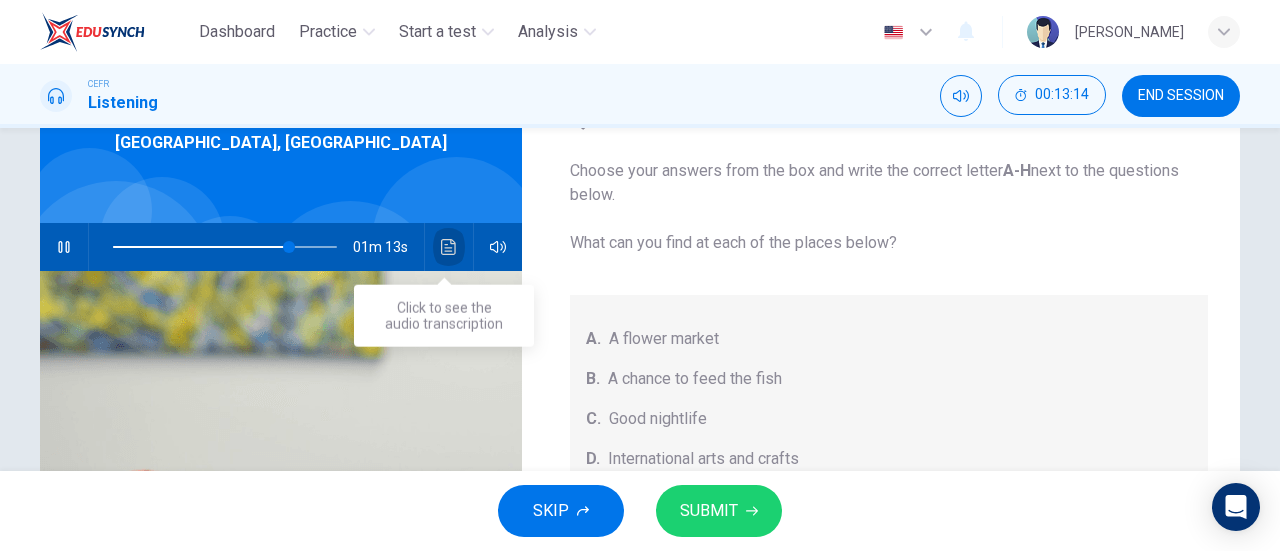 click at bounding box center [449, 247] 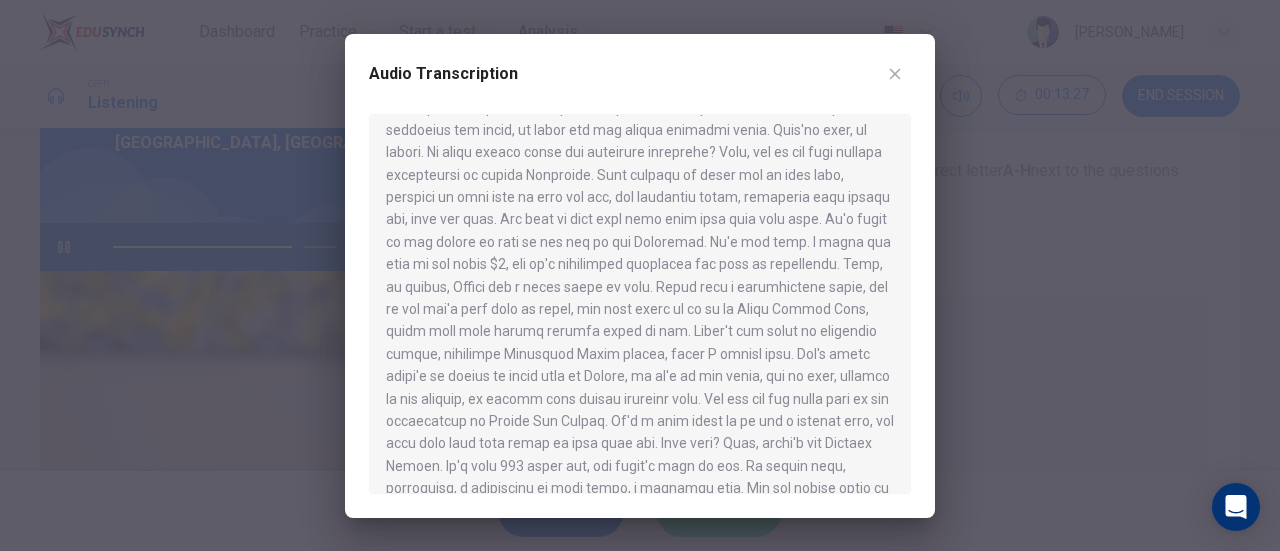 scroll, scrollTop: 950, scrollLeft: 0, axis: vertical 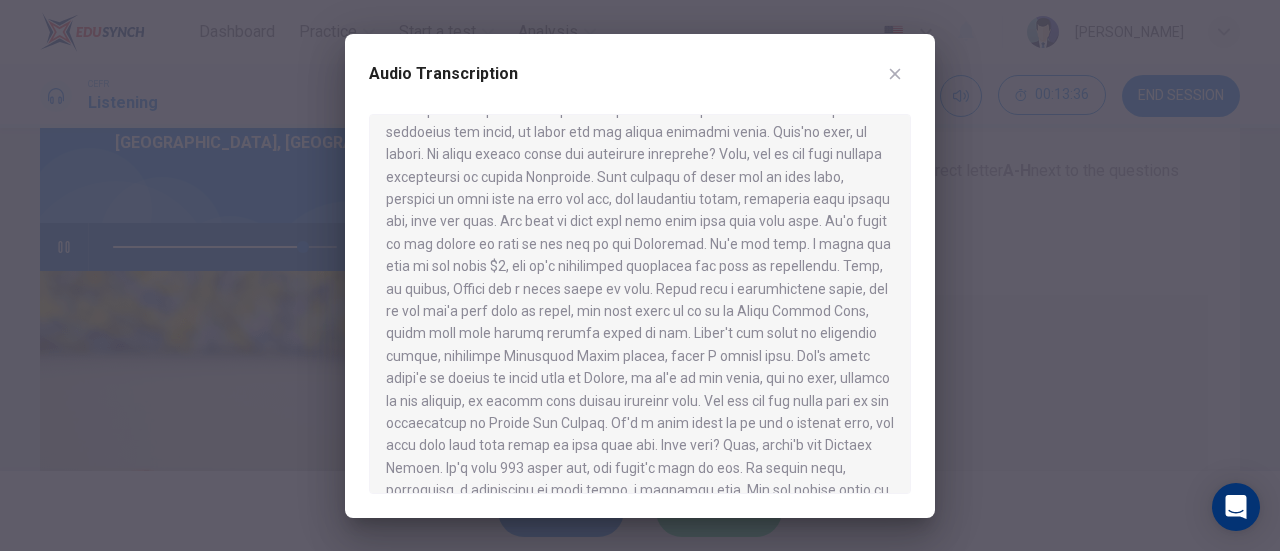 click 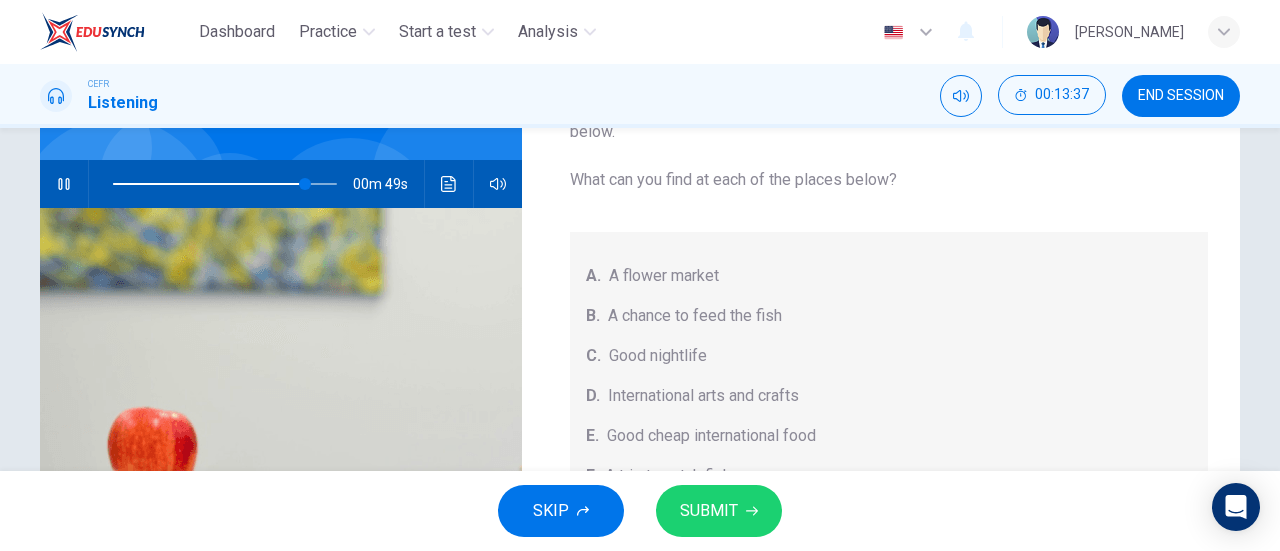 scroll, scrollTop: 170, scrollLeft: 0, axis: vertical 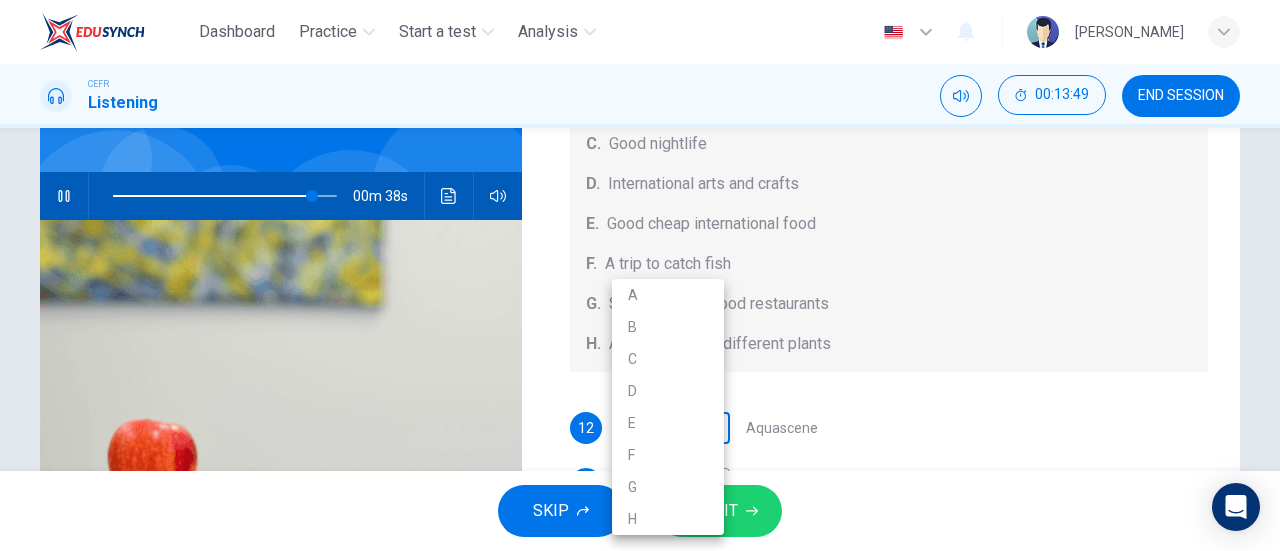 click on "Dashboard Practice Start a test Analysis English en ​ NUR ' KHAIRUNNISA ADRIANA BINTI ZAIN AZRI CEFR Listening 00:13:49 END SESSION Questions 12 - 16 Choose your answers from the box and write the correct letter  A-H  next to the questions below.
What can you find at each of the places below? A. A flower market B. A chance to feed the fish C. Good nightlife D. International arts and crafts E. Good cheap international food F. A trip to catch fish G. Shops and seafood restaurants H. A wide range of different plants 12 ​ ​ Aquascene 13 E E ​ Smith Street Mall 14 G G ​ Cullen Bay Marina 15 ​ ​ Fannie Bay 16 ​ ​ Mitchell Street Darwin, Australia 00m 38s SKIP SUBMIT EduSynch - Online Language Proficiency Testing
Dashboard Practice Start a test Analysis Notifications © Copyright  2025 A B C D E F G H" at bounding box center [640, 275] 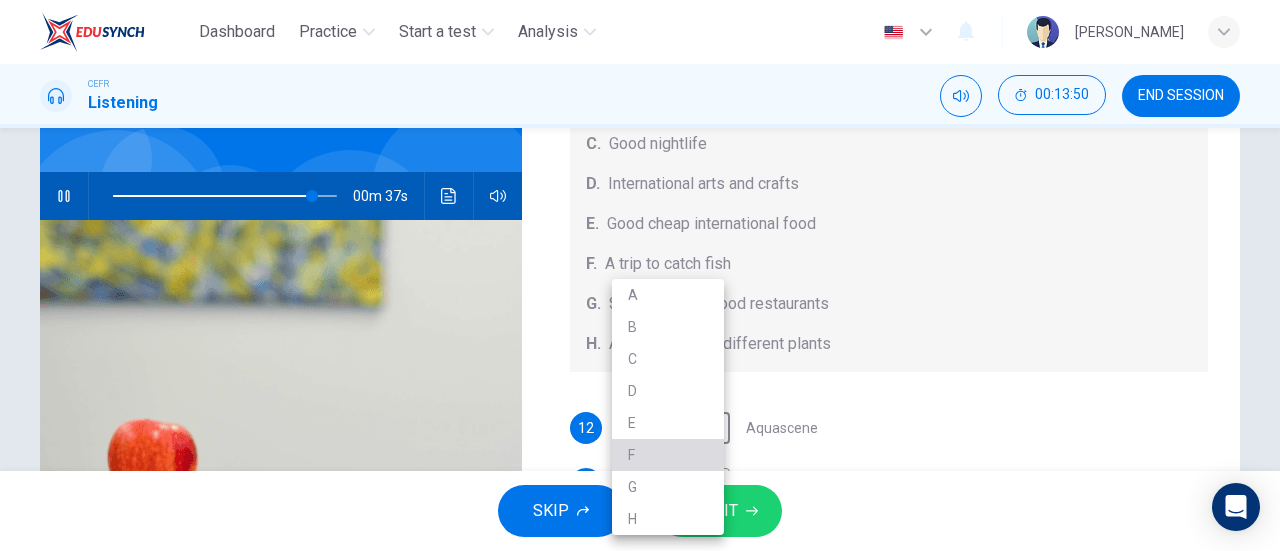click on "F" at bounding box center (668, 455) 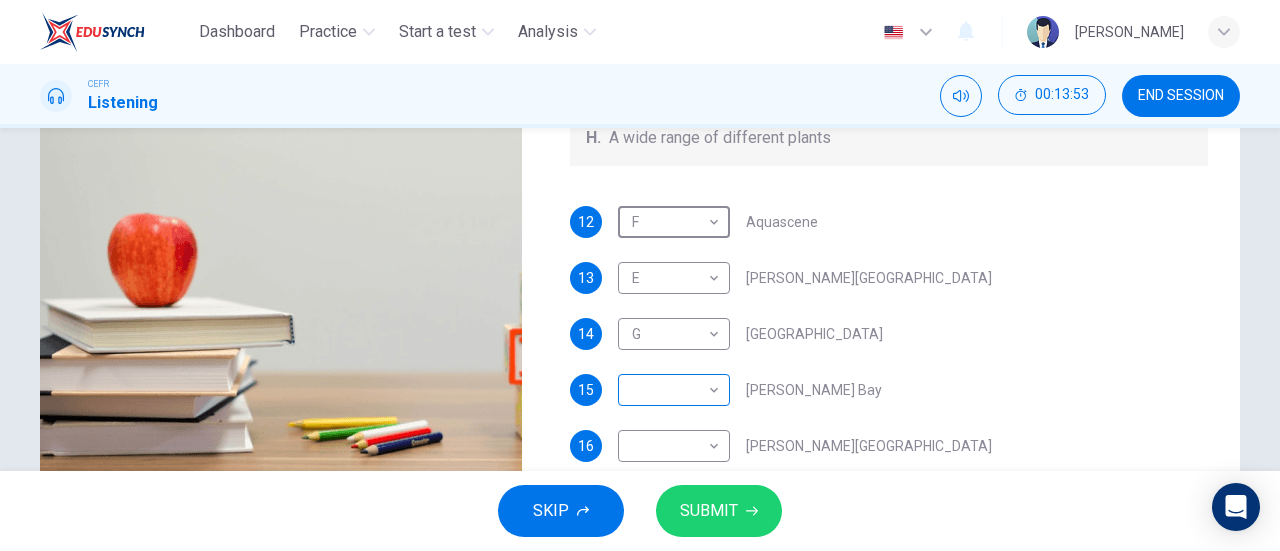 scroll, scrollTop: 432, scrollLeft: 0, axis: vertical 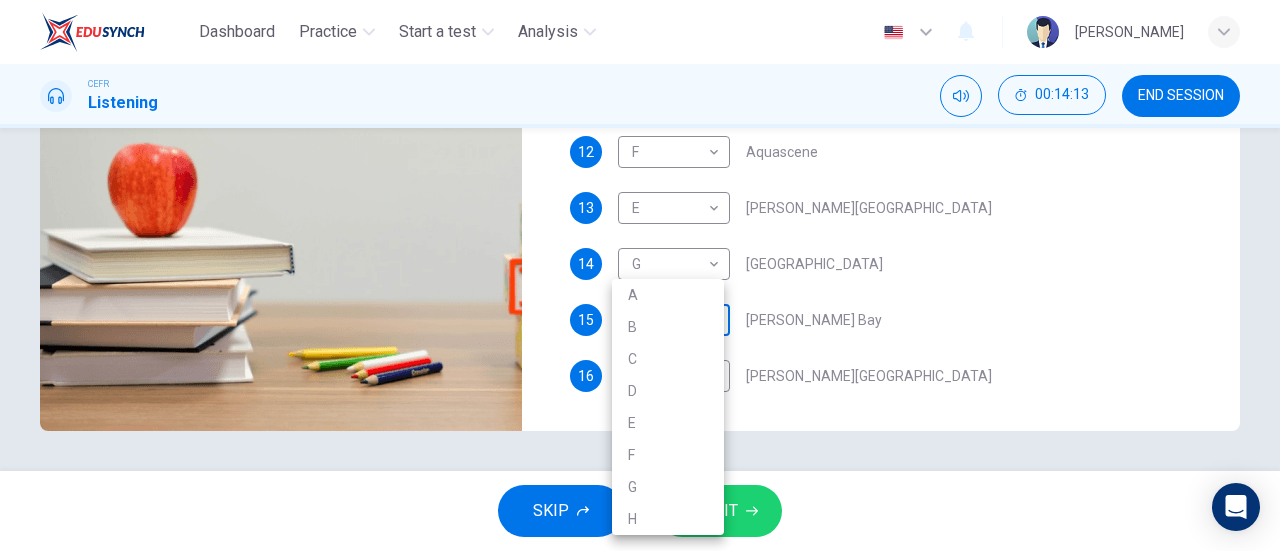 click on "Dashboard Practice Start a test Analysis English en ​ NUR ' KHAIRUNNISA ADRIANA BINTI ZAIN AZRI CEFR Listening 00:14:13 END SESSION Questions 12 - 16 Choose your answers from the box and write the correct letter  A-H  next to the questions below.
What can you find at each of the places below? A. A flower market B. A chance to feed the fish C. Good nightlife D. International arts and crafts E. Good cheap international food F. A trip to catch fish G. Shops and seafood restaurants H. A wide range of different plants 12 F F ​ Aquascene 13 E E ​ Smith Street Mall 14 G G ​ Cullen Bay Marina 15 ​ ​ Fannie Bay 16 ​ ​ Mitchell Street Darwin, Australia 00m 13s SKIP SUBMIT EduSynch - Online Language Proficiency Testing
Dashboard Practice Start a test Analysis Notifications © Copyright  2025 A B C D E F G H" at bounding box center [640, 275] 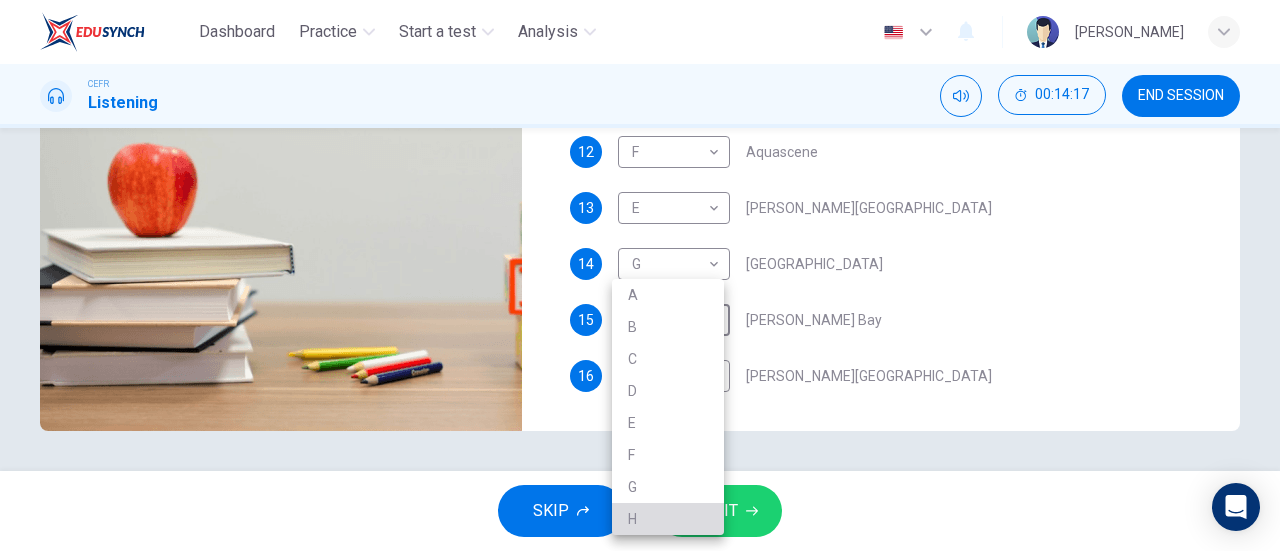 click on "H" at bounding box center (668, 519) 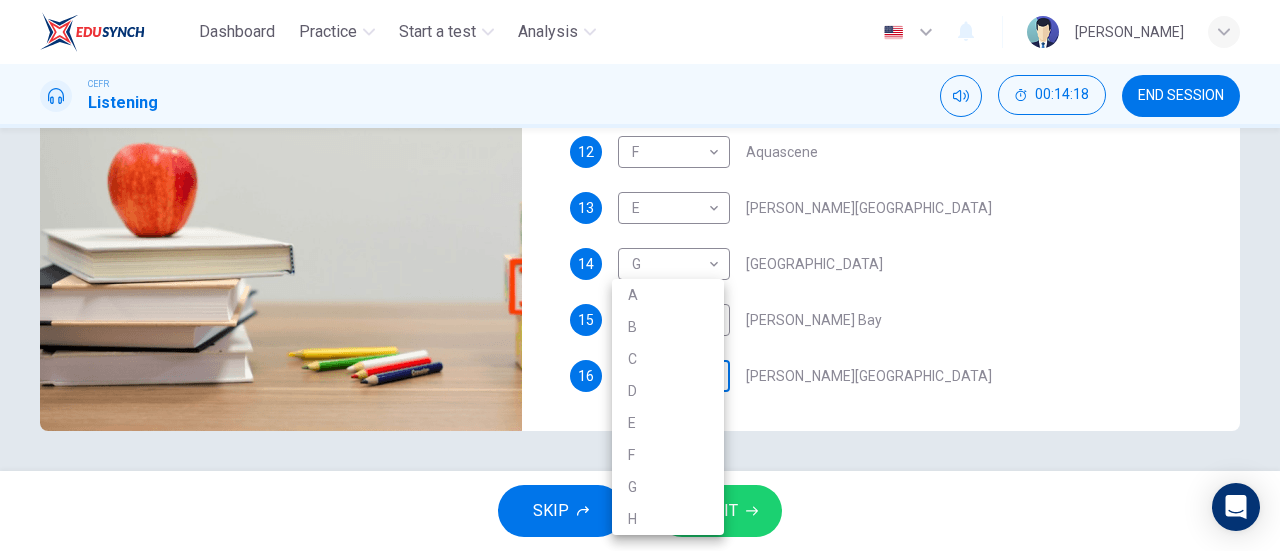 click on "Dashboard Practice Start a test Analysis English en ​ NUR ' KHAIRUNNISA ADRIANA BINTI ZAIN AZRI CEFR Listening 00:14:18 END SESSION Questions 12 - 16 Choose your answers from the box and write the correct letter  A-H  next to the questions below.
What can you find at each of the places below? A. A flower market B. A chance to feed the fish C. Good nightlife D. International arts and crafts E. Good cheap international food F. A trip to catch fish G. Shops and seafood restaurants H. A wide range of different plants 12 F F ​ Aquascene 13 E E ​ Smith Street Mall 14 G G ​ Cullen Bay Marina 15 H H ​ Fannie Bay 16 ​ ​ Mitchell Street Darwin, Australia 00m 09s SKIP SUBMIT EduSynch - Online Language Proficiency Testing
Dashboard Practice Start a test Analysis Notifications © Copyright  2025 A B C D E F G H" at bounding box center (640, 275) 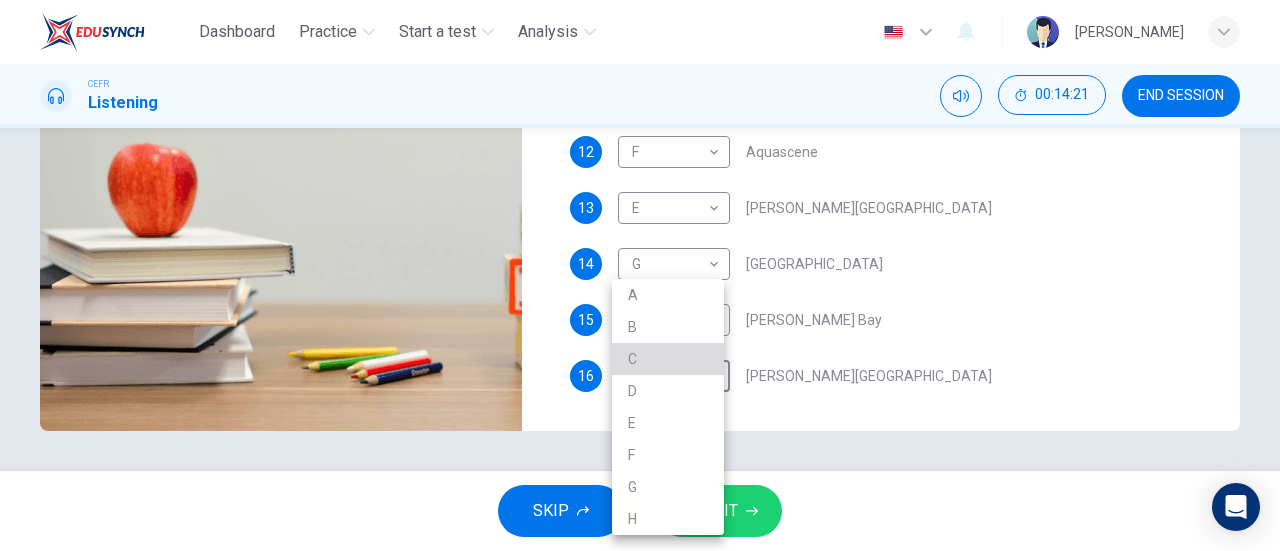 click on "C" at bounding box center (668, 359) 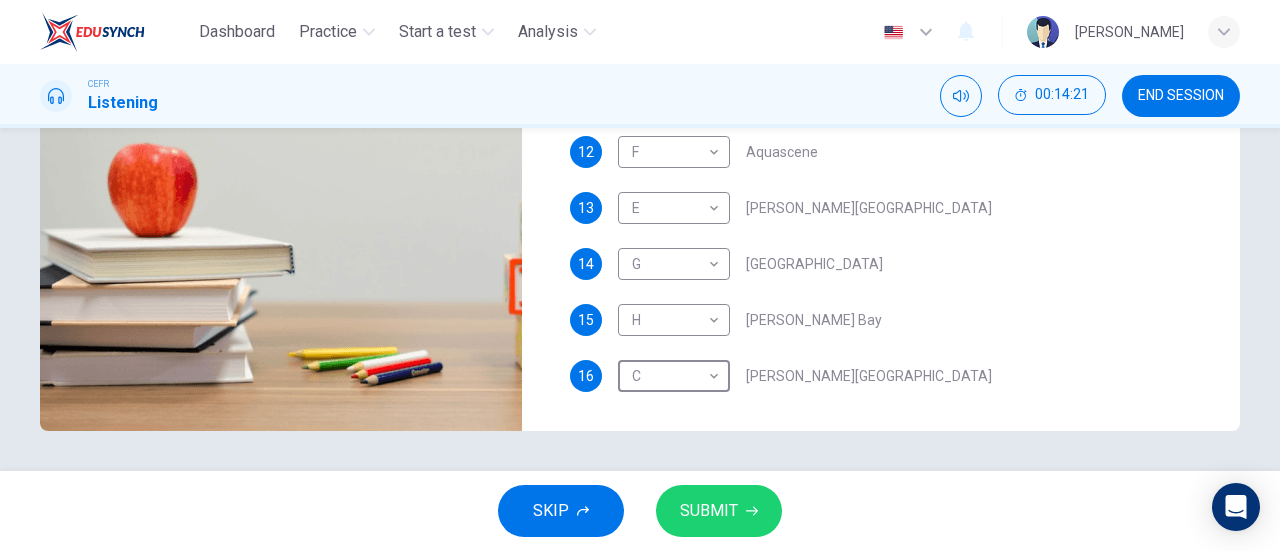 scroll, scrollTop: 0, scrollLeft: 0, axis: both 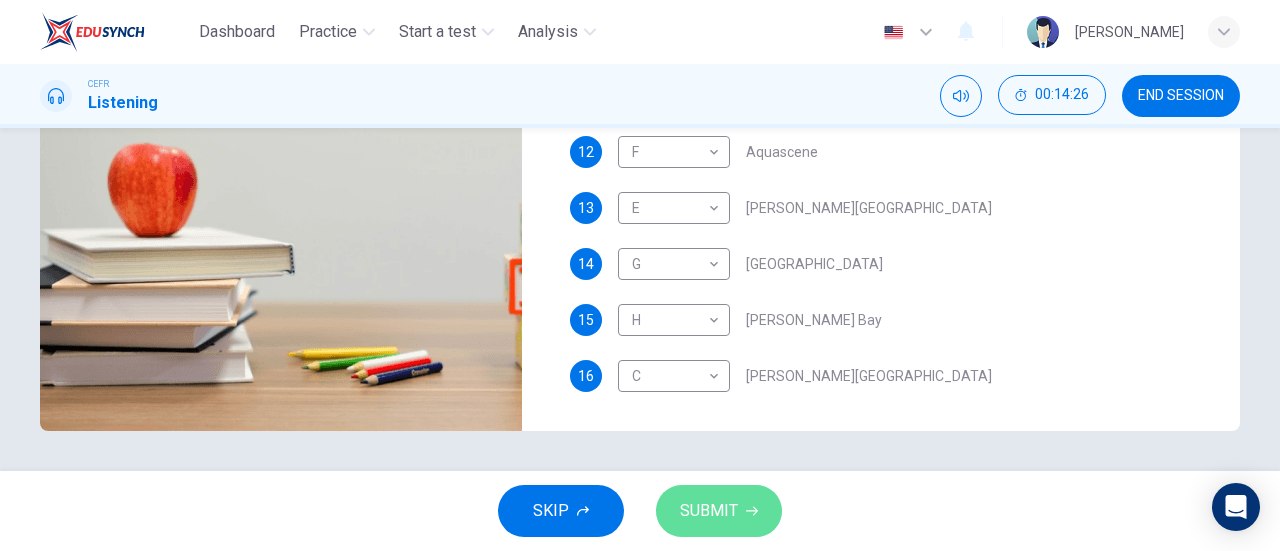 click on "SUBMIT" at bounding box center [709, 511] 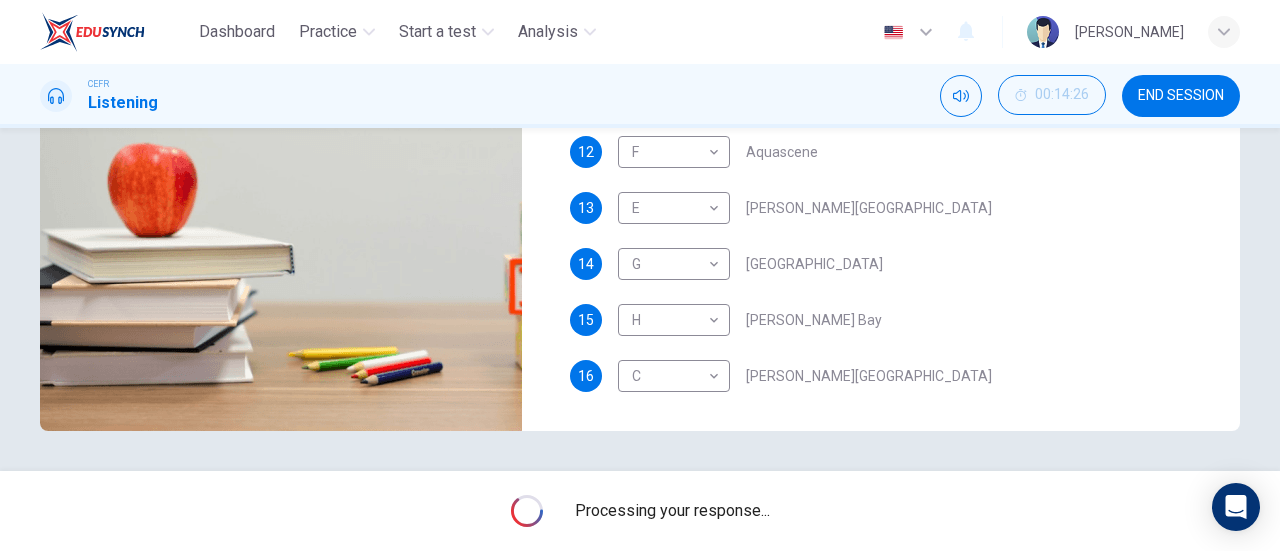 type on "0" 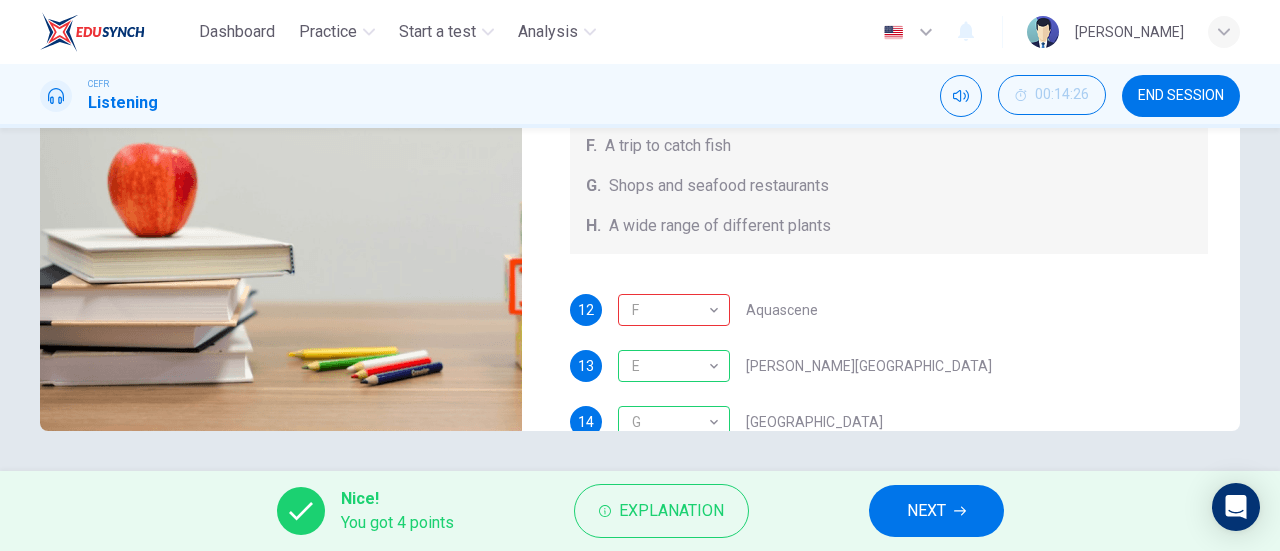 scroll, scrollTop: 28, scrollLeft: 0, axis: vertical 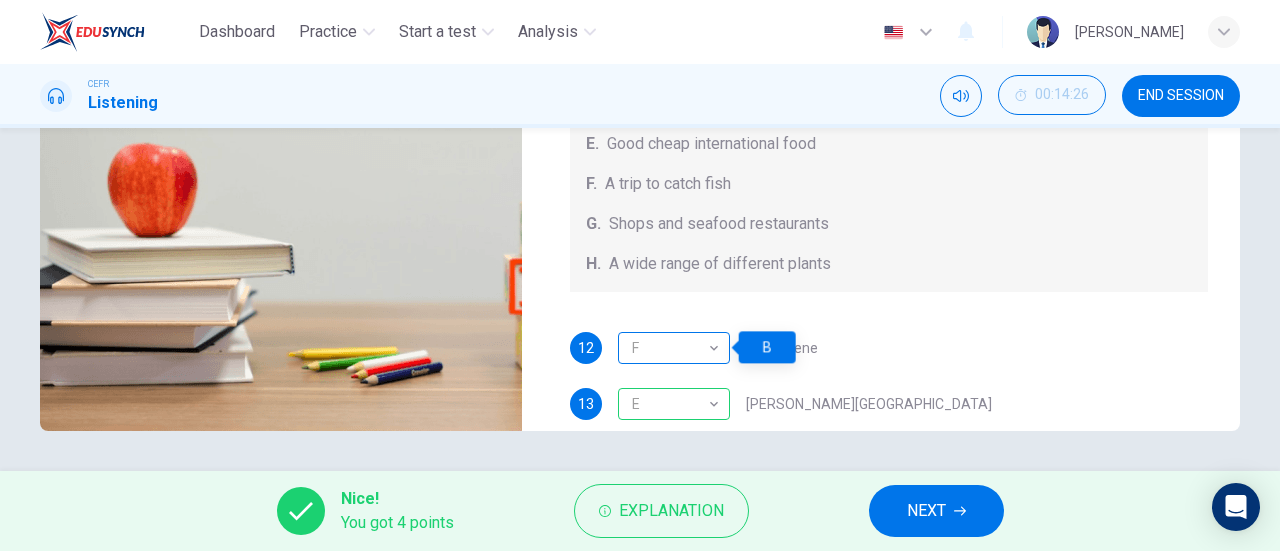 click on "F" at bounding box center (670, 348) 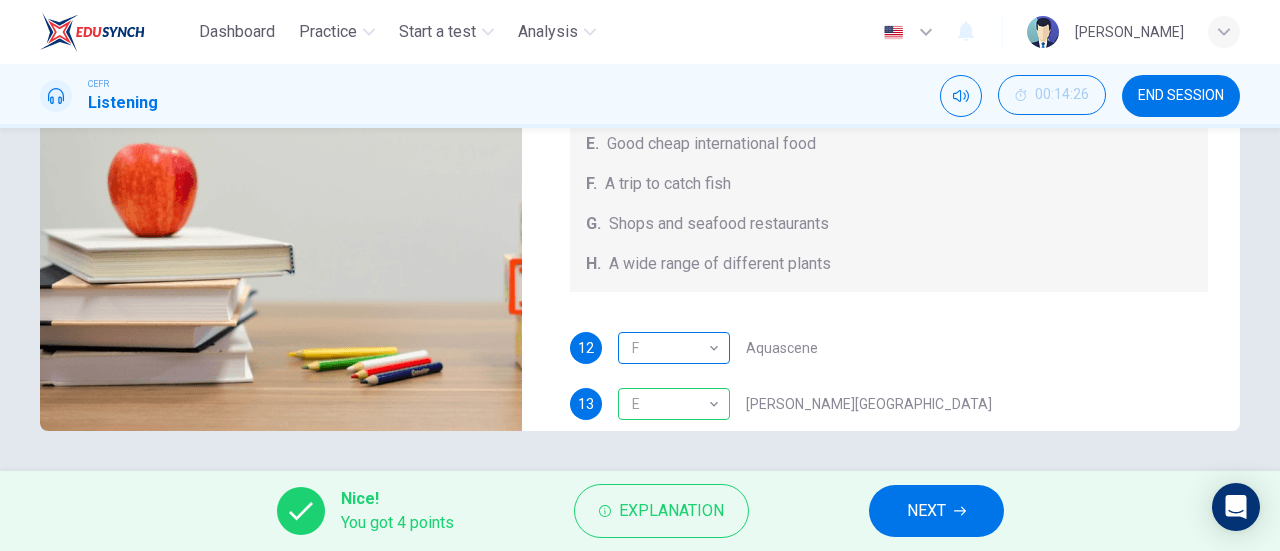 scroll, scrollTop: 0, scrollLeft: 0, axis: both 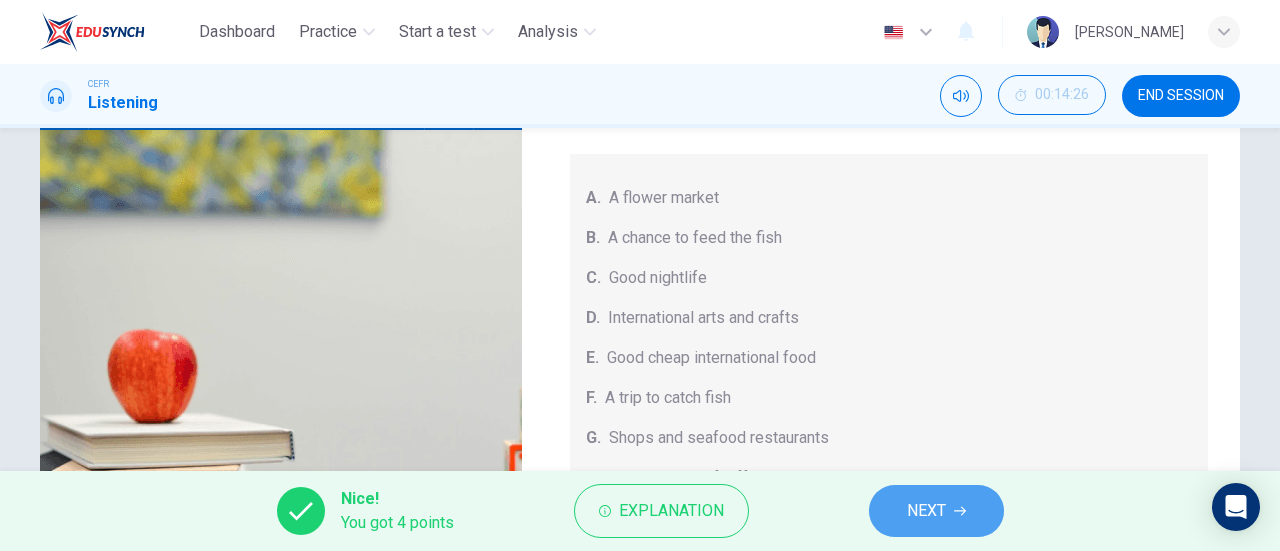 click on "NEXT" at bounding box center (926, 511) 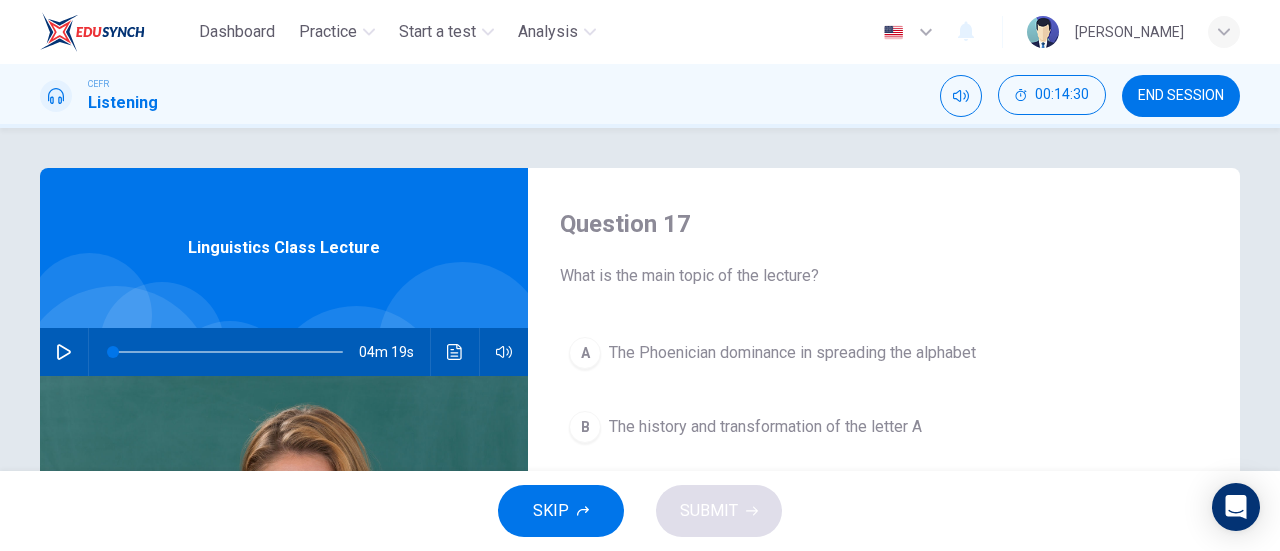 click on "END SESSION" at bounding box center [1181, 96] 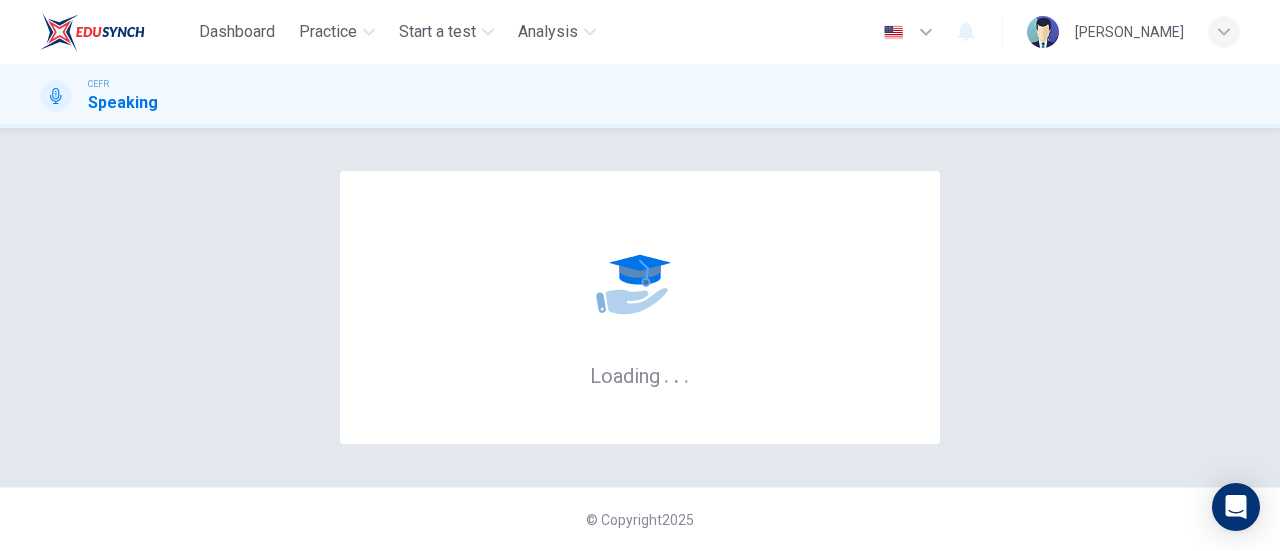 scroll, scrollTop: 0, scrollLeft: 0, axis: both 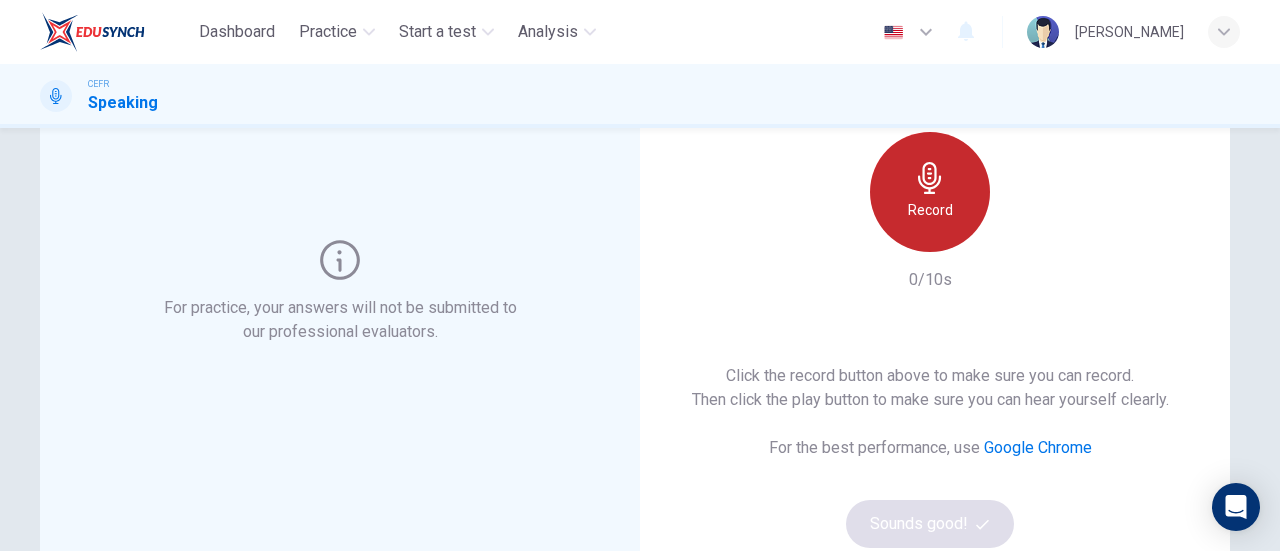 click on "Record" at bounding box center (930, 210) 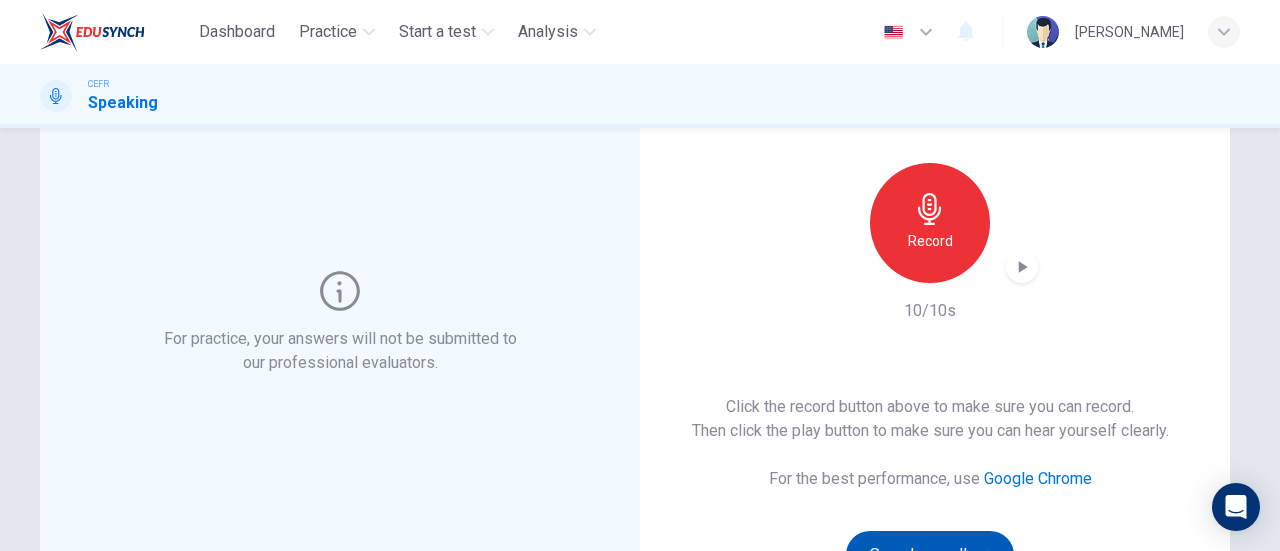 scroll, scrollTop: 213, scrollLeft: 0, axis: vertical 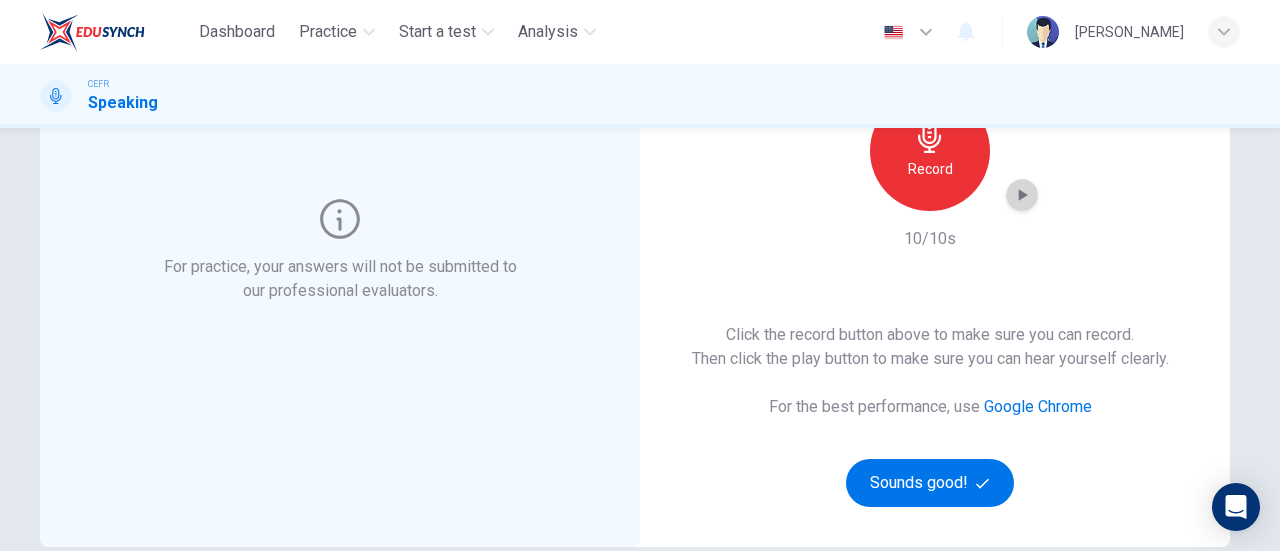 click 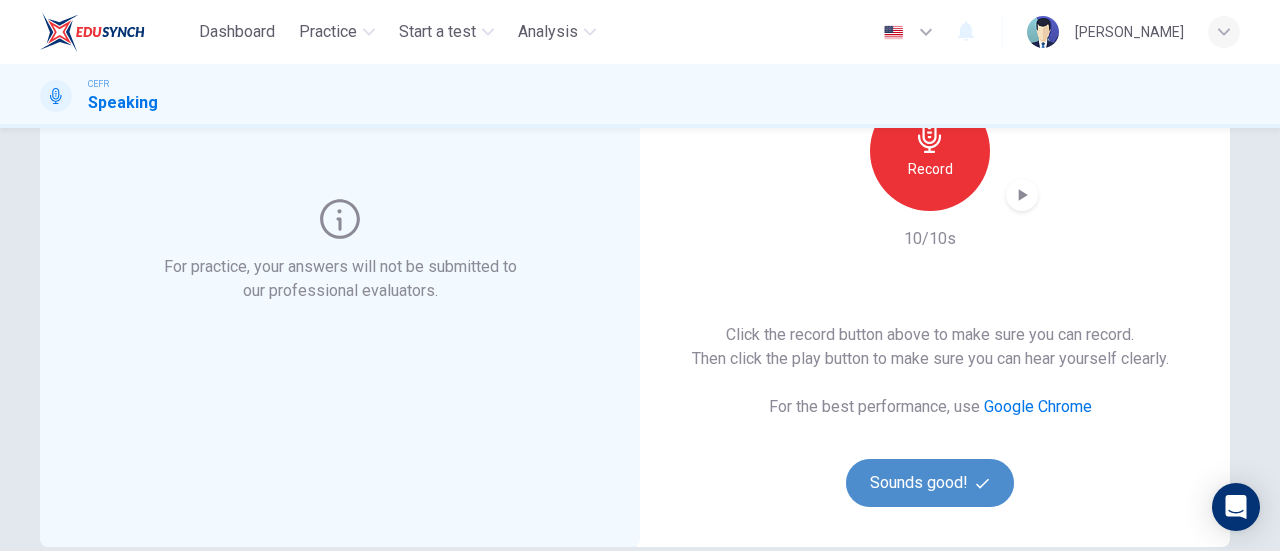 click on "Sounds good!" at bounding box center (930, 483) 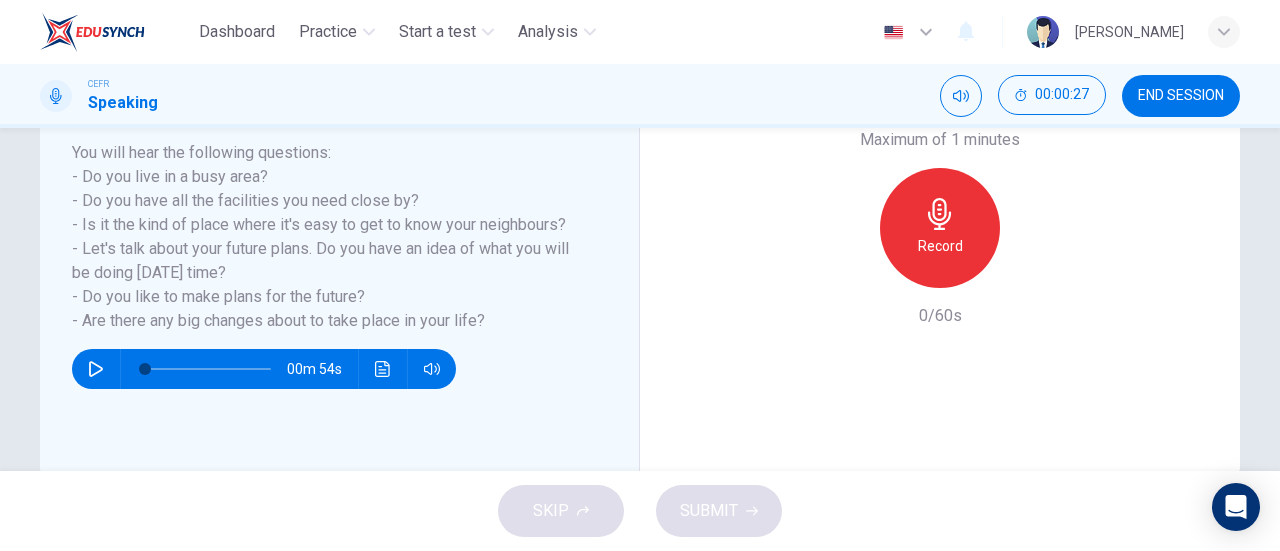 scroll, scrollTop: 359, scrollLeft: 0, axis: vertical 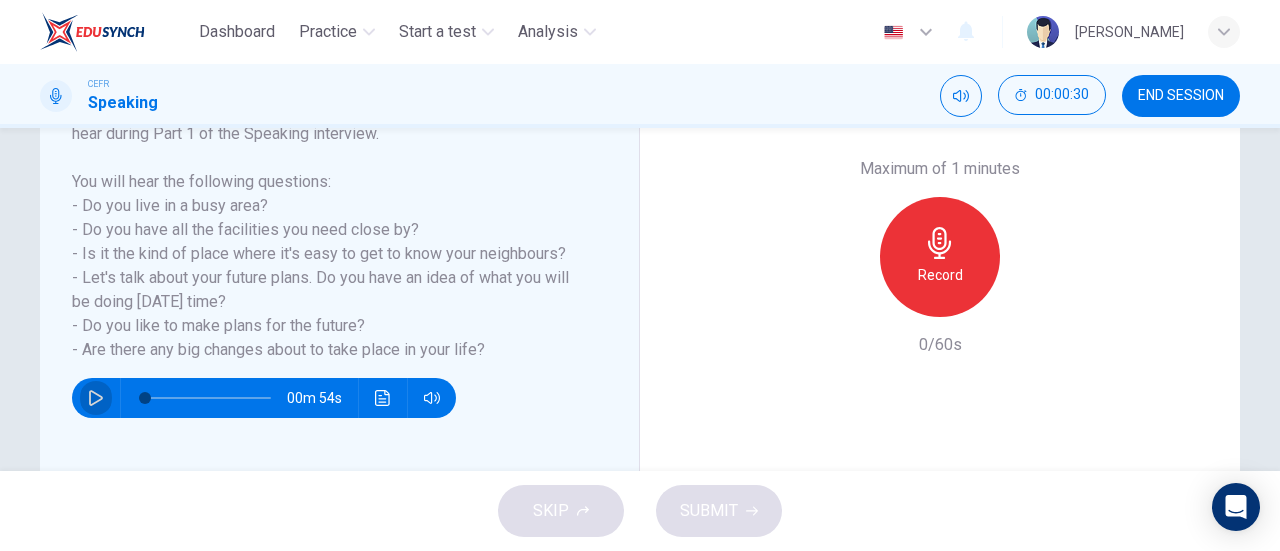 click 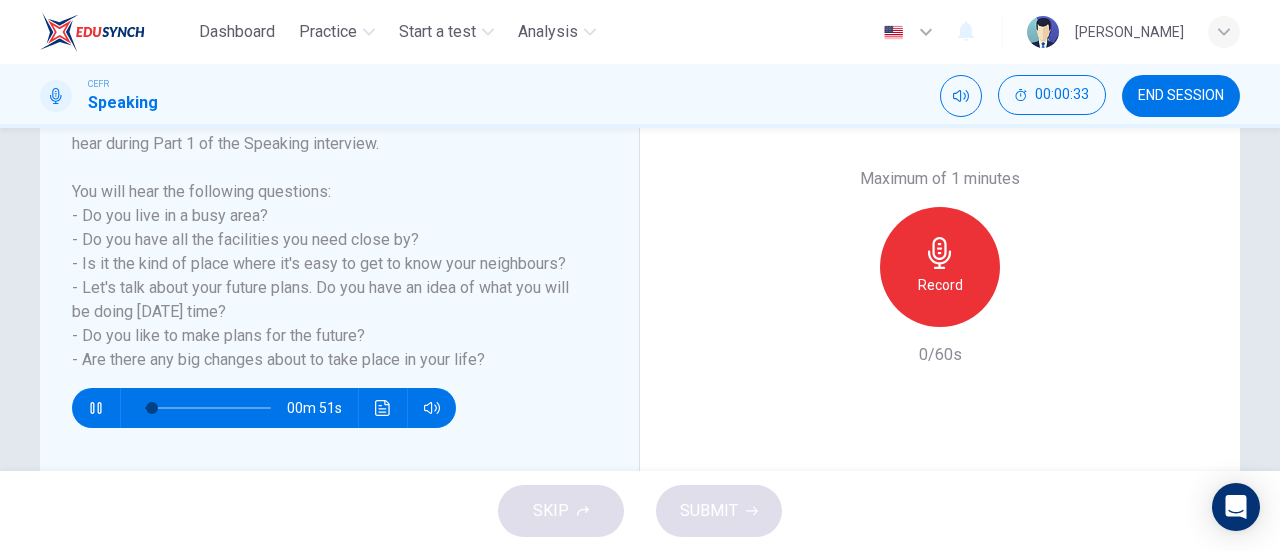 scroll, scrollTop: 351, scrollLeft: 0, axis: vertical 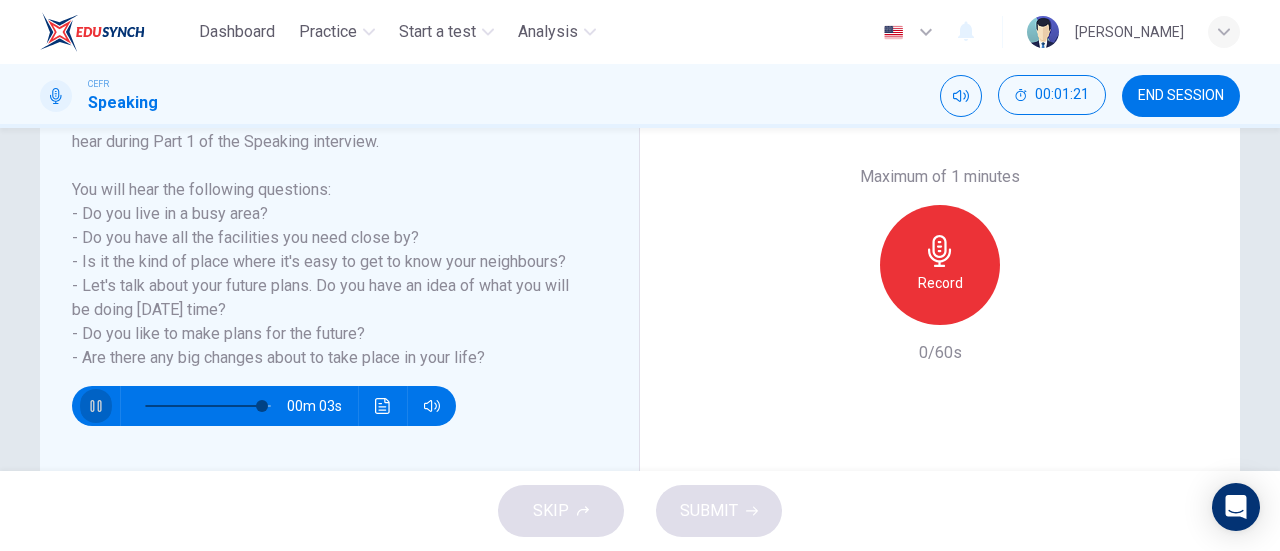 click at bounding box center (96, 406) 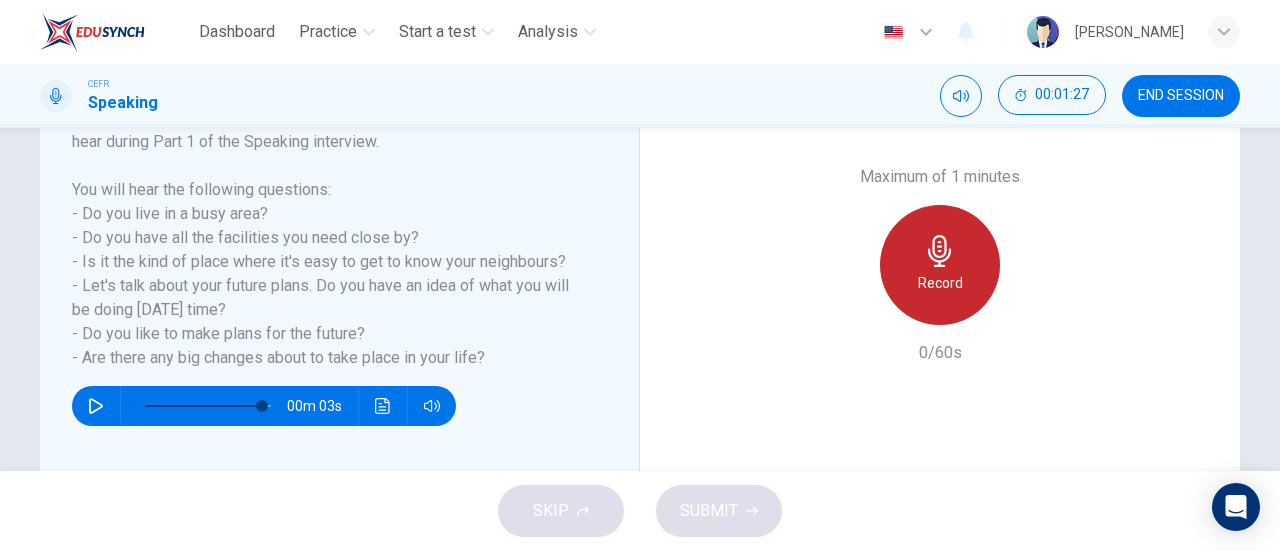 click on "Record" at bounding box center [940, 265] 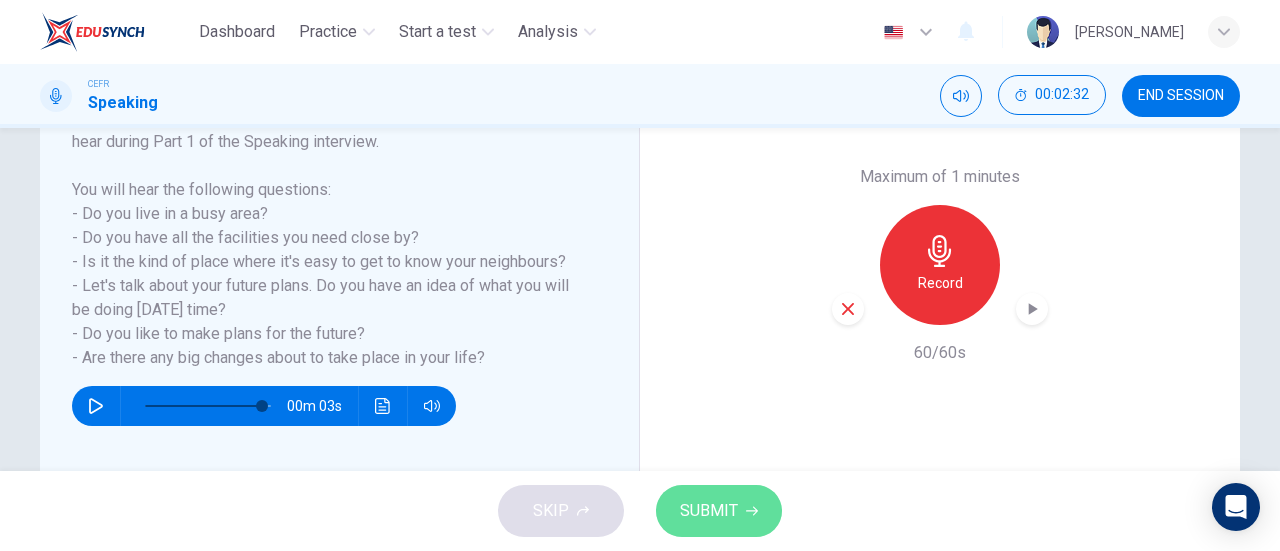 click on "SUBMIT" at bounding box center (709, 511) 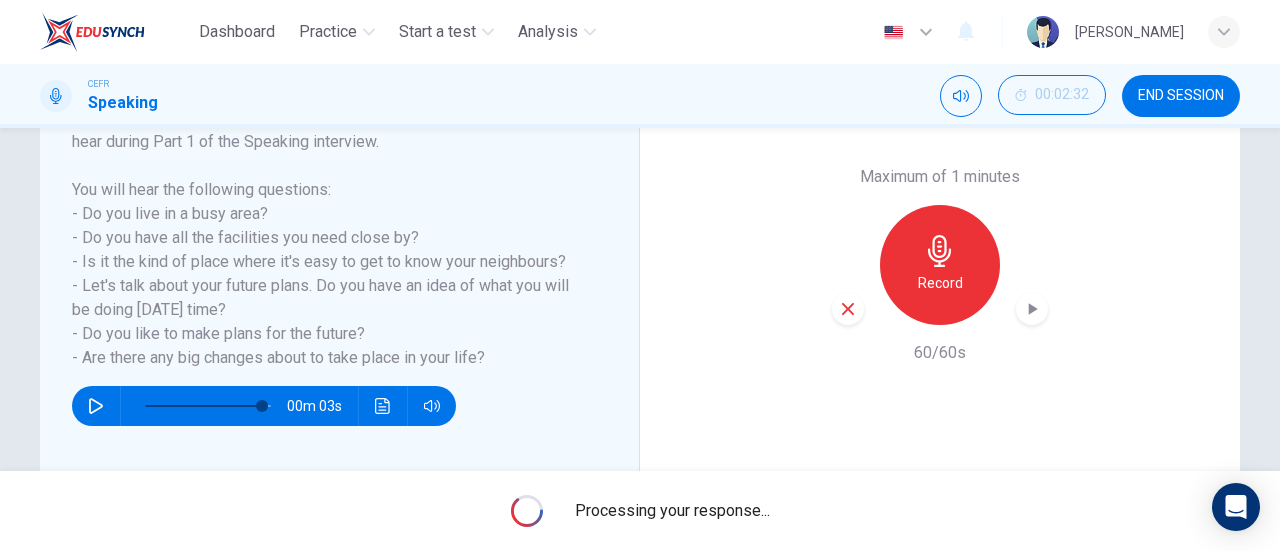 type on "0" 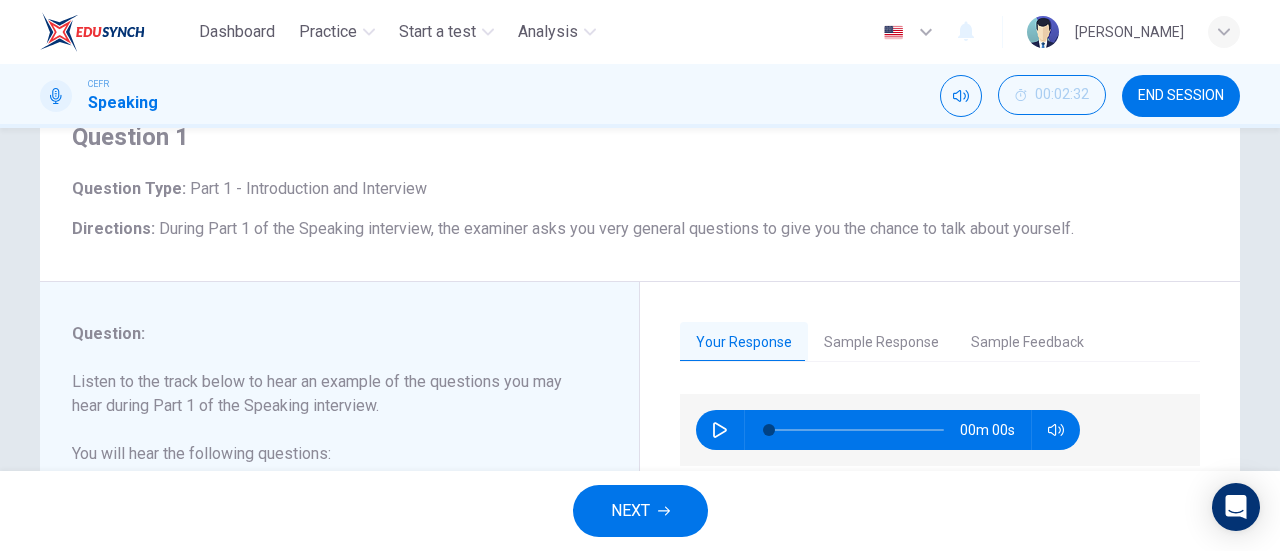 scroll, scrollTop: 196, scrollLeft: 0, axis: vertical 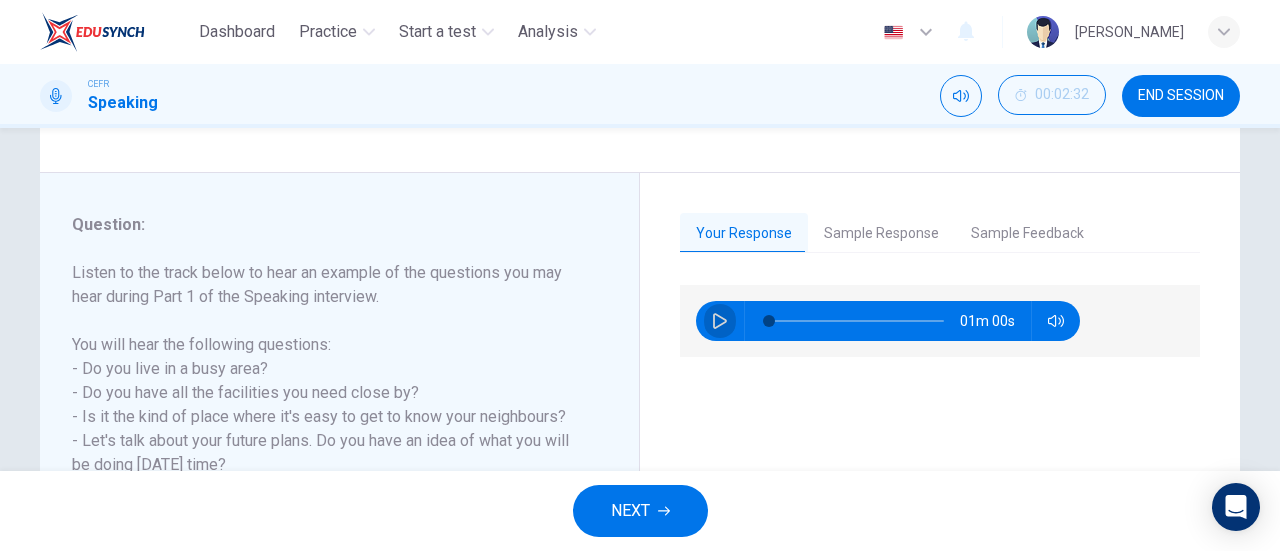 click at bounding box center [720, 321] 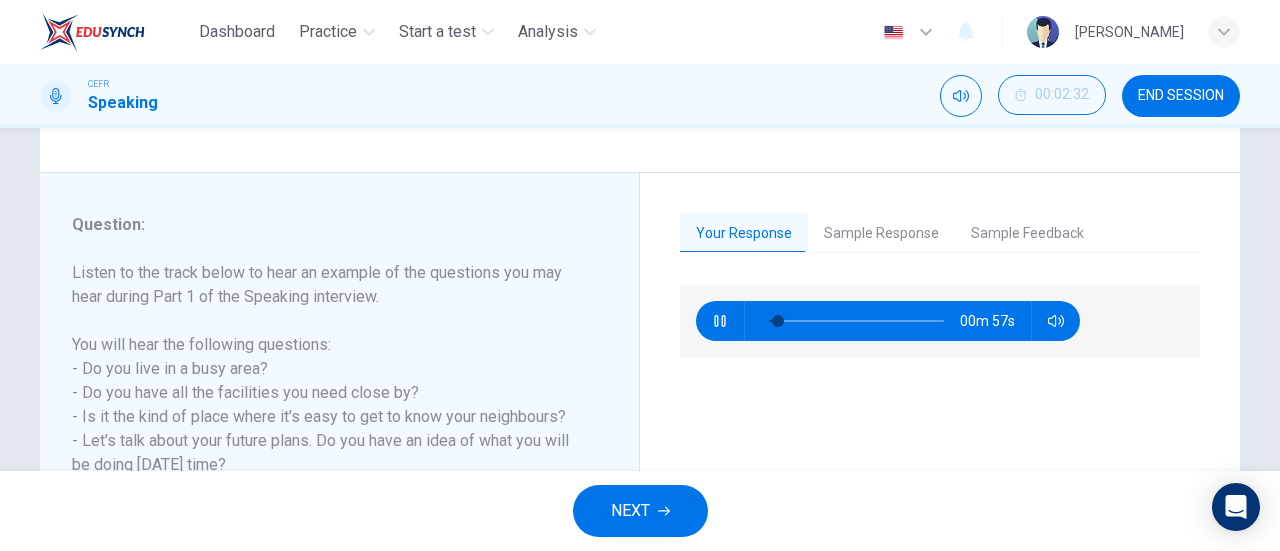 scroll, scrollTop: 223, scrollLeft: 0, axis: vertical 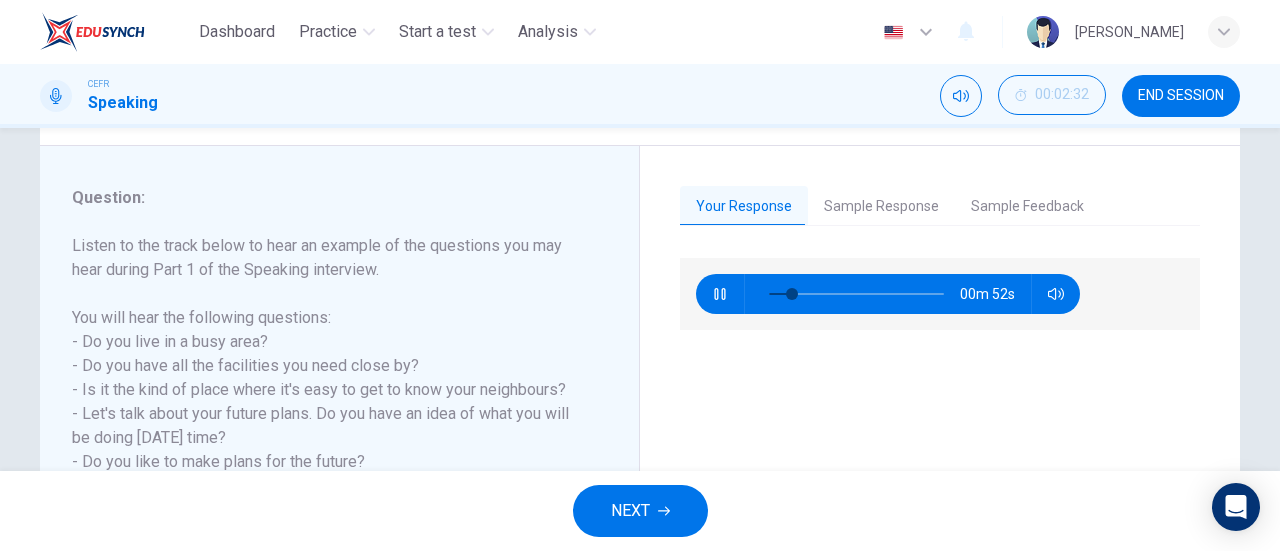 type on "15" 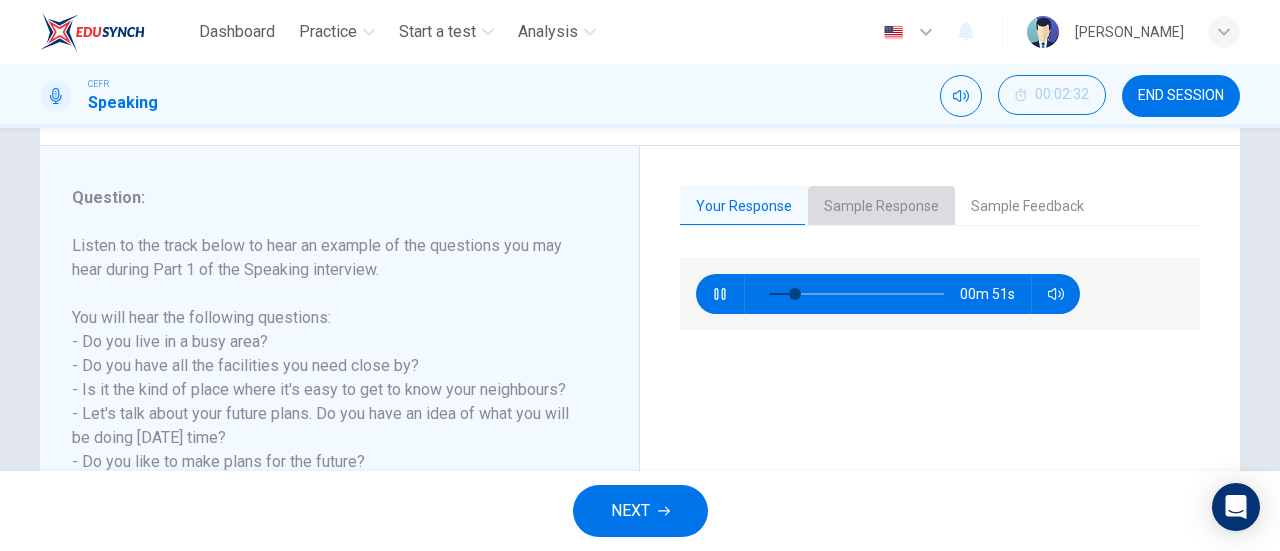 click on "Sample Response" at bounding box center [881, 207] 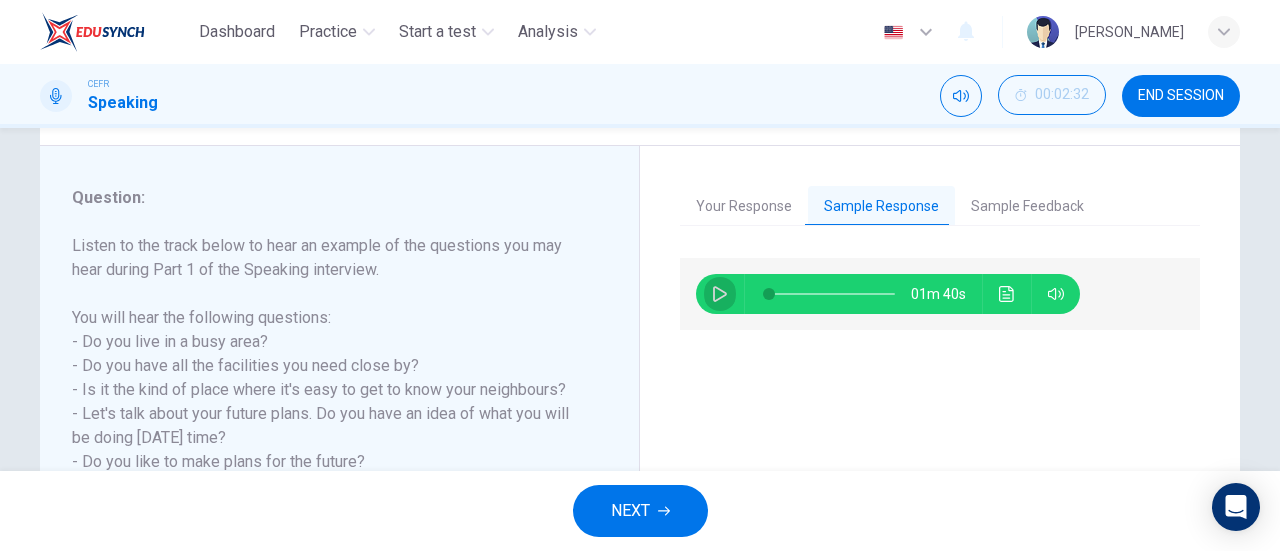 click 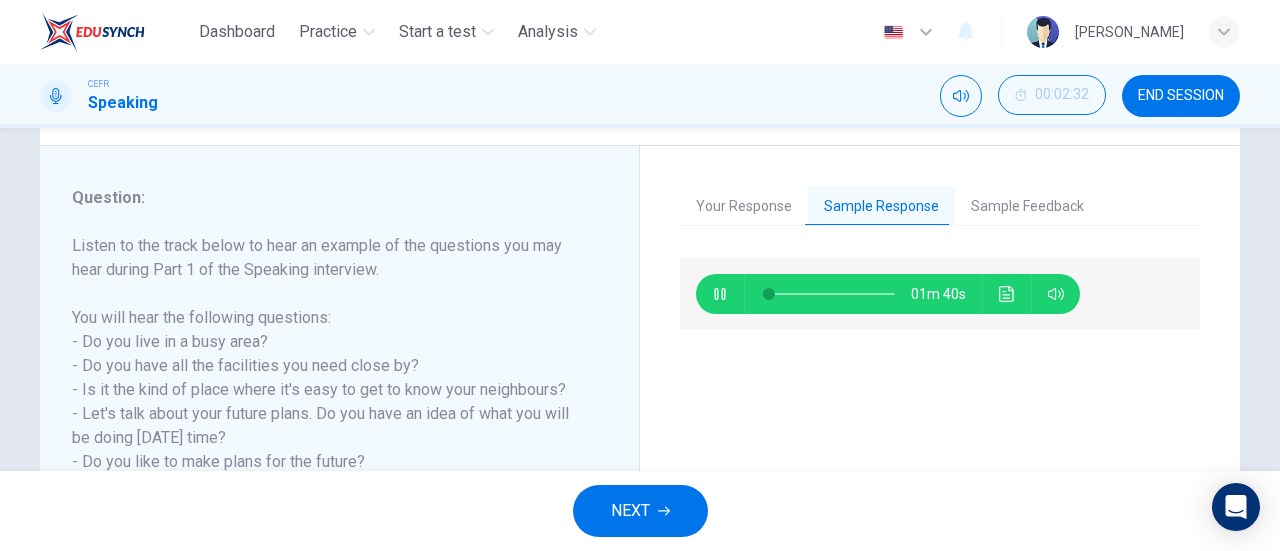 type on "18" 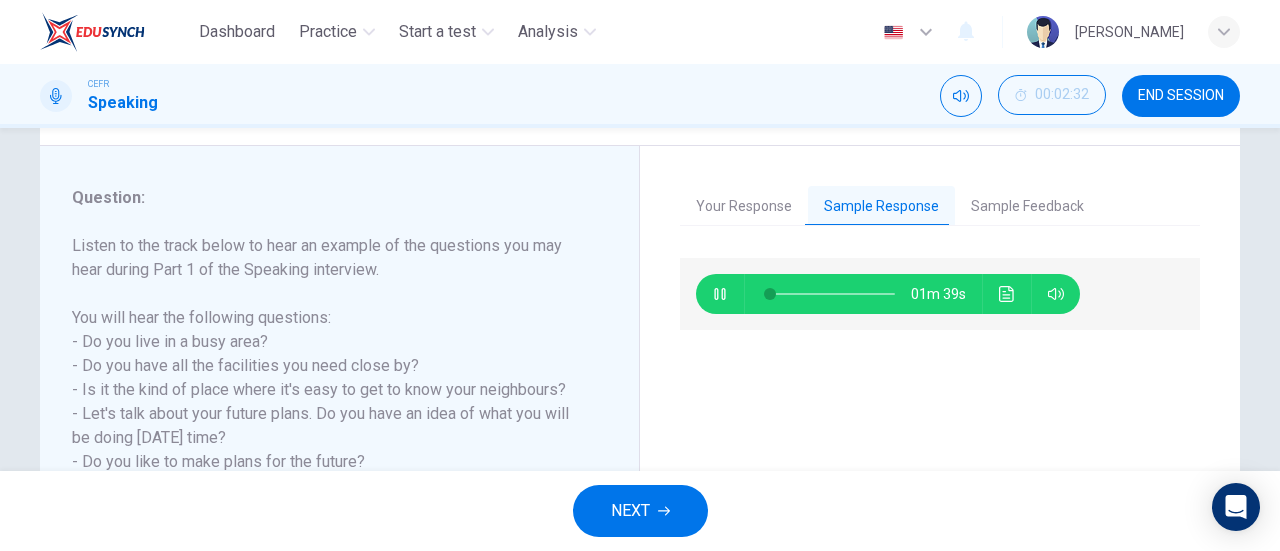 type on "20" 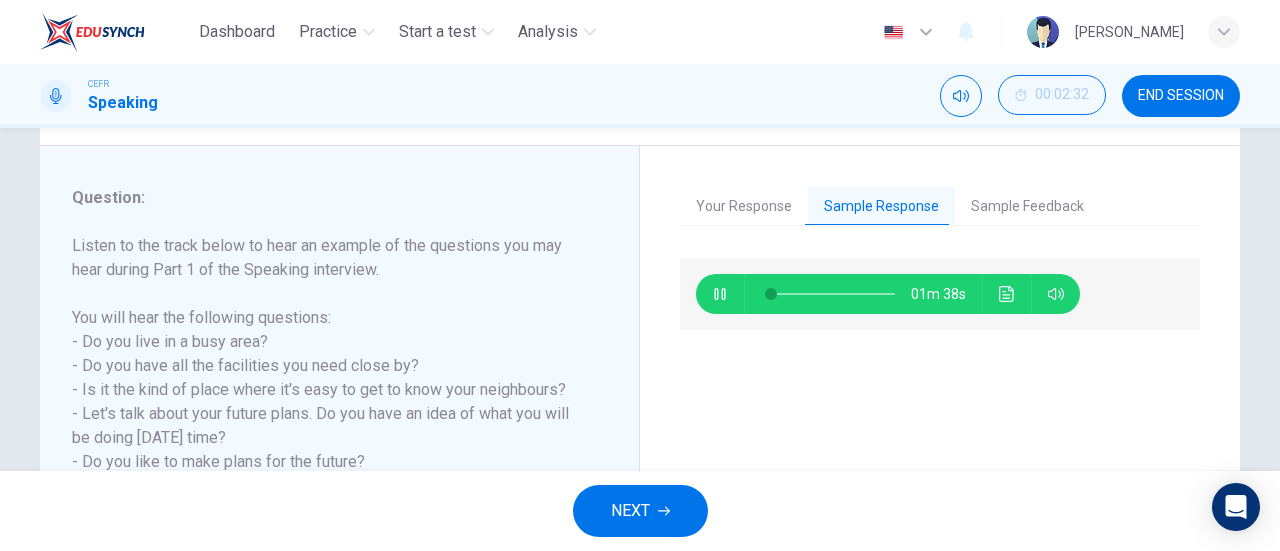 click on "Your Response" at bounding box center (744, 207) 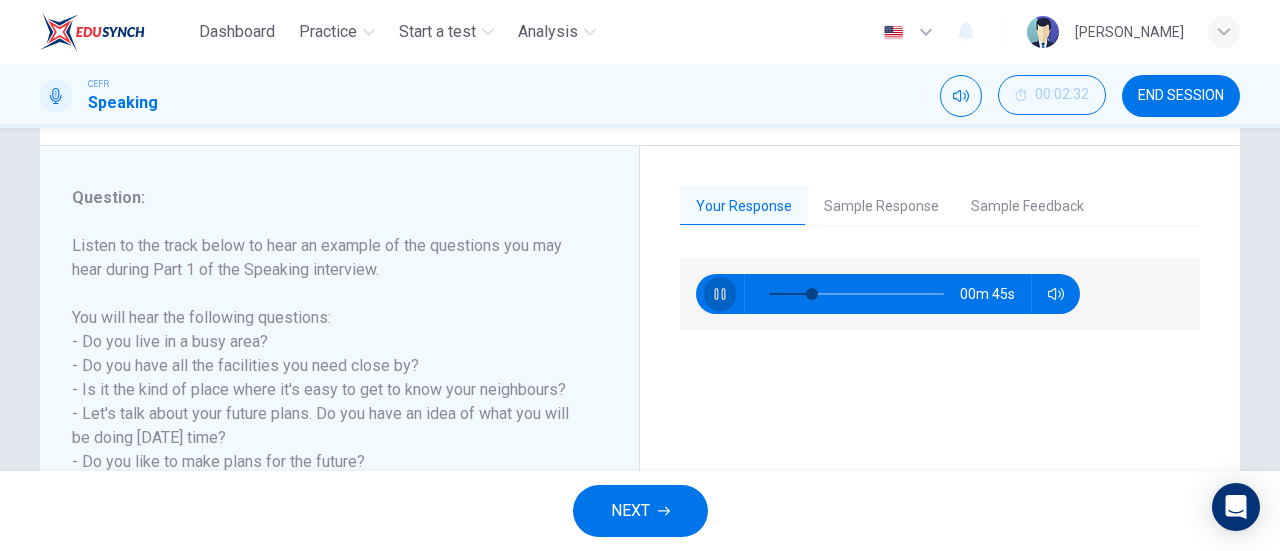 click 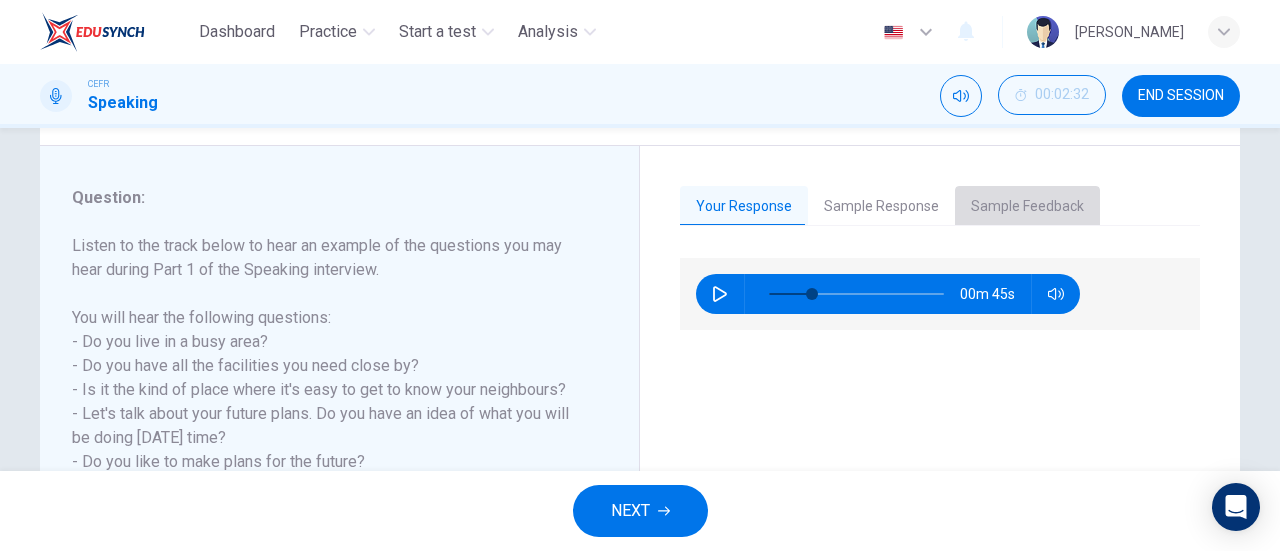 click on "Sample Feedback" at bounding box center [1027, 207] 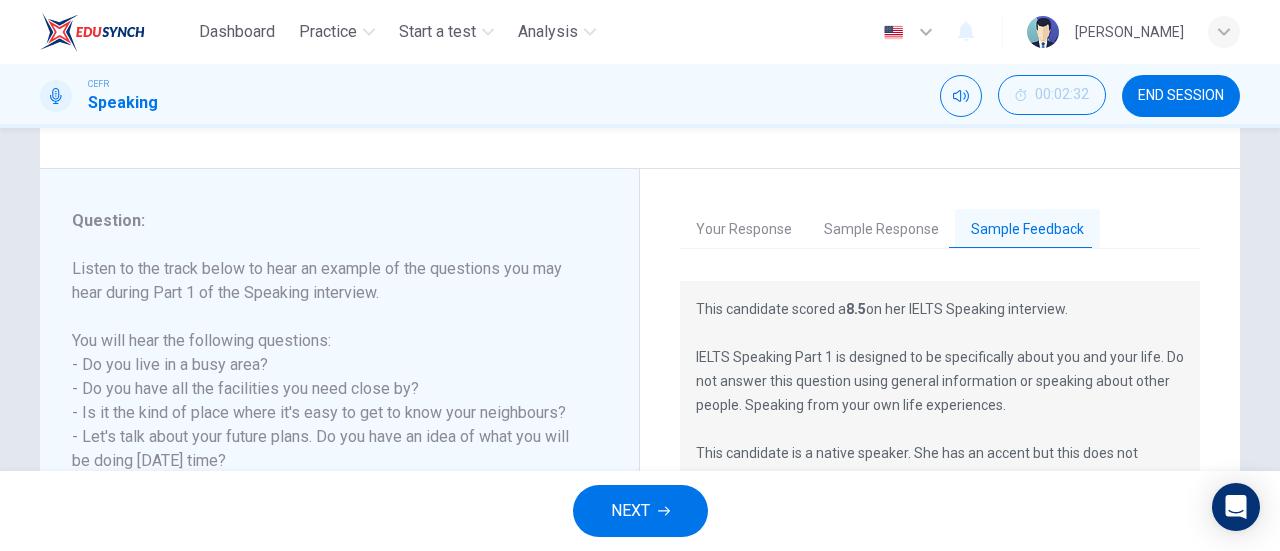 scroll, scrollTop: 199, scrollLeft: 0, axis: vertical 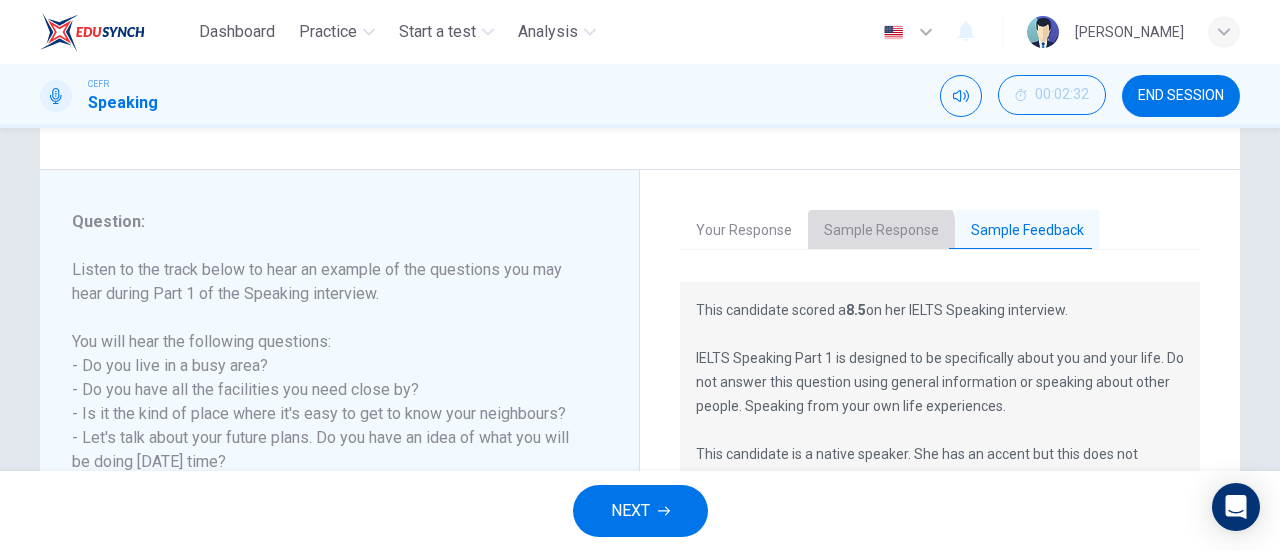click on "Sample Response" at bounding box center [881, 231] 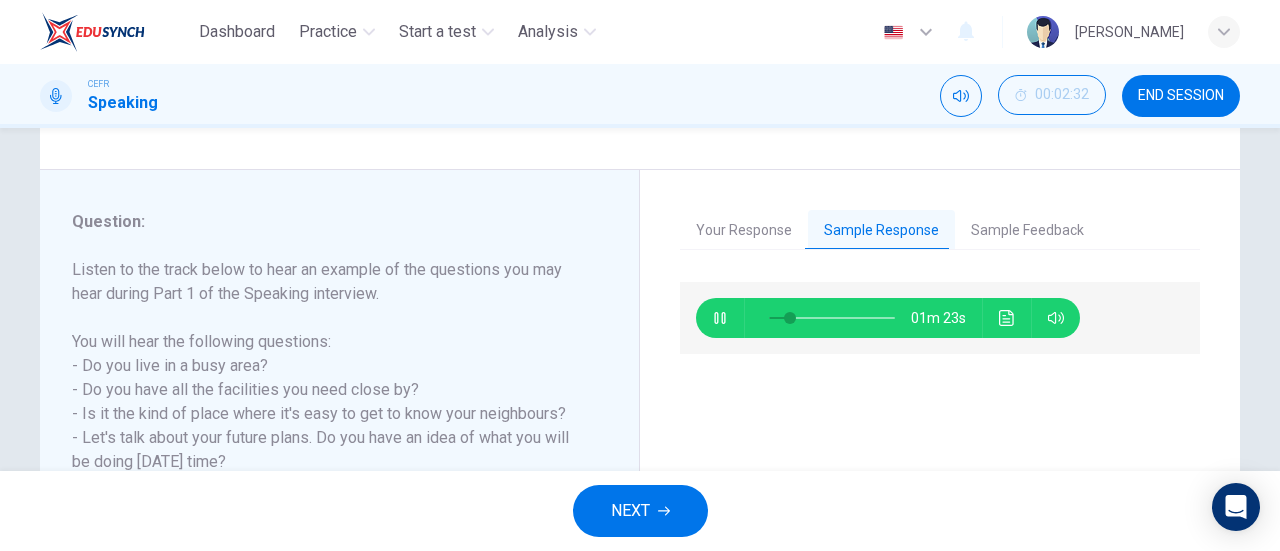 type on "18" 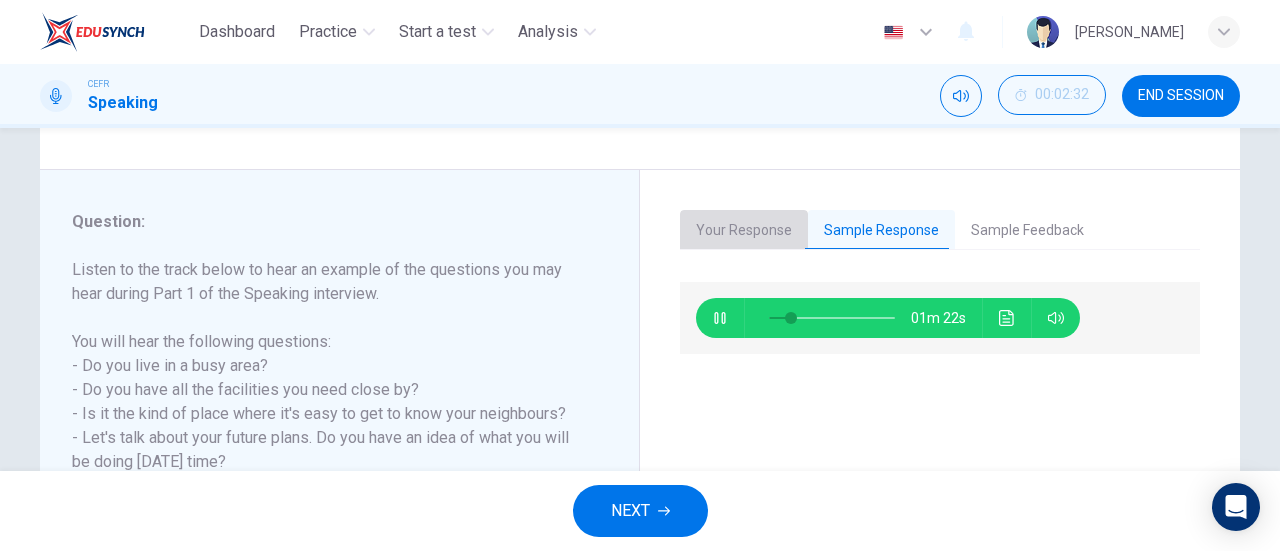 click on "Your Response" at bounding box center (744, 231) 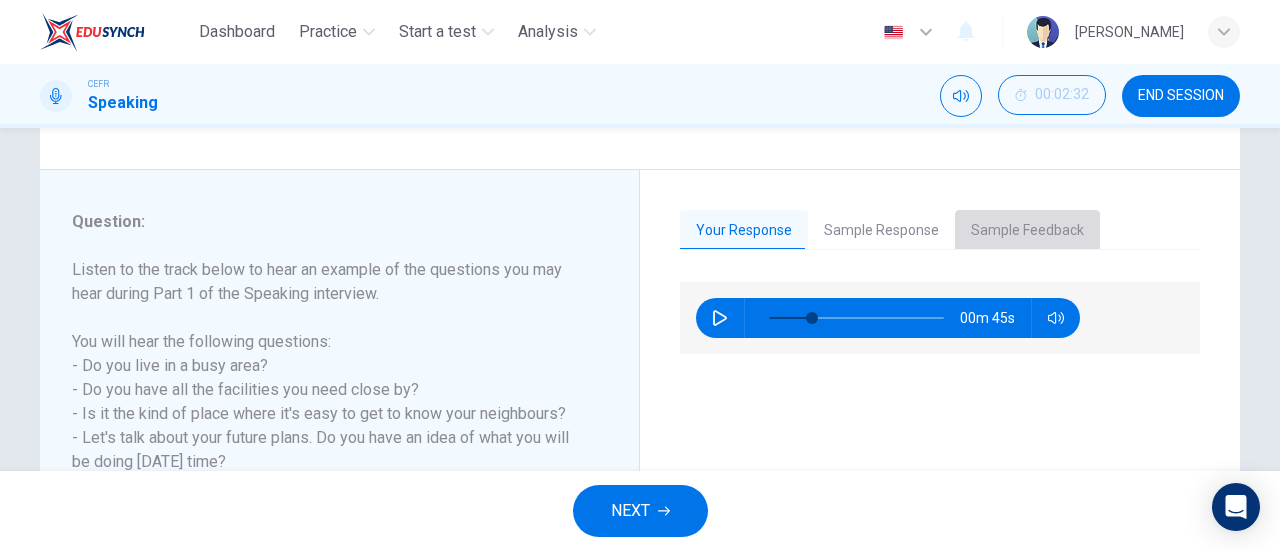 click on "Sample Feedback" at bounding box center [1027, 231] 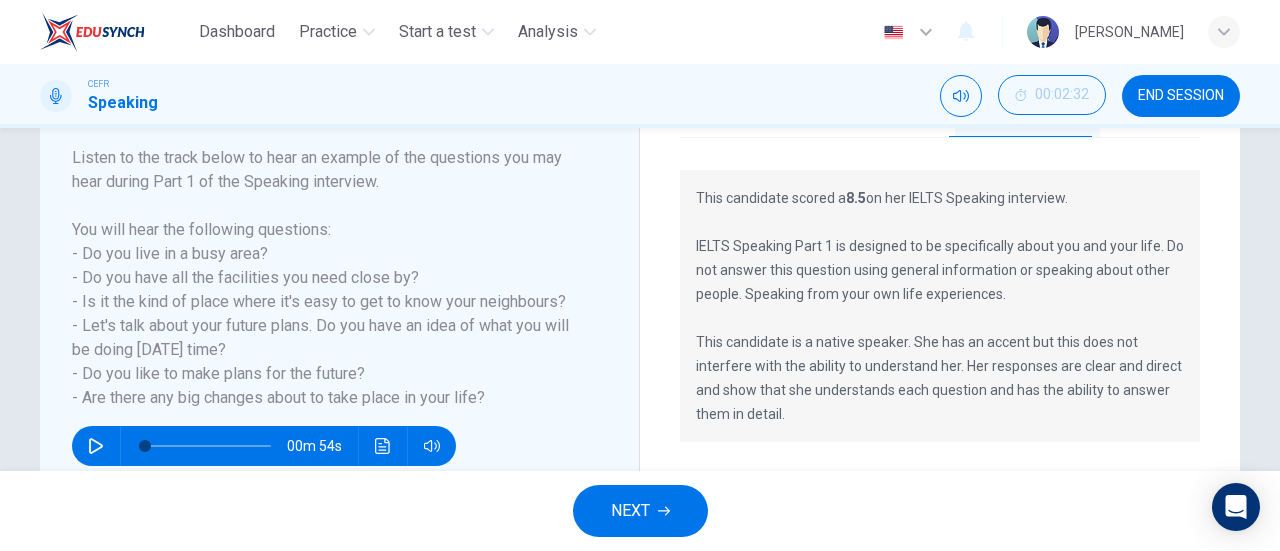 scroll, scrollTop: 369, scrollLeft: 0, axis: vertical 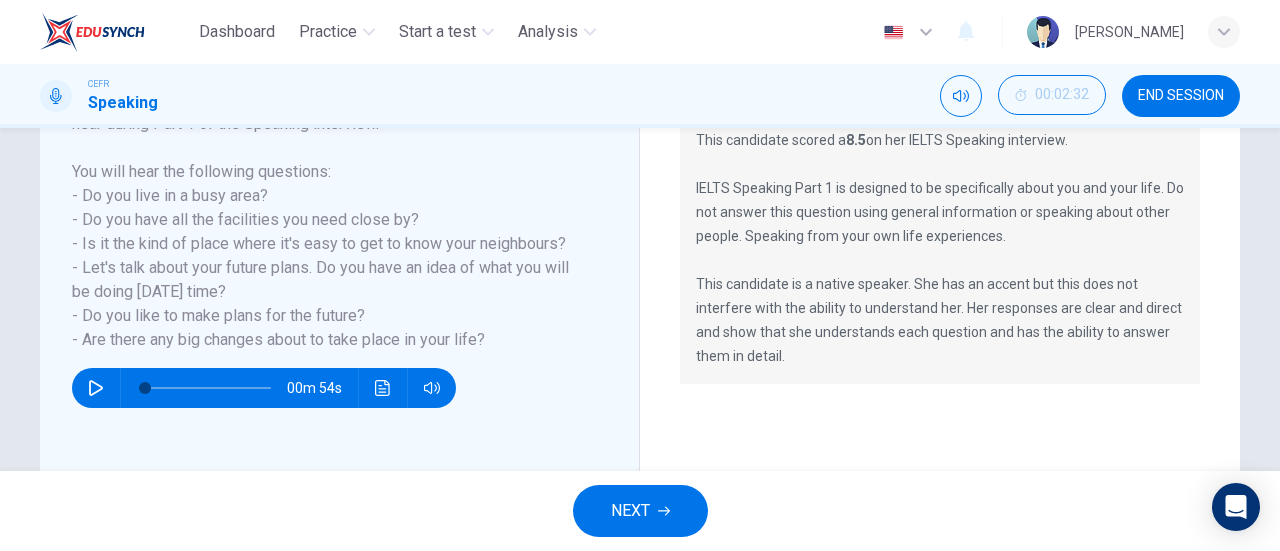 click 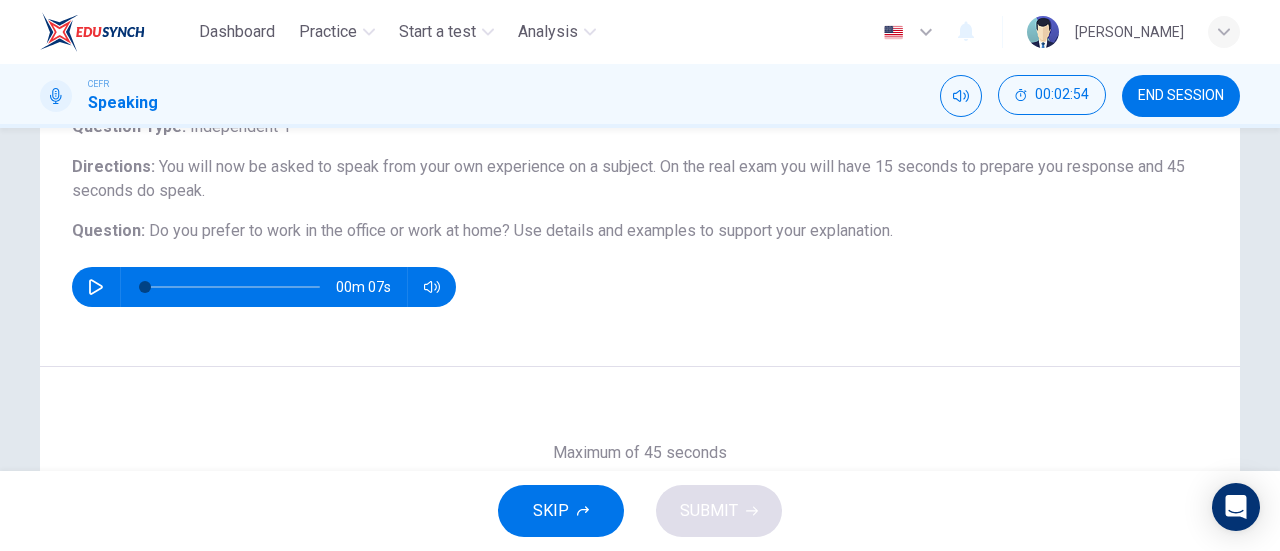 scroll, scrollTop: 147, scrollLeft: 0, axis: vertical 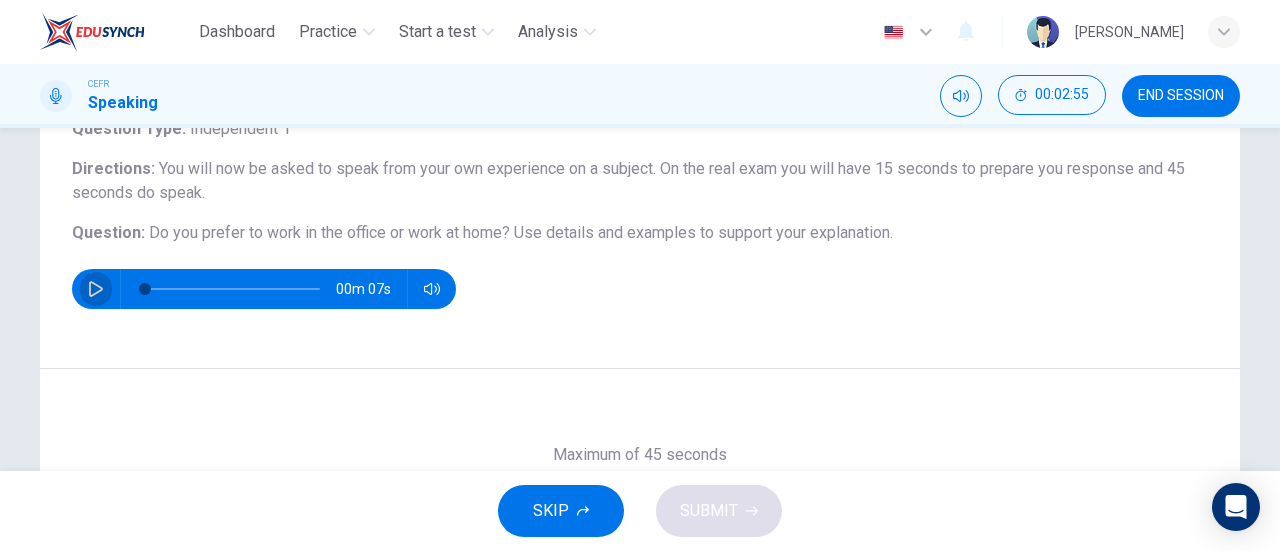 click at bounding box center (96, 289) 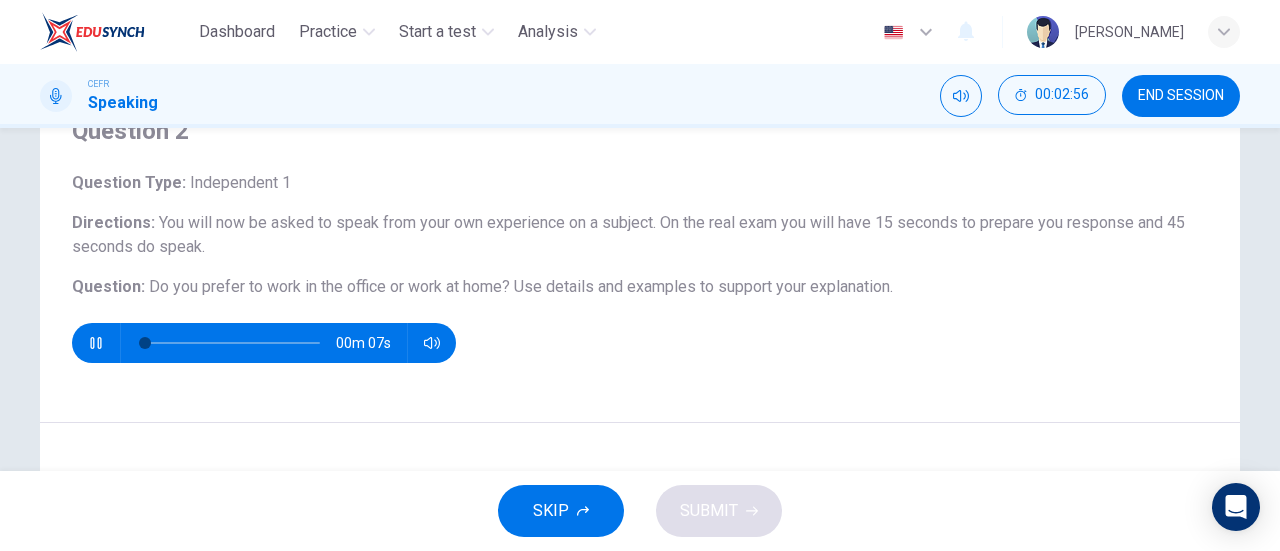 scroll, scrollTop: 92, scrollLeft: 0, axis: vertical 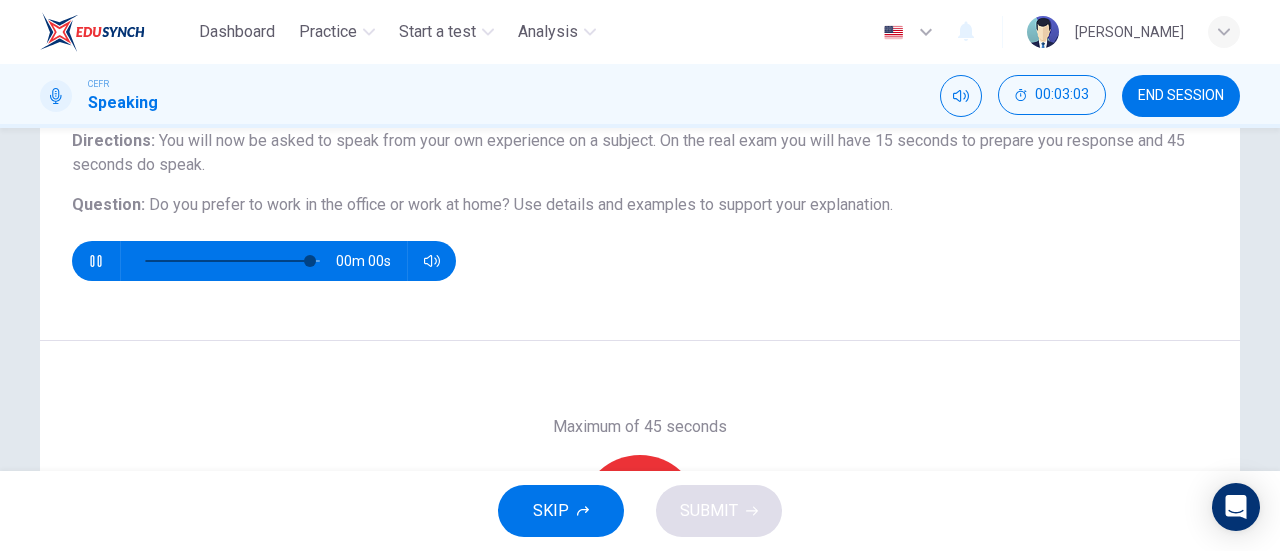 type on "0" 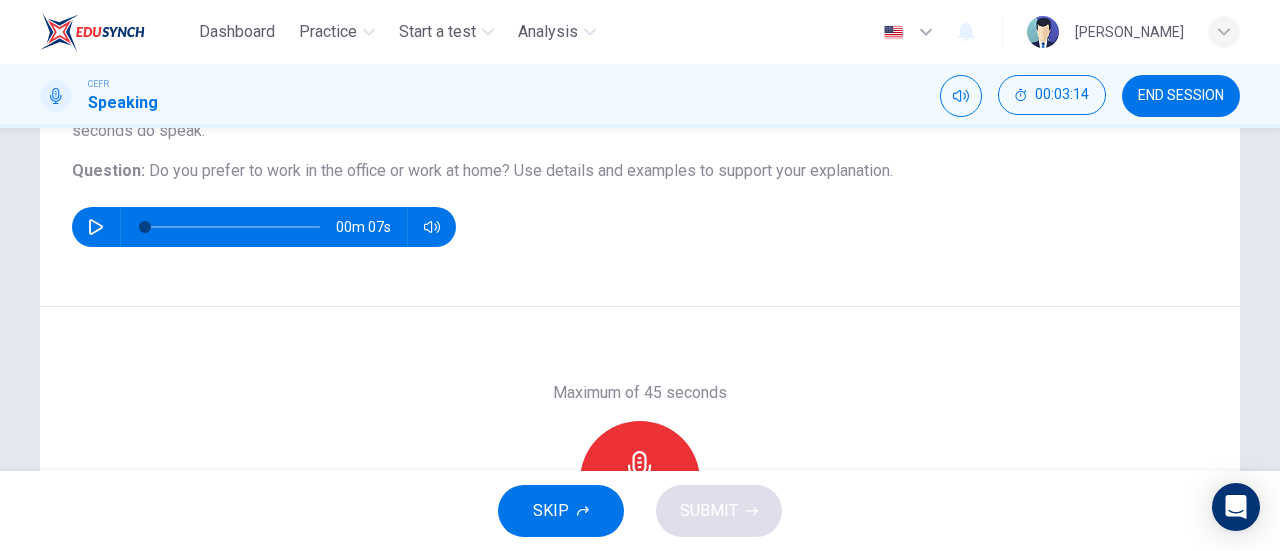 scroll, scrollTop: 237, scrollLeft: 0, axis: vertical 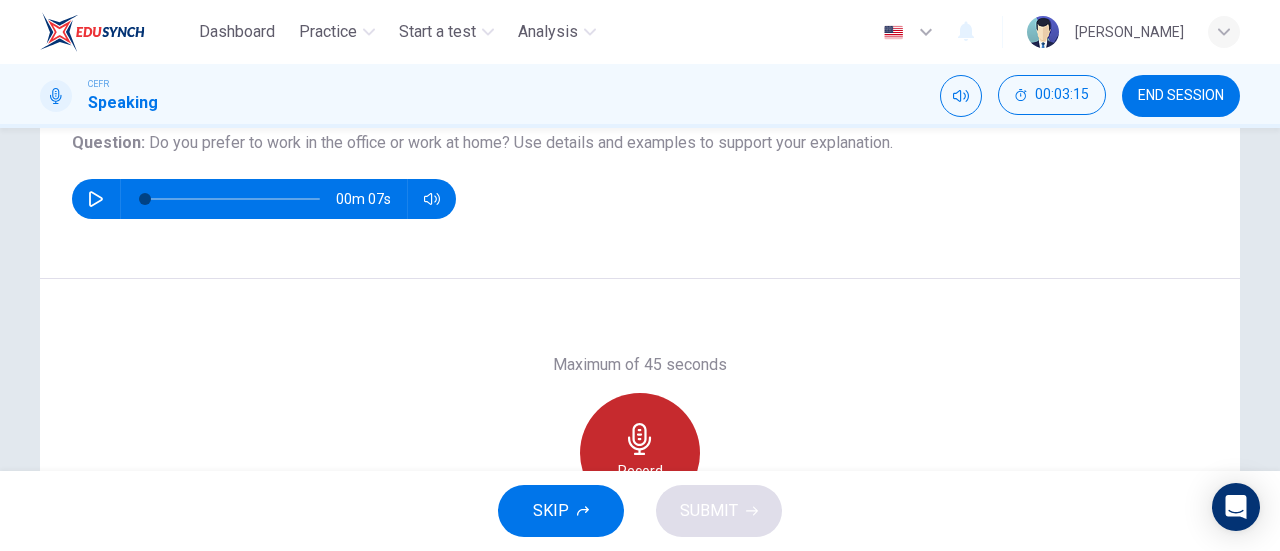 click on "Record" at bounding box center (640, 453) 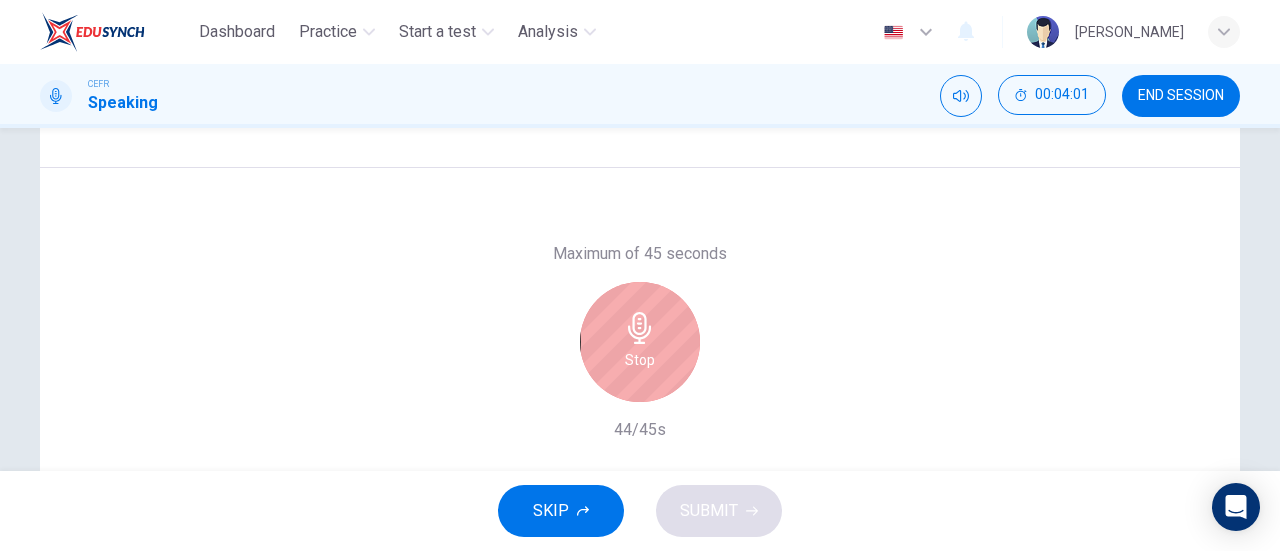 scroll, scrollTop: 350, scrollLeft: 0, axis: vertical 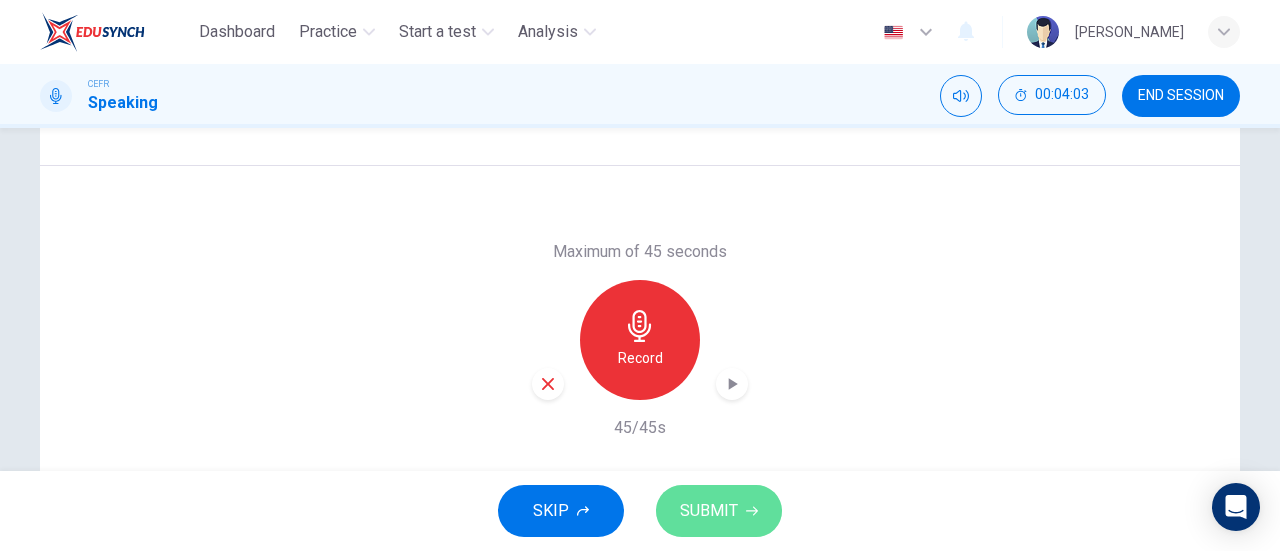 click on "SUBMIT" at bounding box center [709, 511] 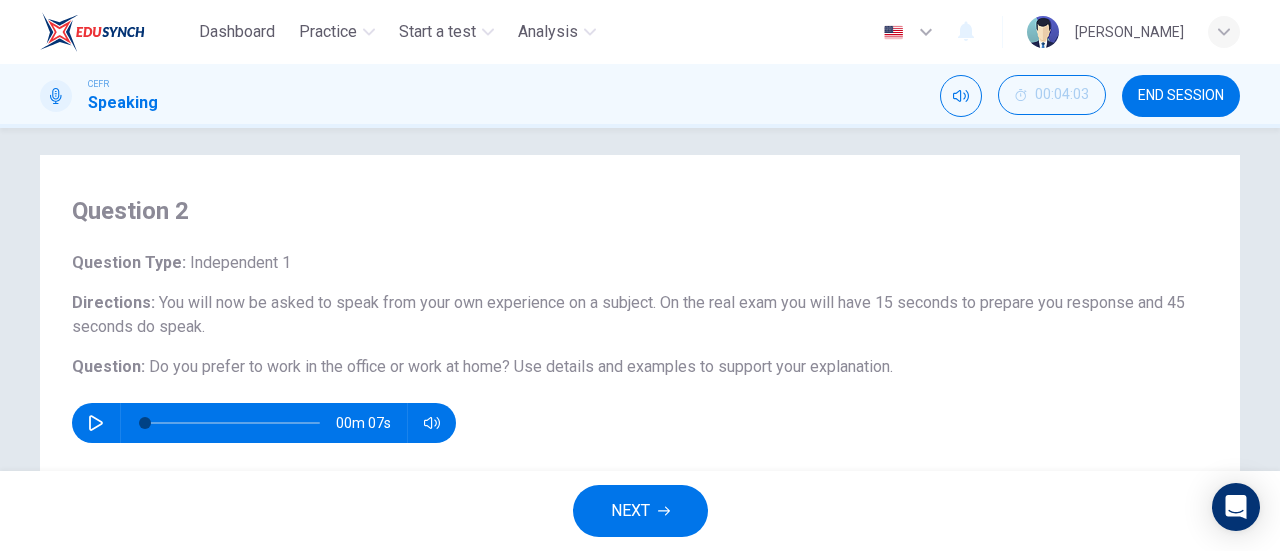 scroll, scrollTop: 0, scrollLeft: 0, axis: both 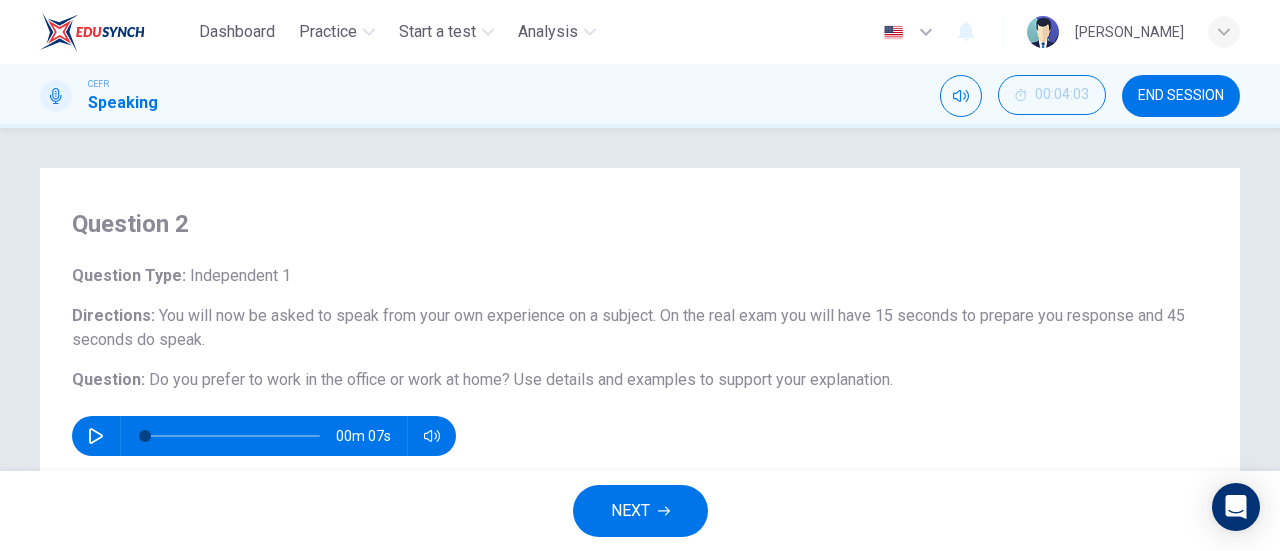 click on "END SESSION" at bounding box center [1181, 96] 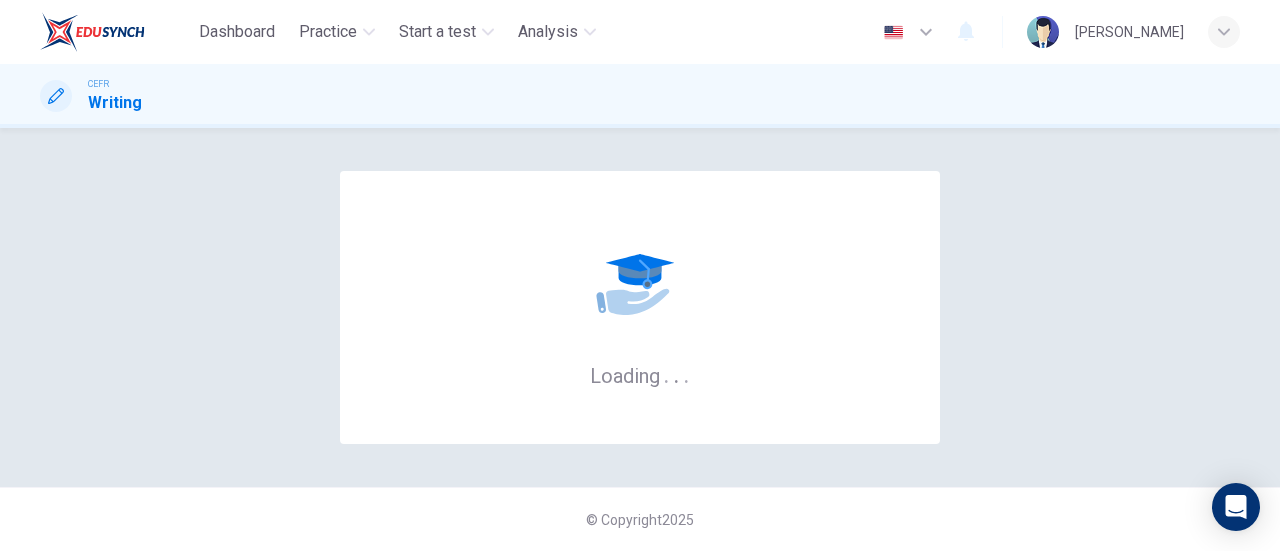 scroll, scrollTop: 0, scrollLeft: 0, axis: both 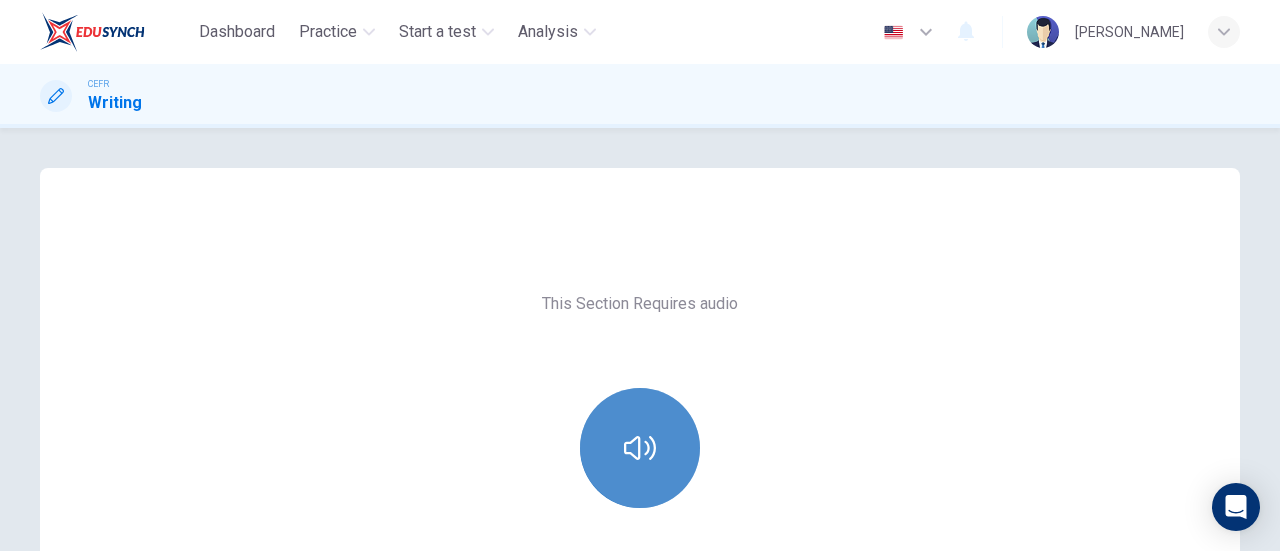 click 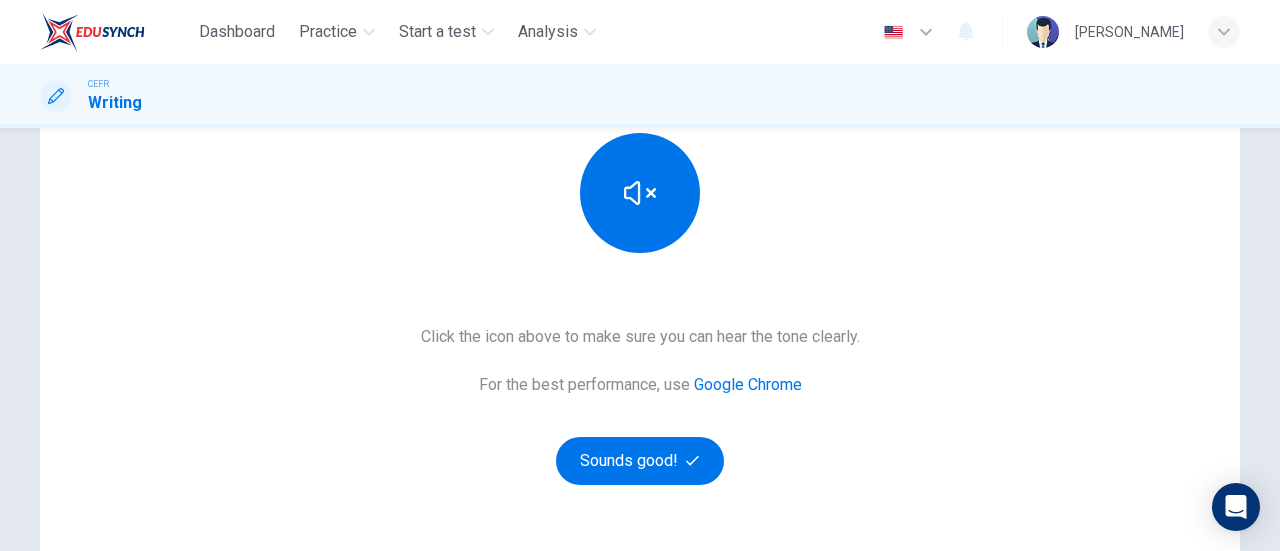 scroll, scrollTop: 258, scrollLeft: 0, axis: vertical 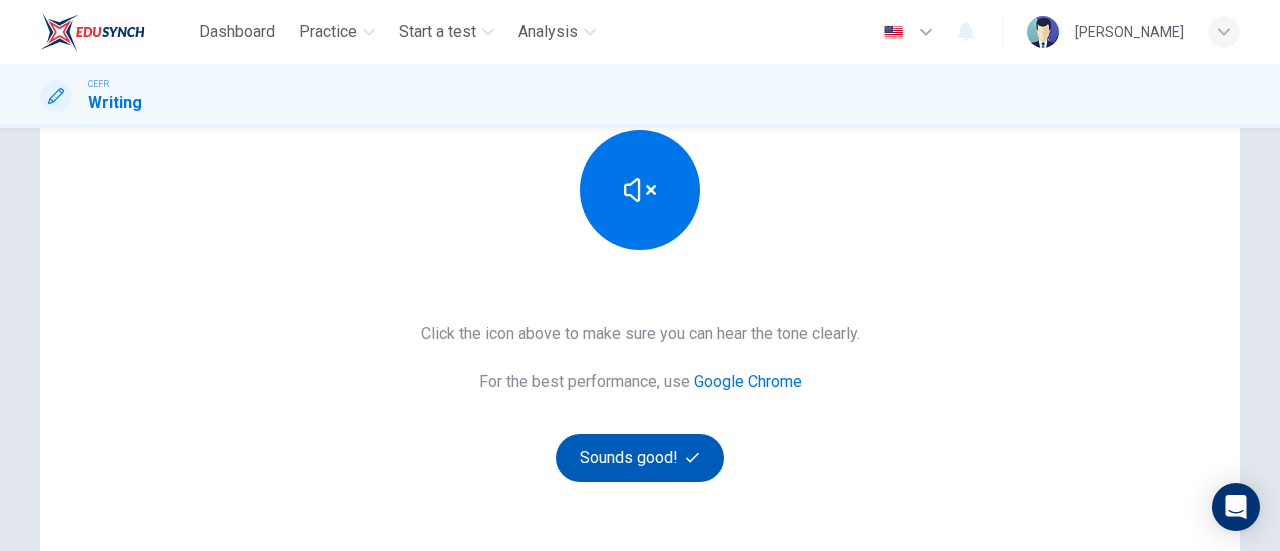 click on "Sounds good!" at bounding box center (640, 458) 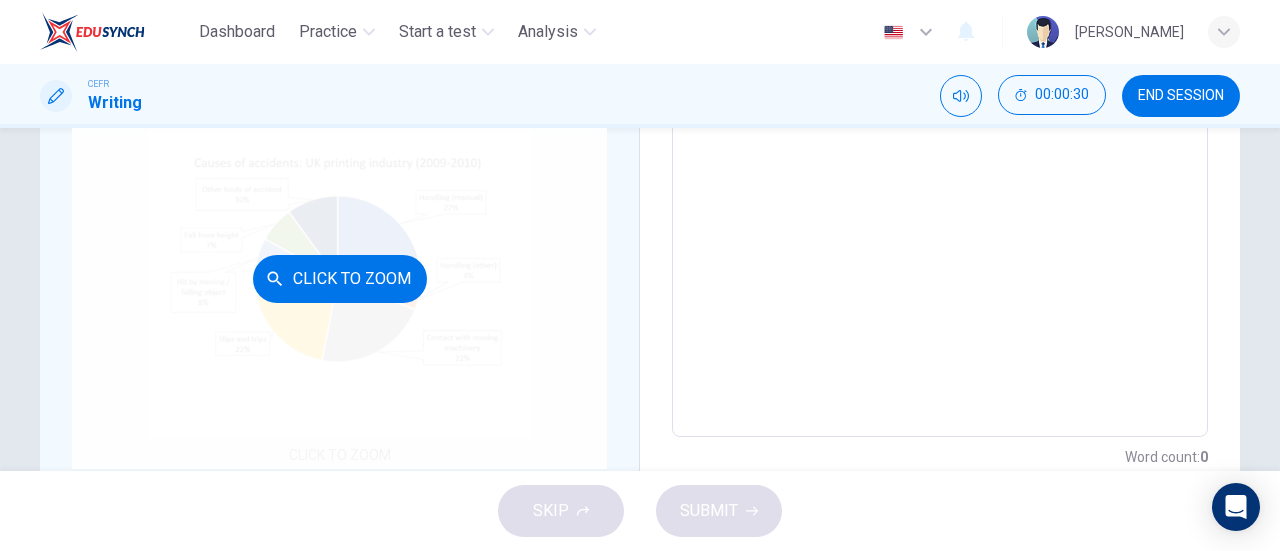 scroll, scrollTop: 470, scrollLeft: 0, axis: vertical 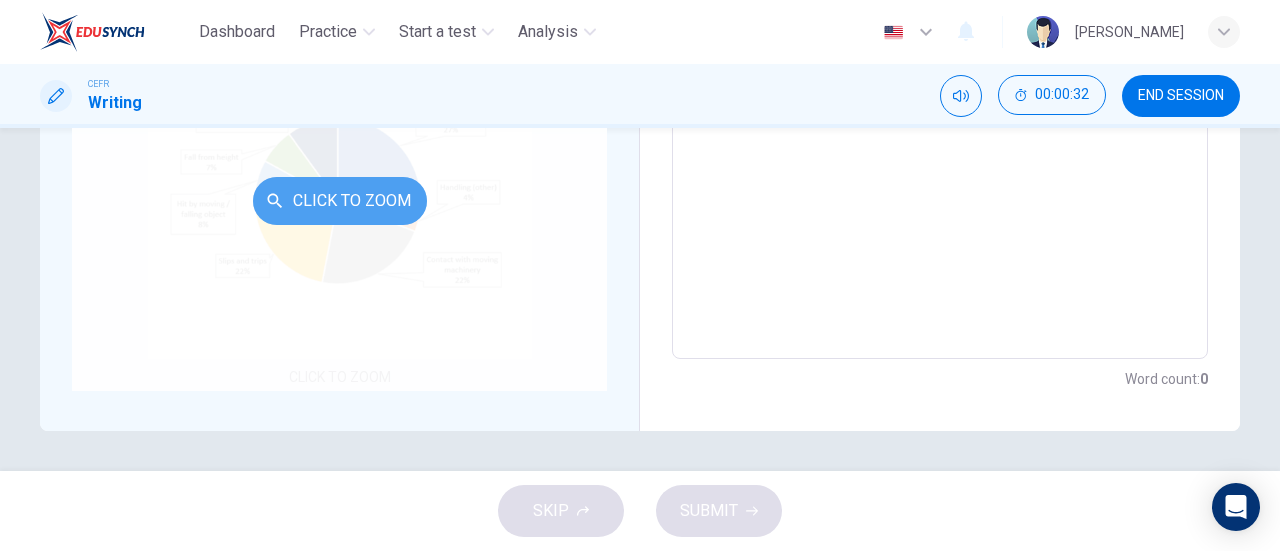 click on "Click to Zoom" at bounding box center (340, 201) 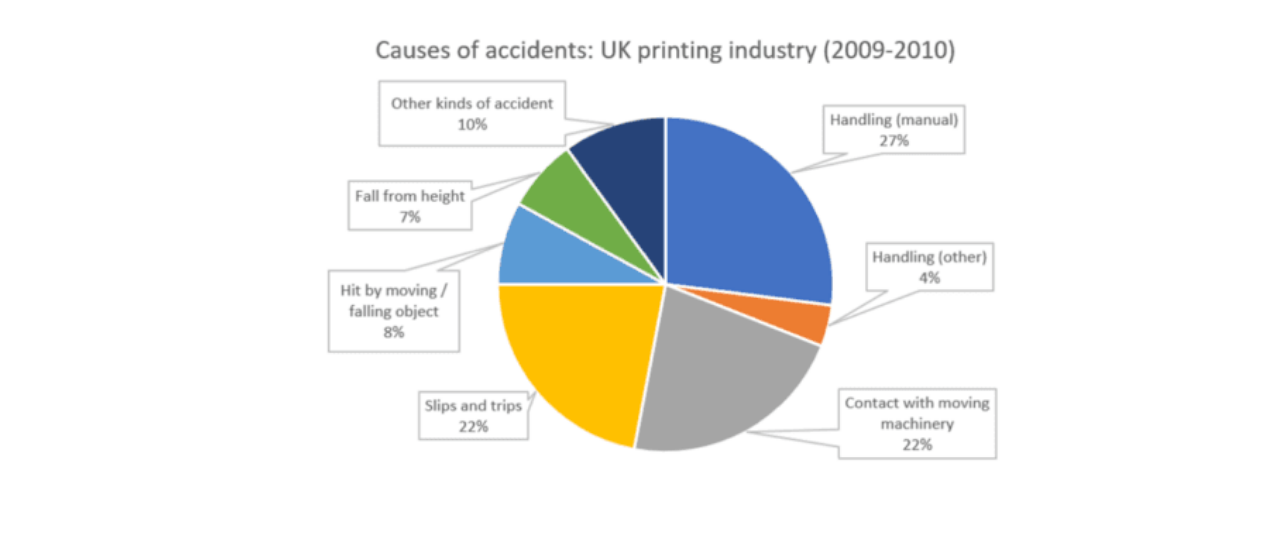click at bounding box center [640, 281] 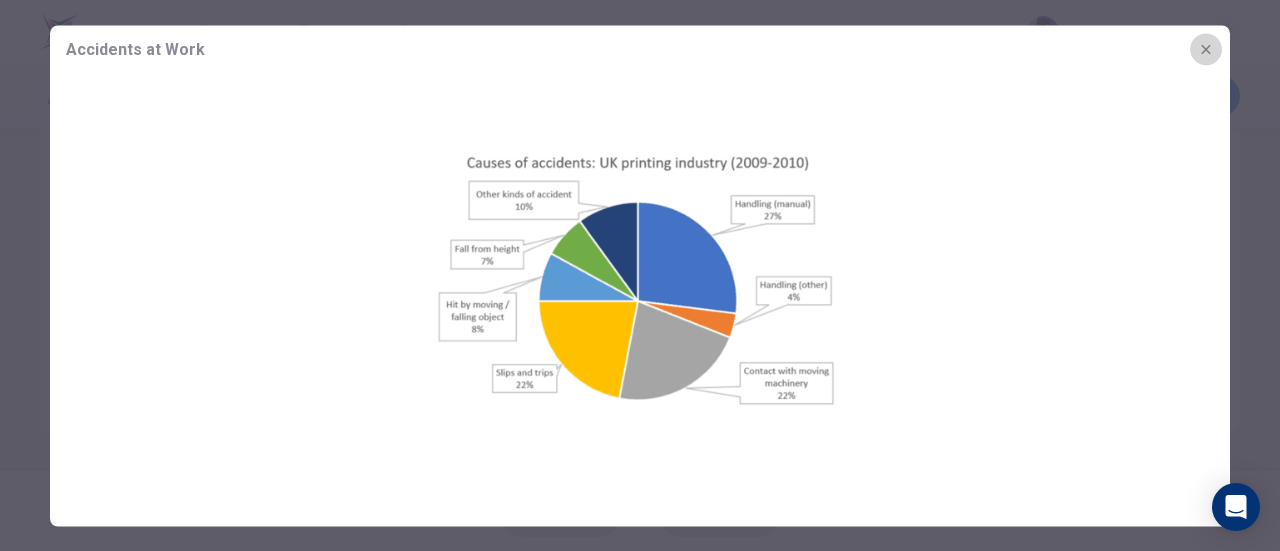 click at bounding box center [1206, 49] 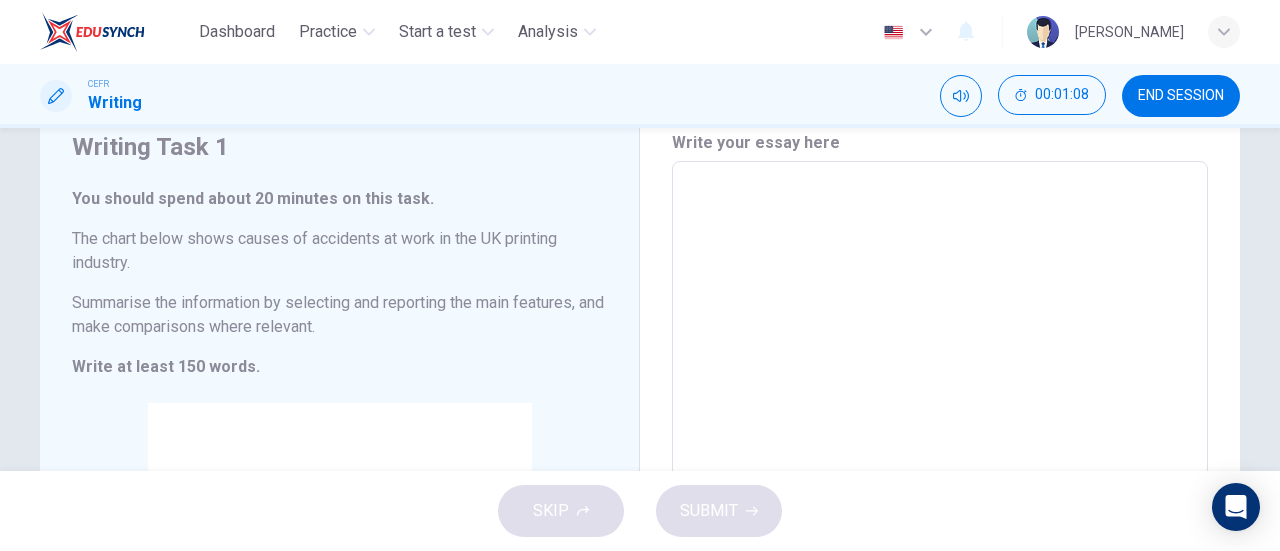 scroll, scrollTop: 78, scrollLeft: 0, axis: vertical 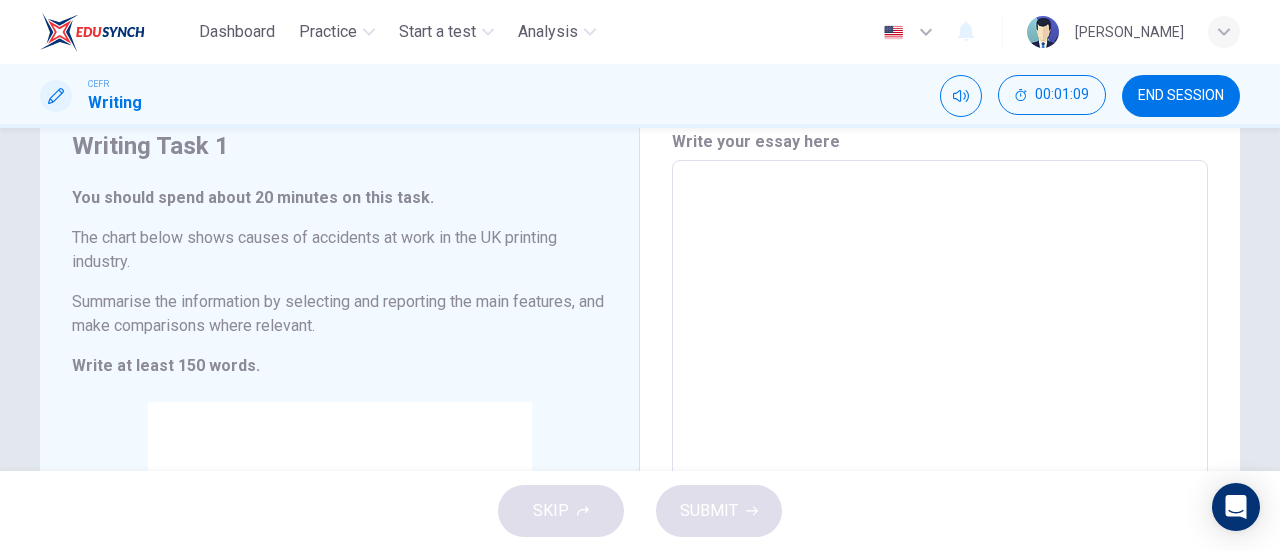 click at bounding box center (940, 456) 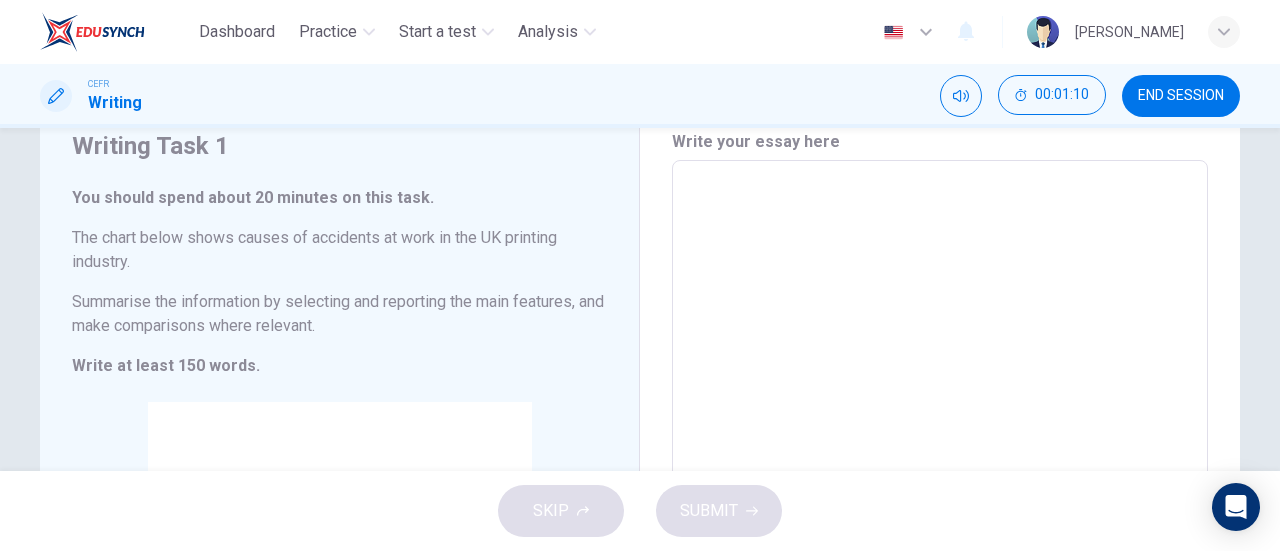 type on "T" 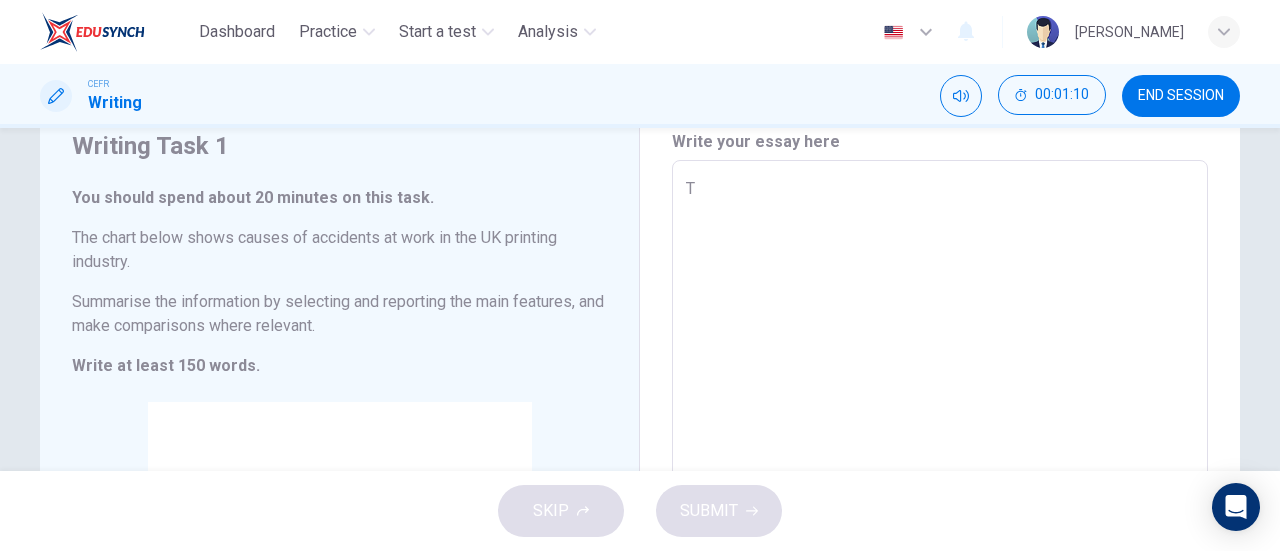 type on "x" 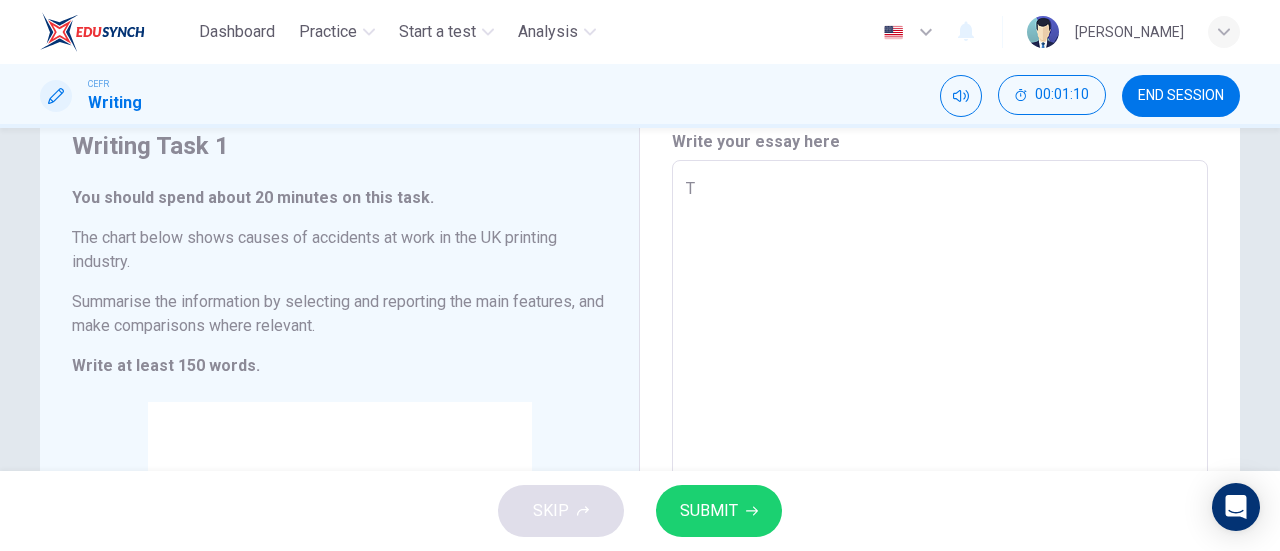 type on "Th" 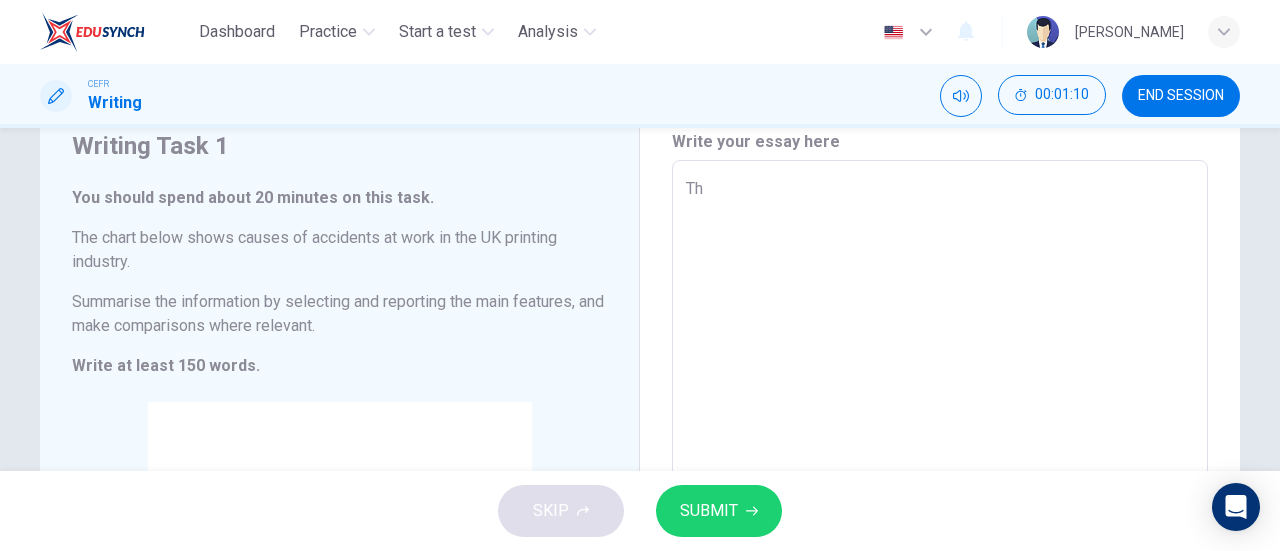 type on "x" 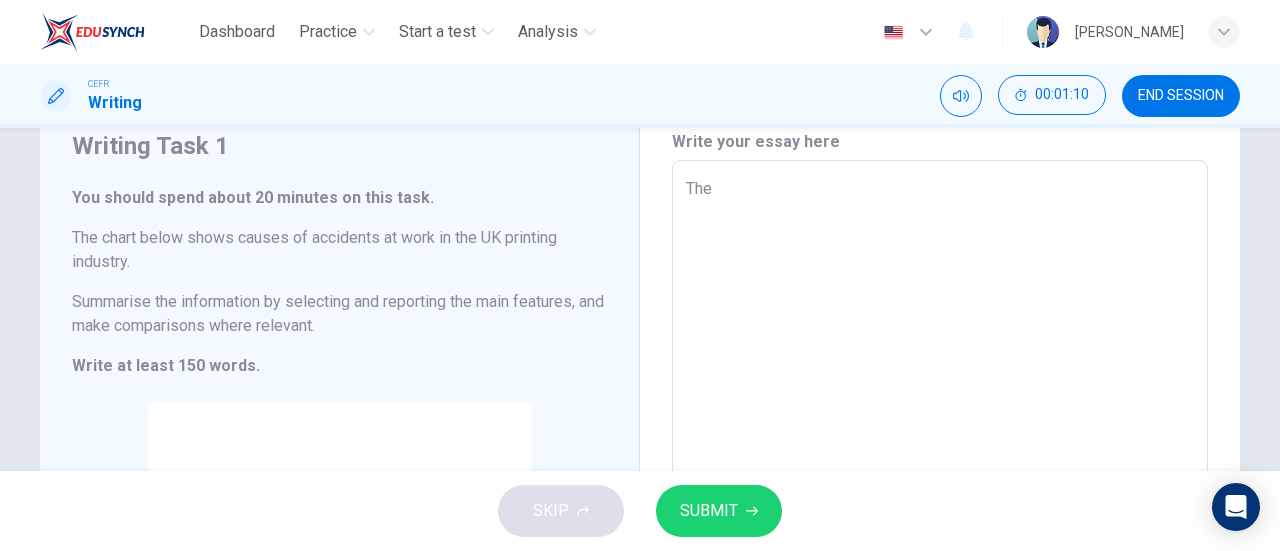 type on "x" 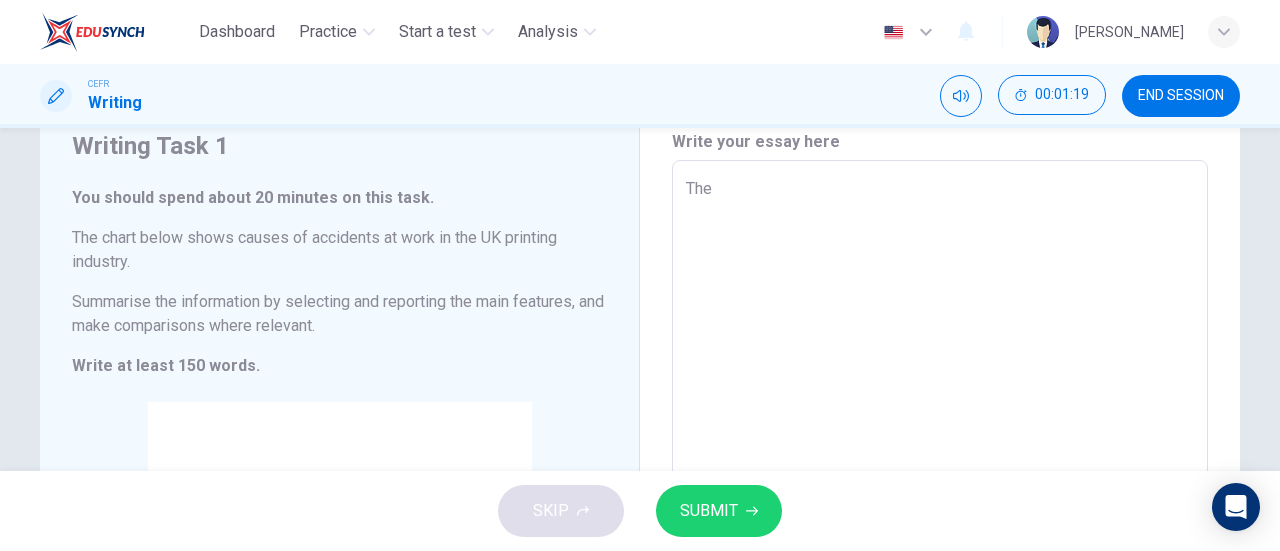 type on "The c" 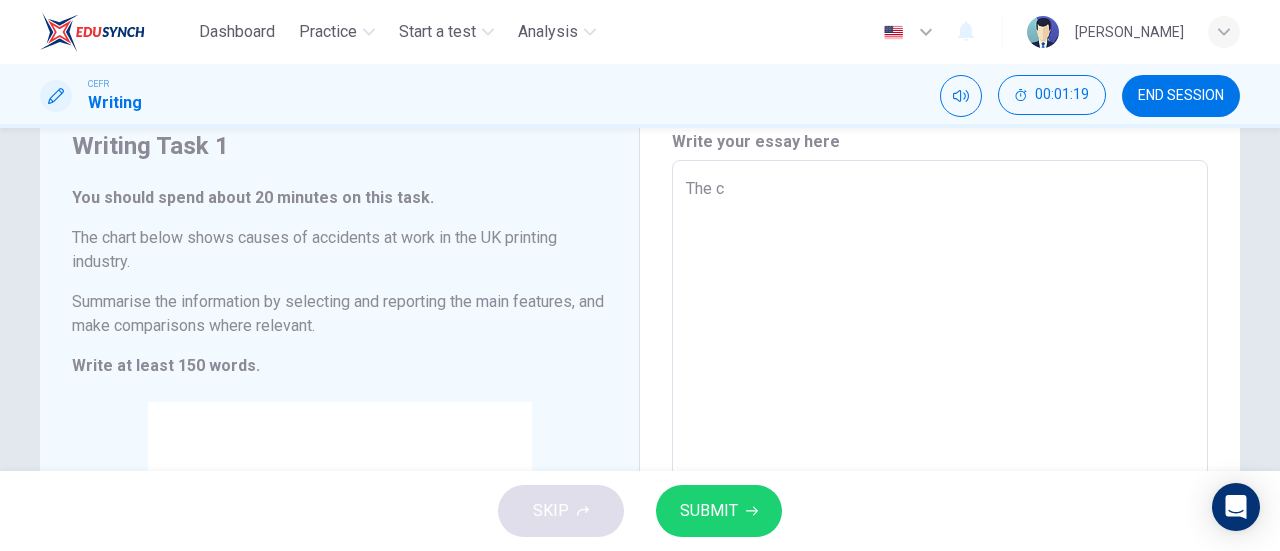 type on "The ch" 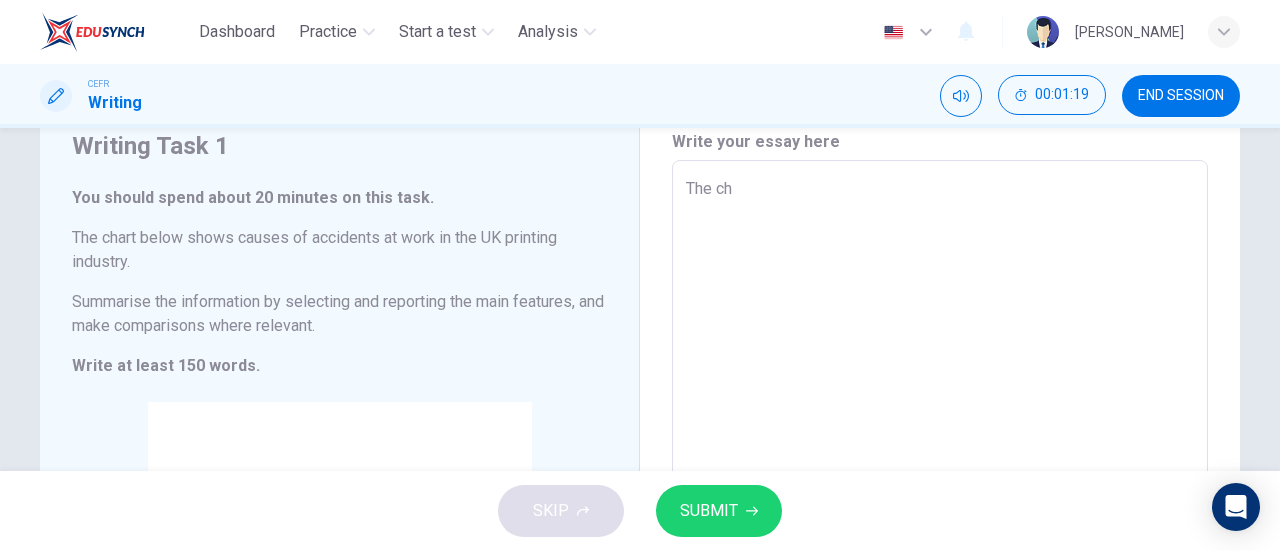 type on "x" 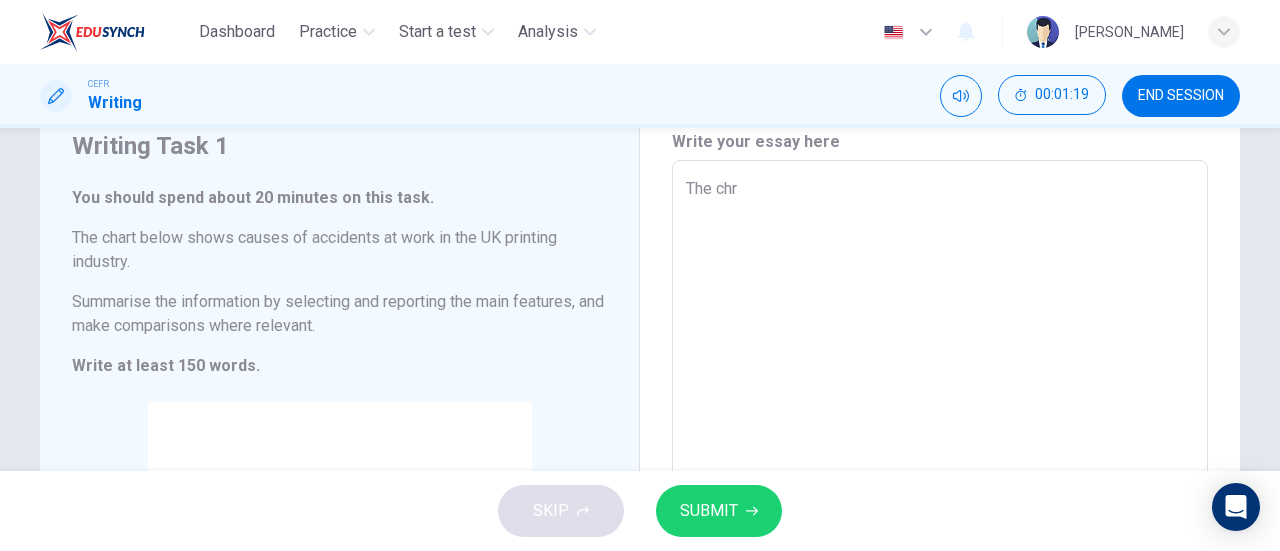 type on "x" 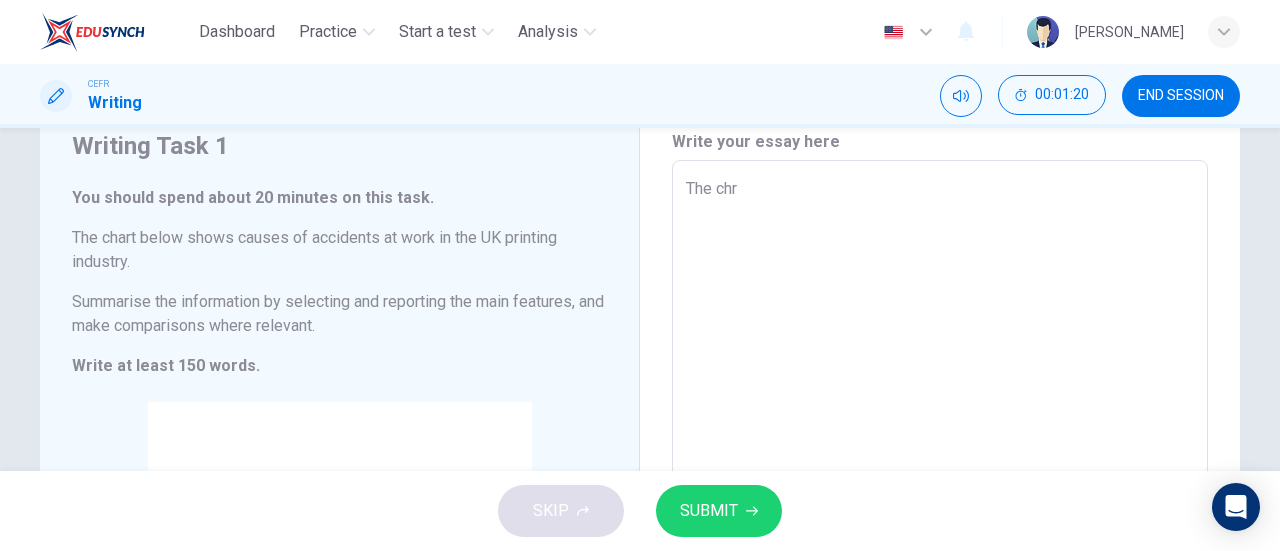 type on "The chrt" 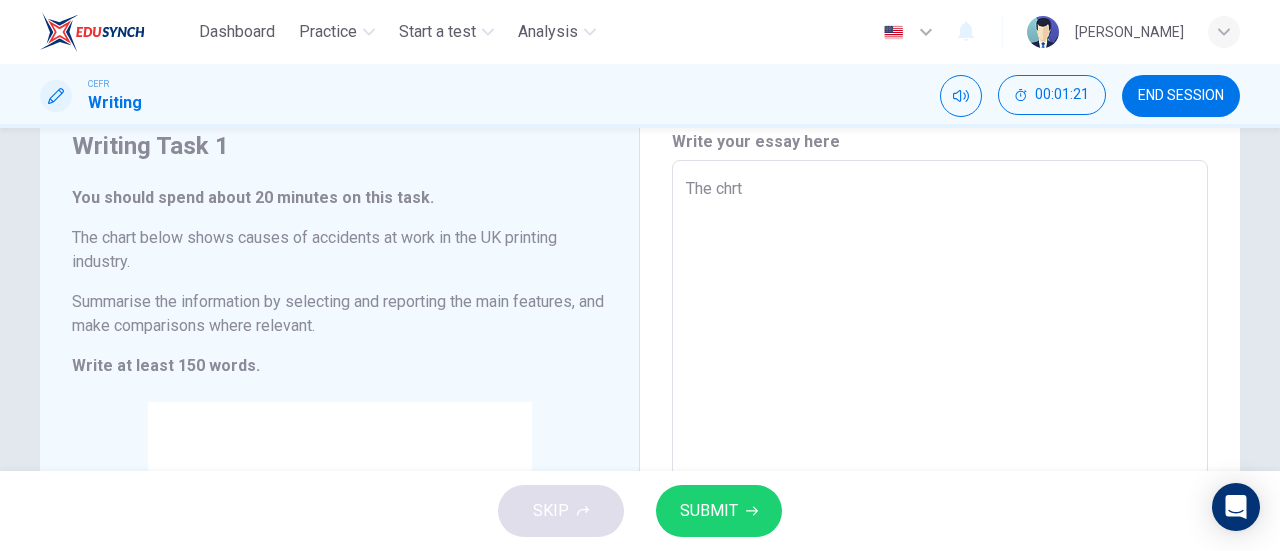 type on "The chr" 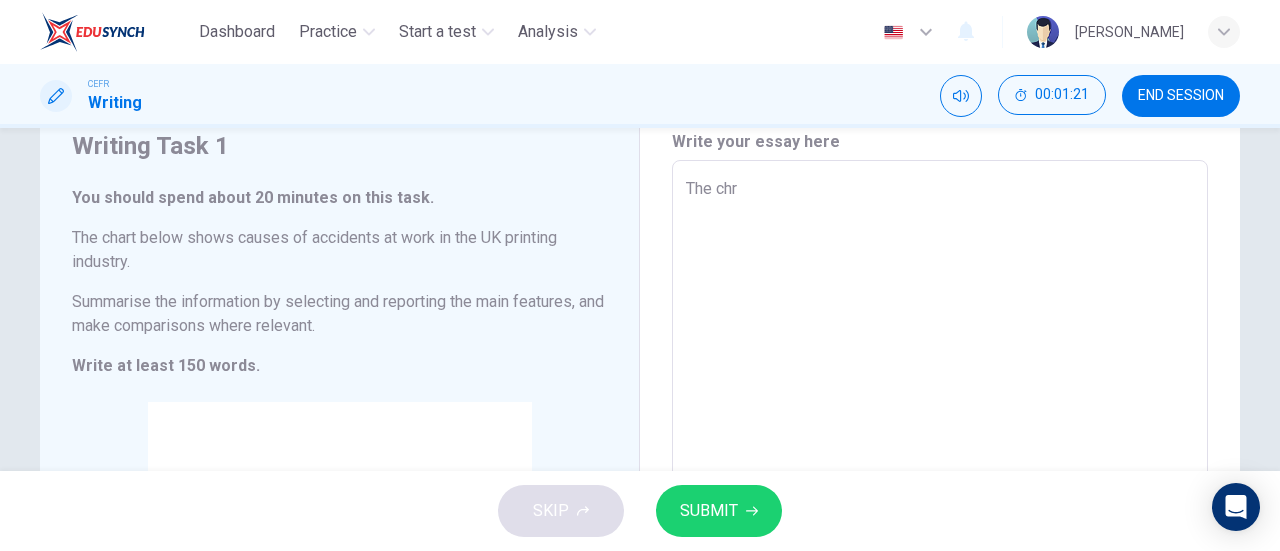 type on "The ch" 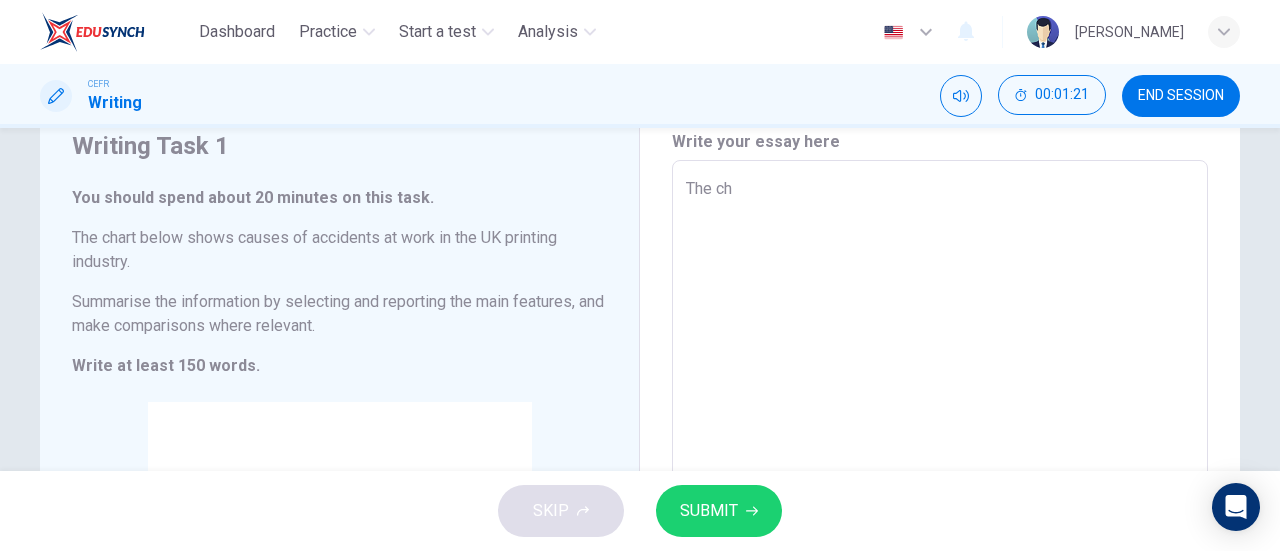 type on "x" 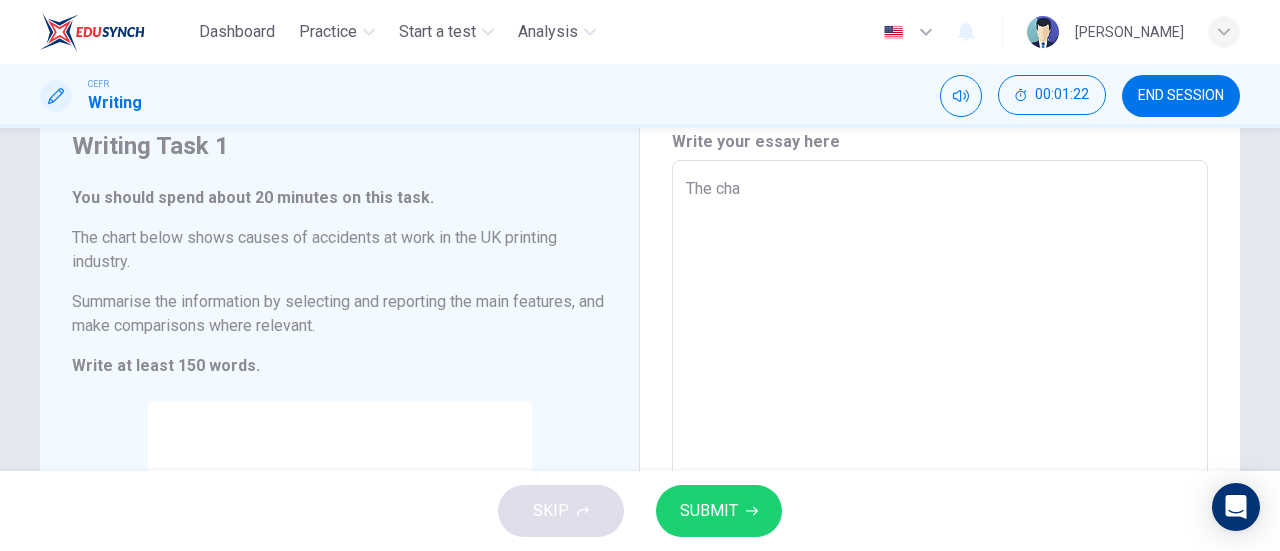 type on "The char" 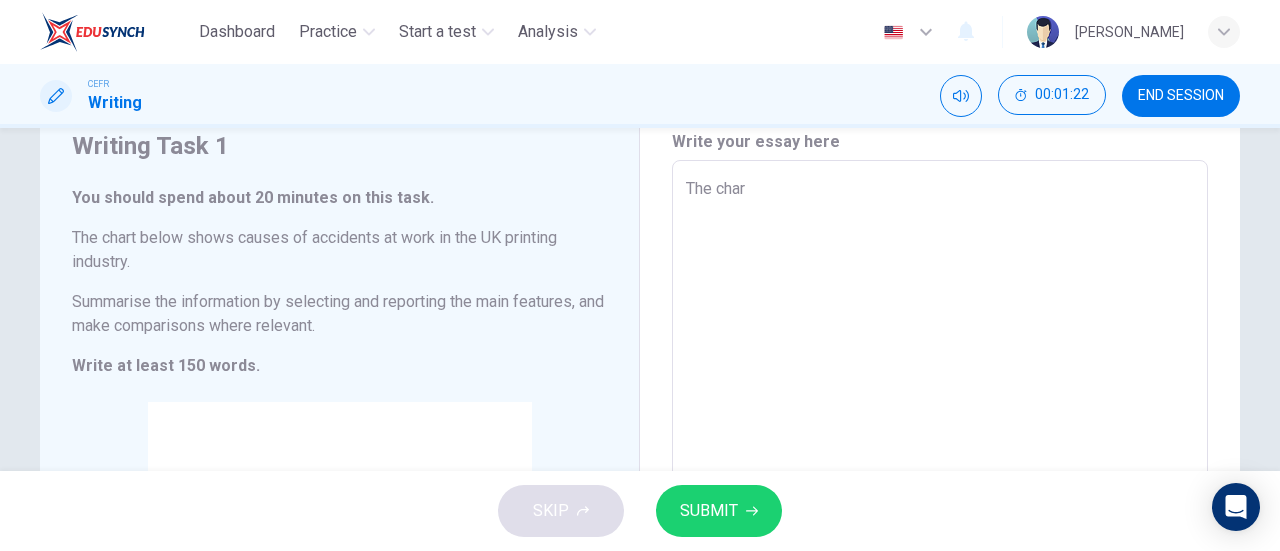 type on "x" 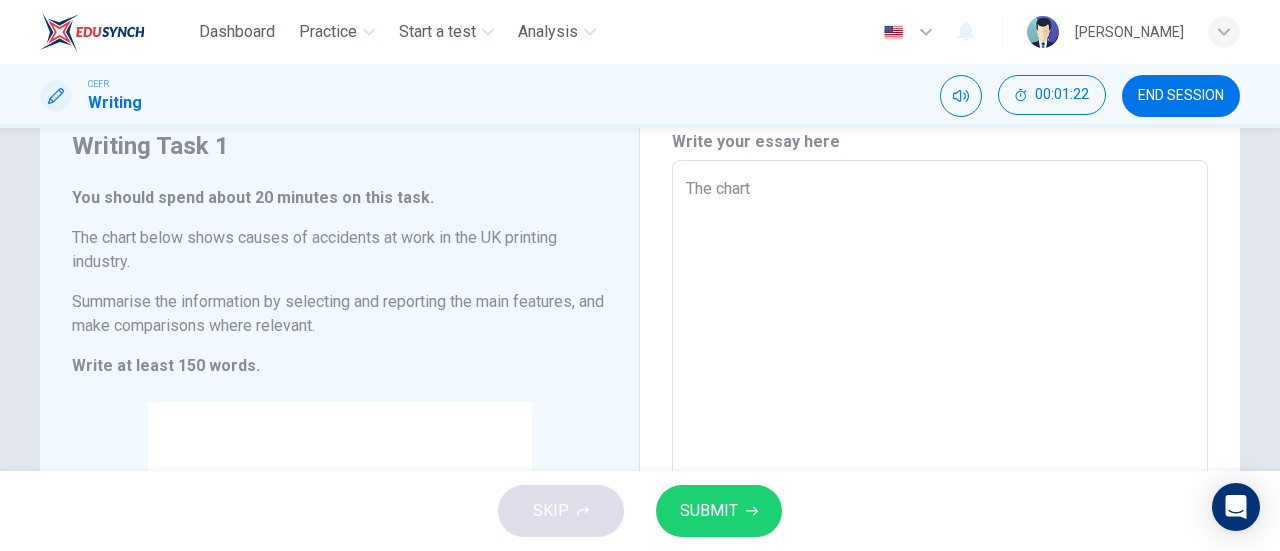 type on "x" 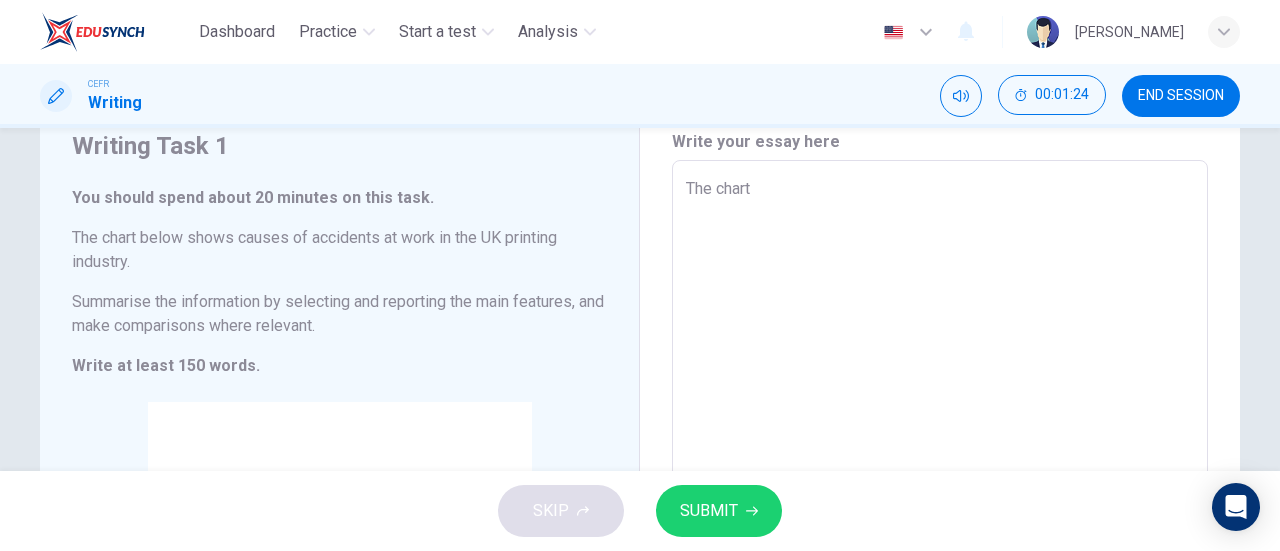 type on "The chart i" 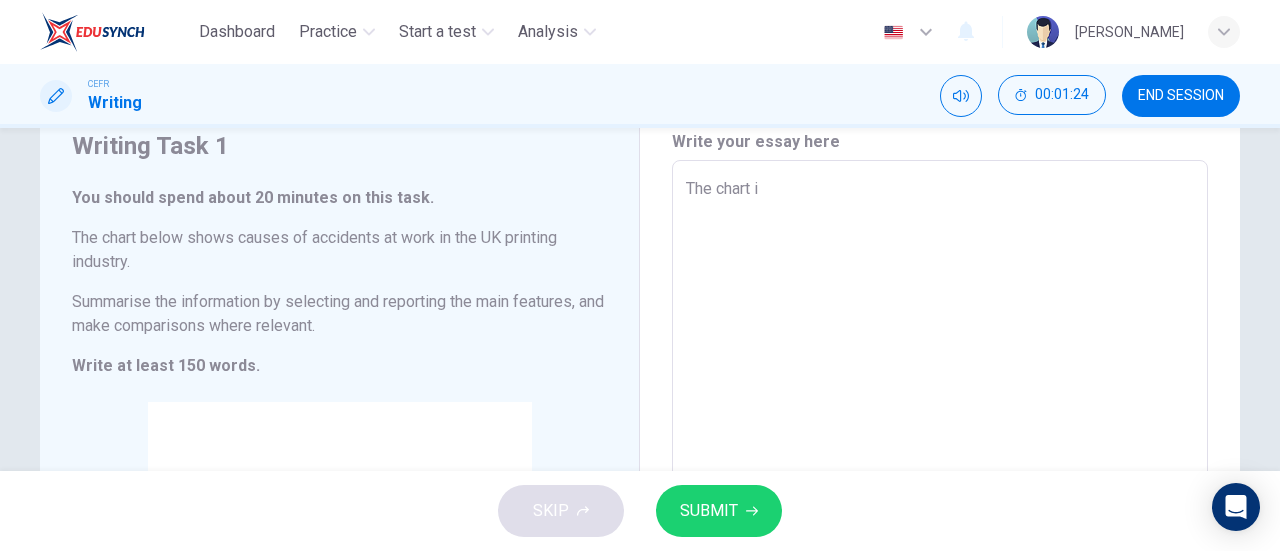 type on "The chart il" 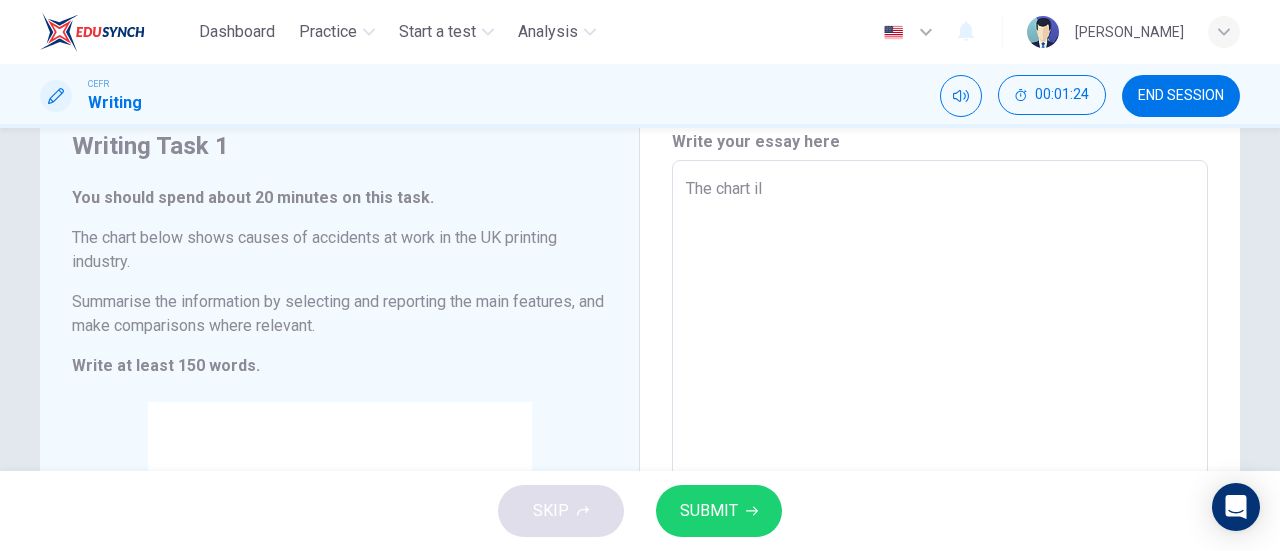 type on "x" 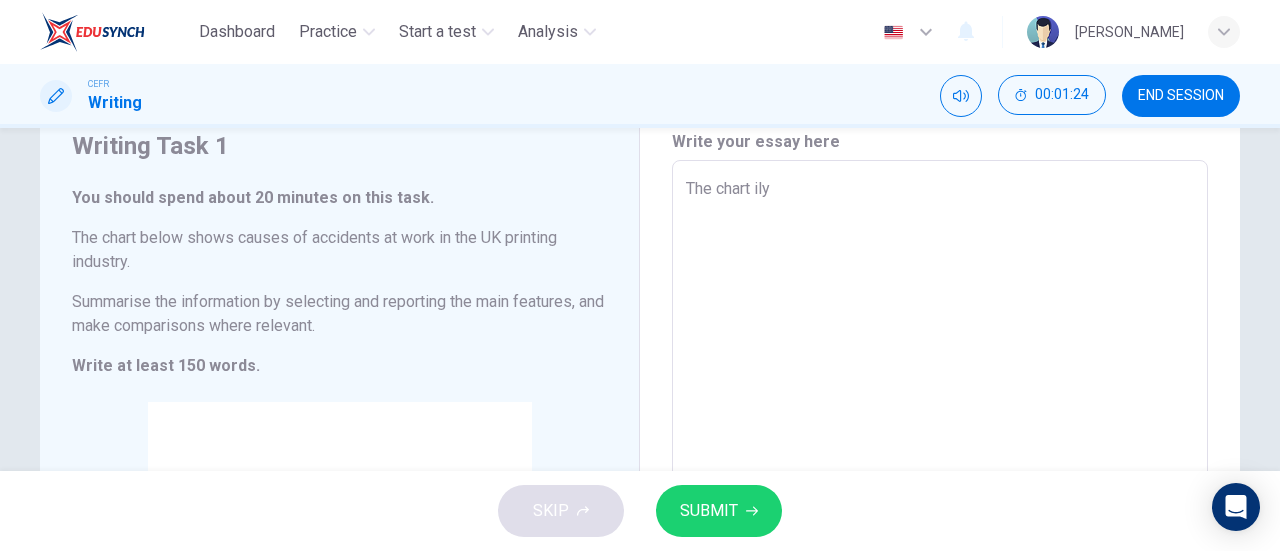 type on "x" 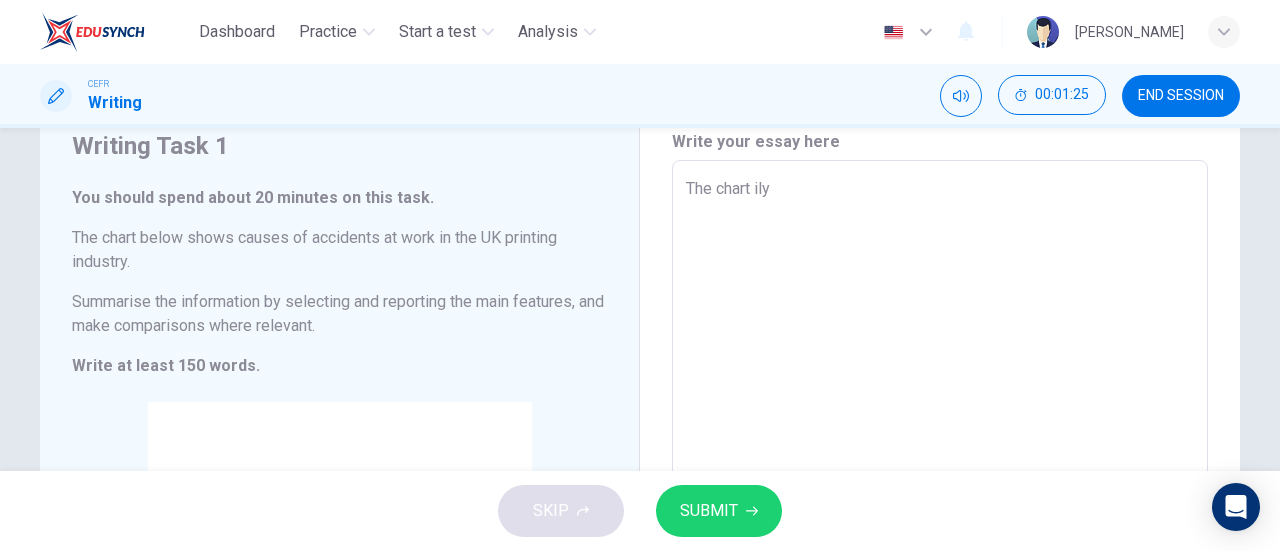 type on "The chart il" 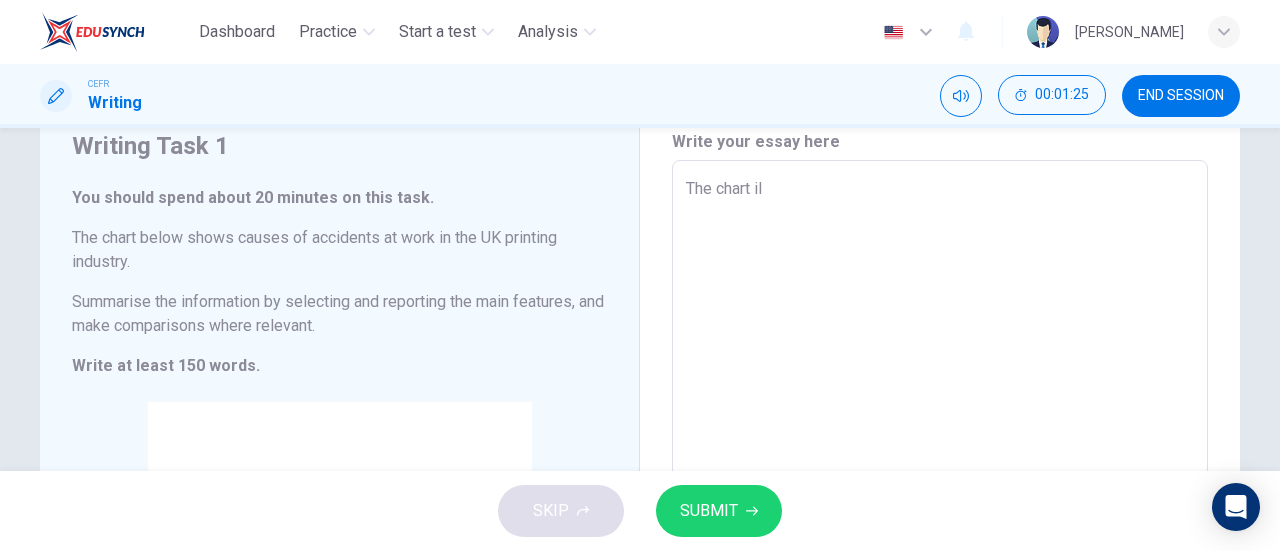type on "The chart ilu" 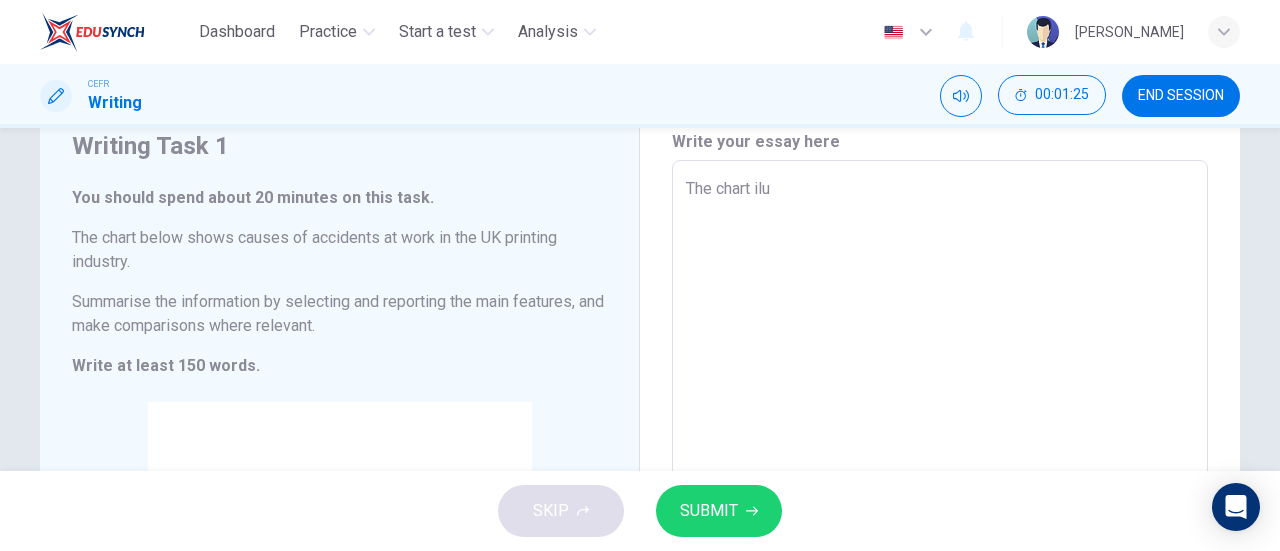 type on "x" 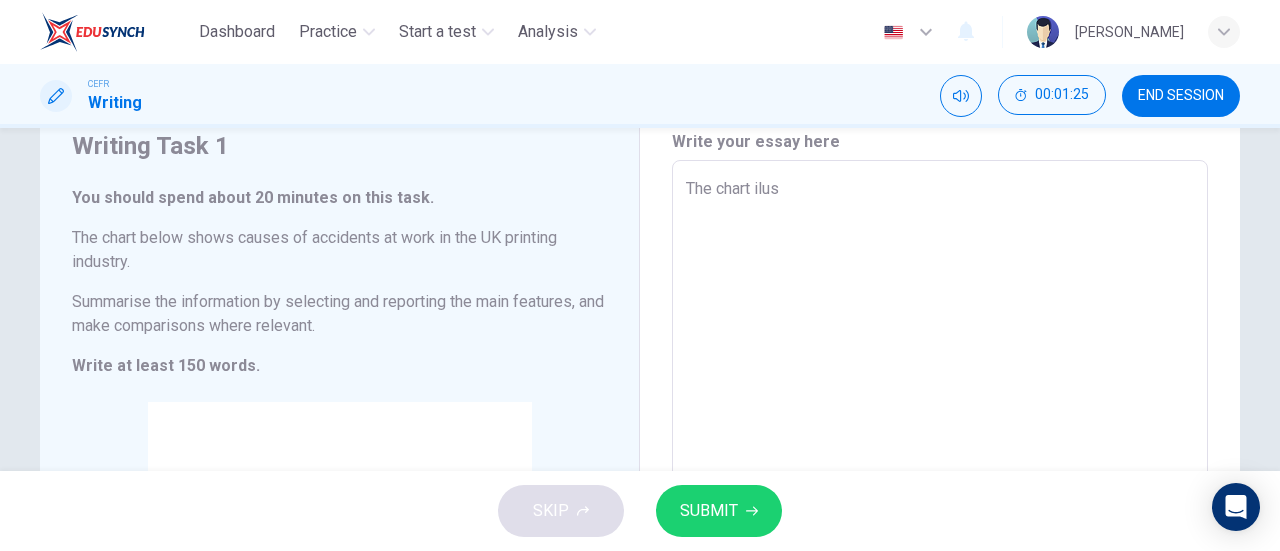 type on "x" 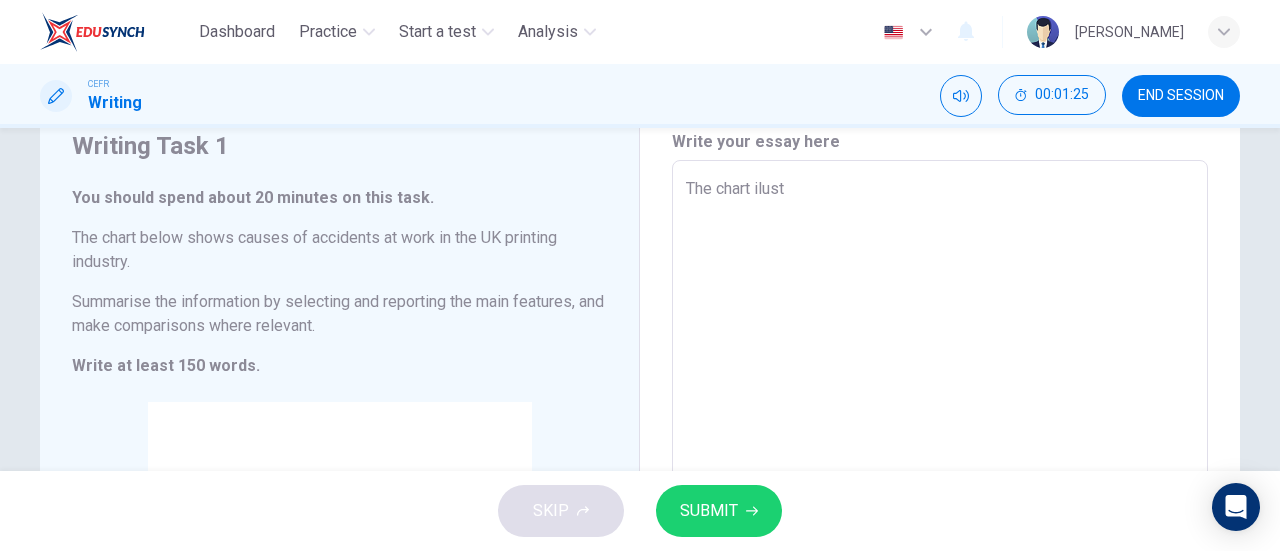 type on "x" 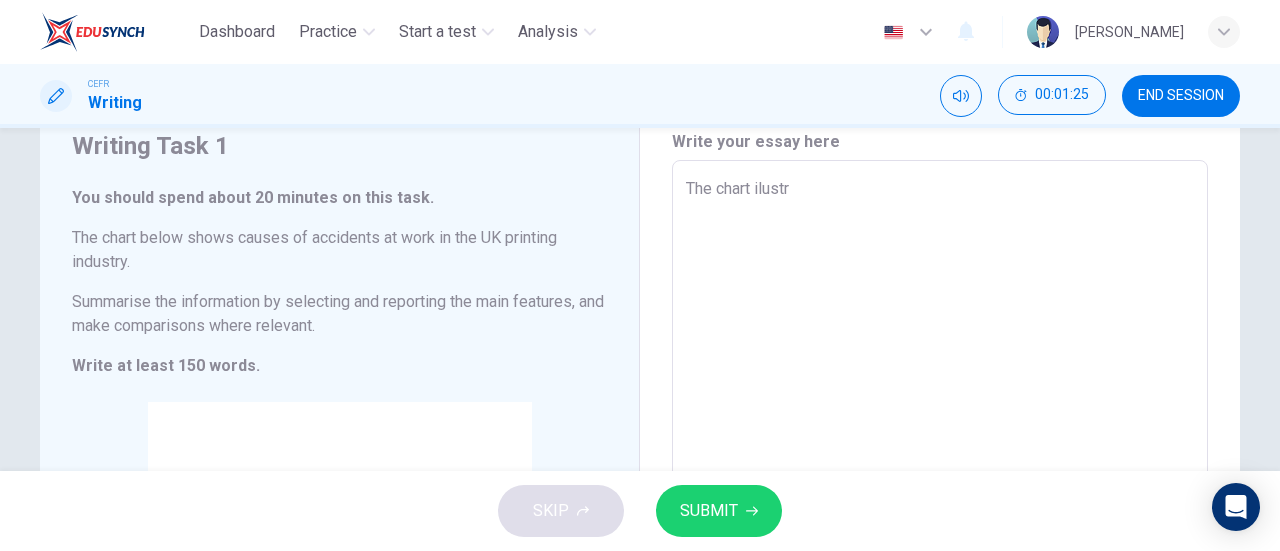 type on "x" 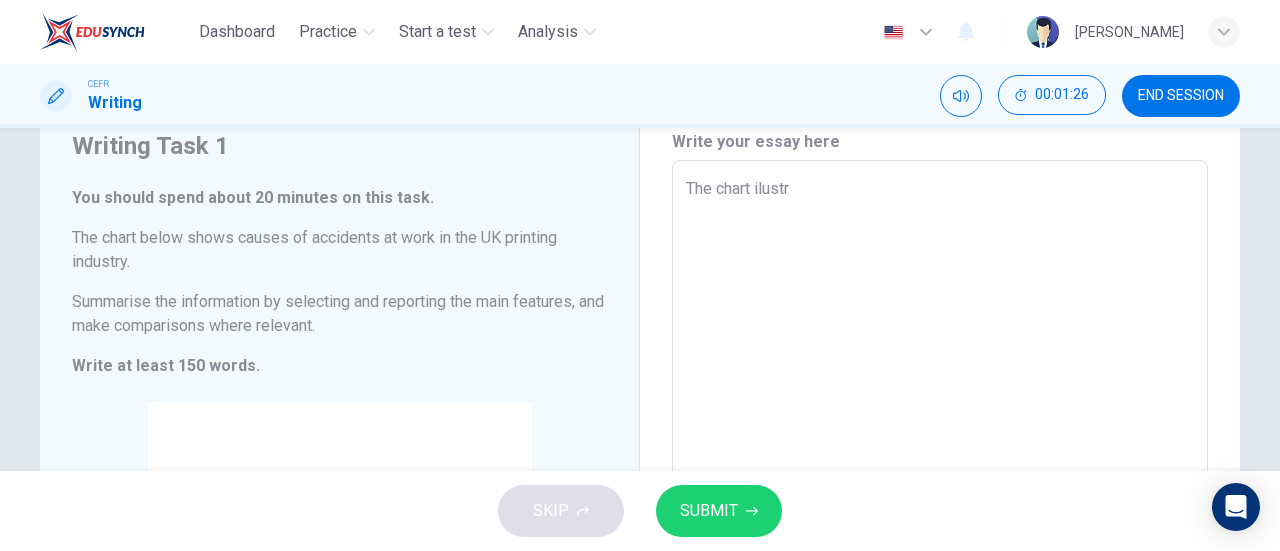 type on "The chart ilustra" 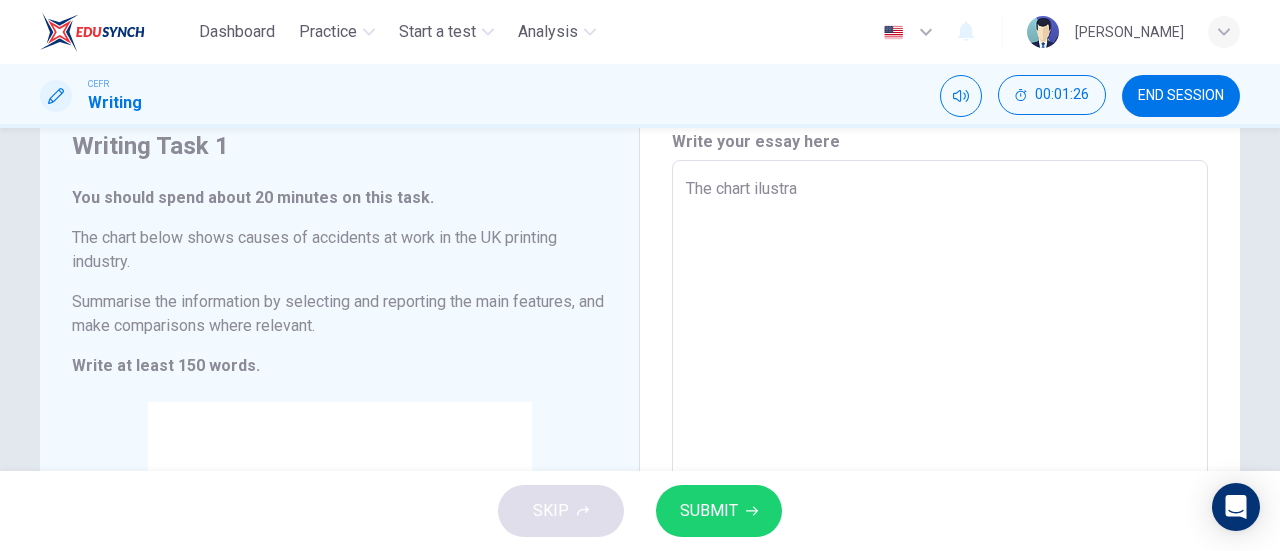 type on "x" 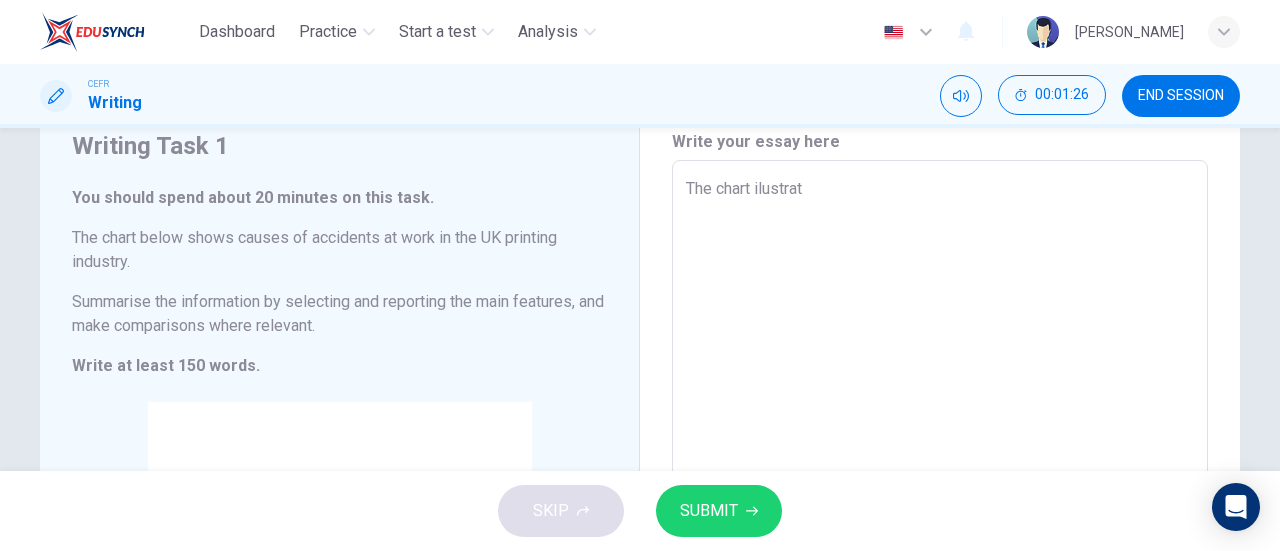 type on "x" 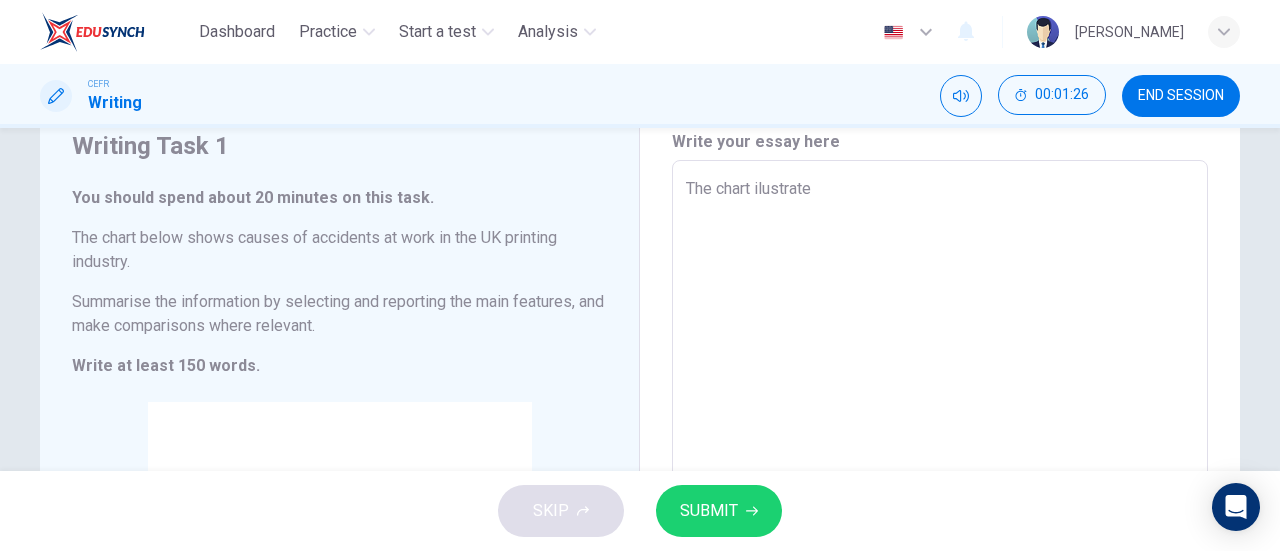 type on "x" 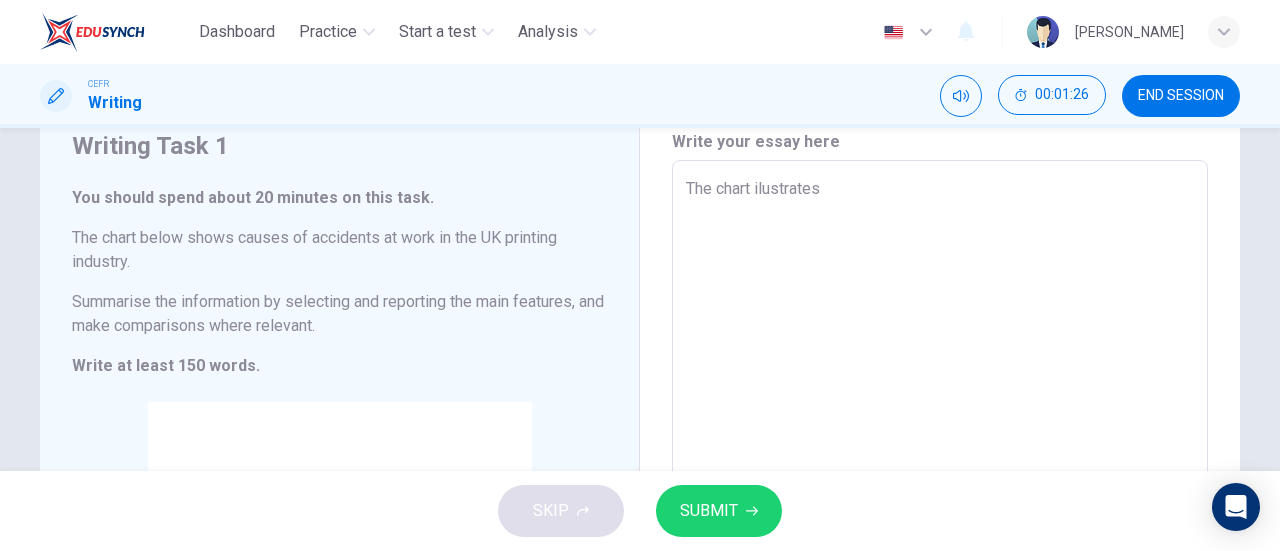 type on "x" 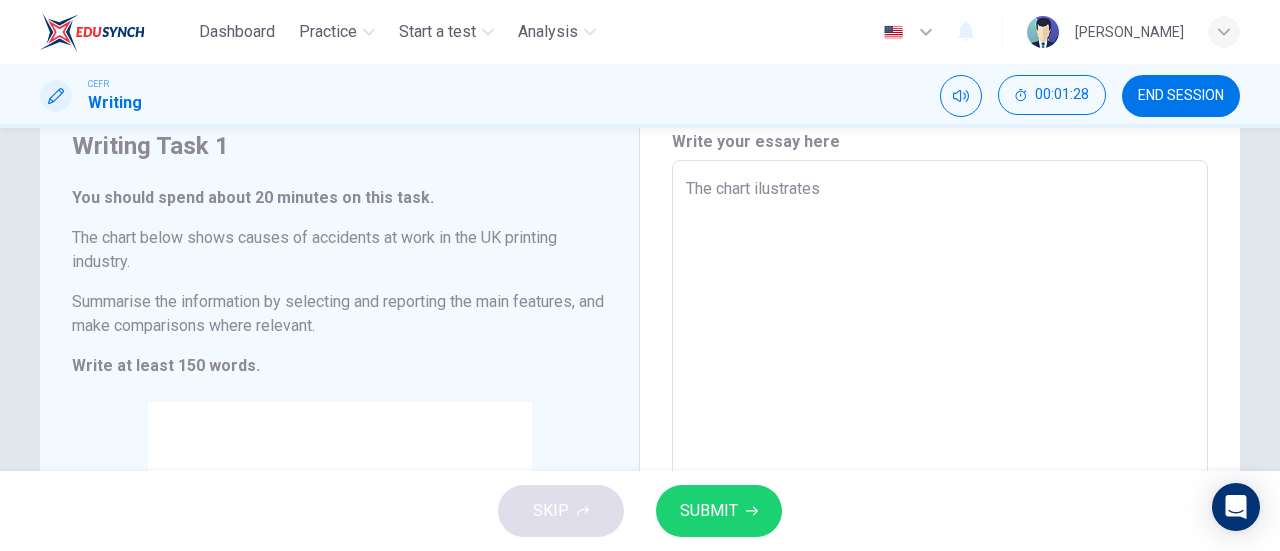 type on "The chart ilustrates" 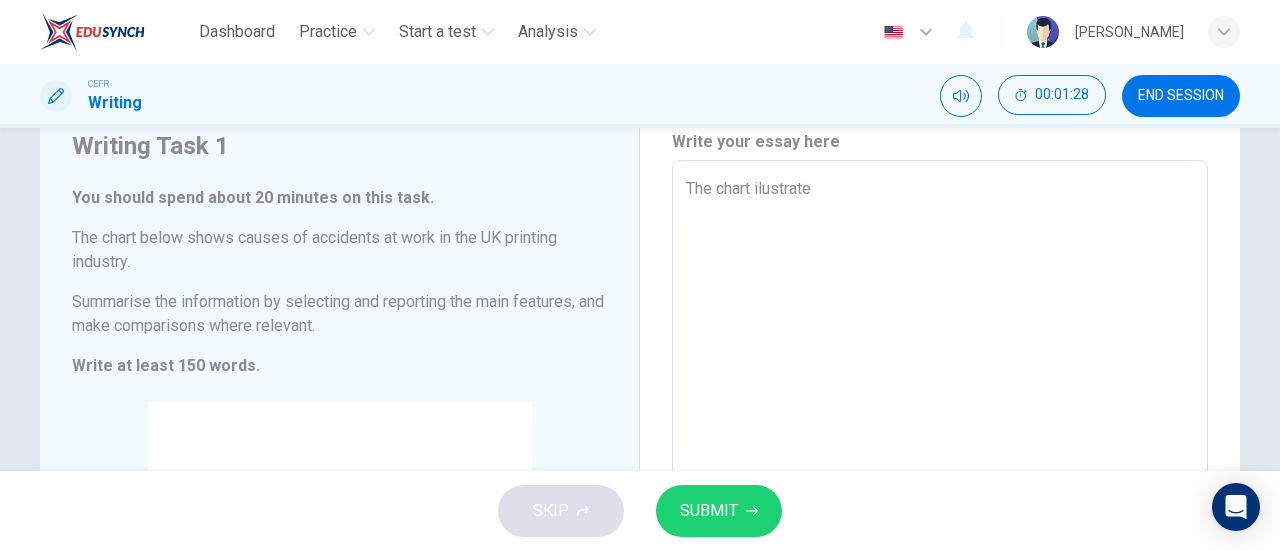 type on "x" 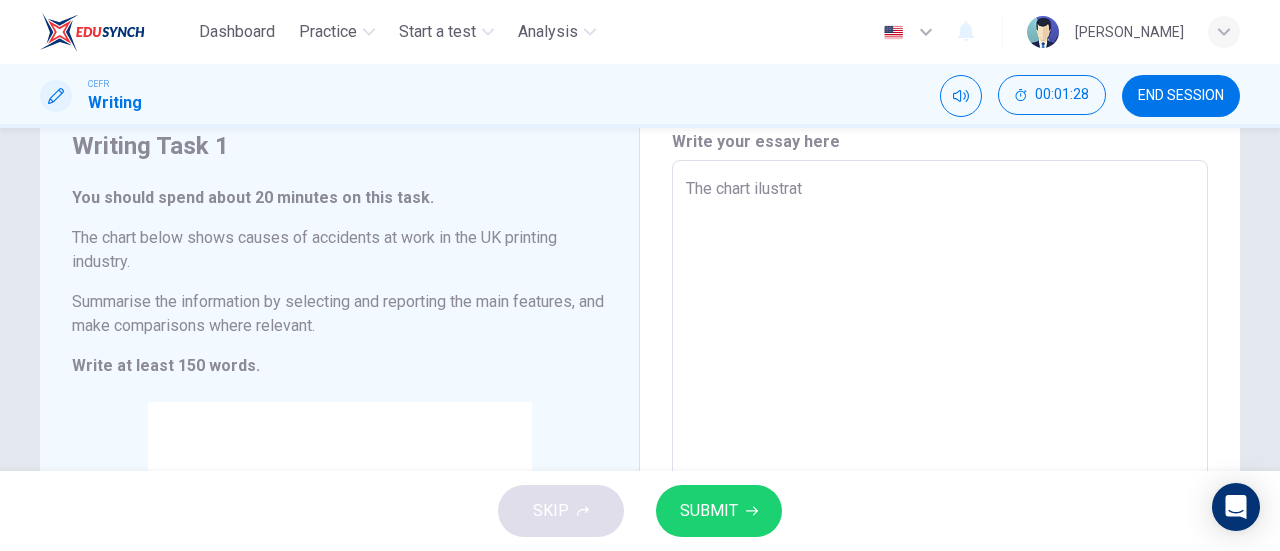 type on "x" 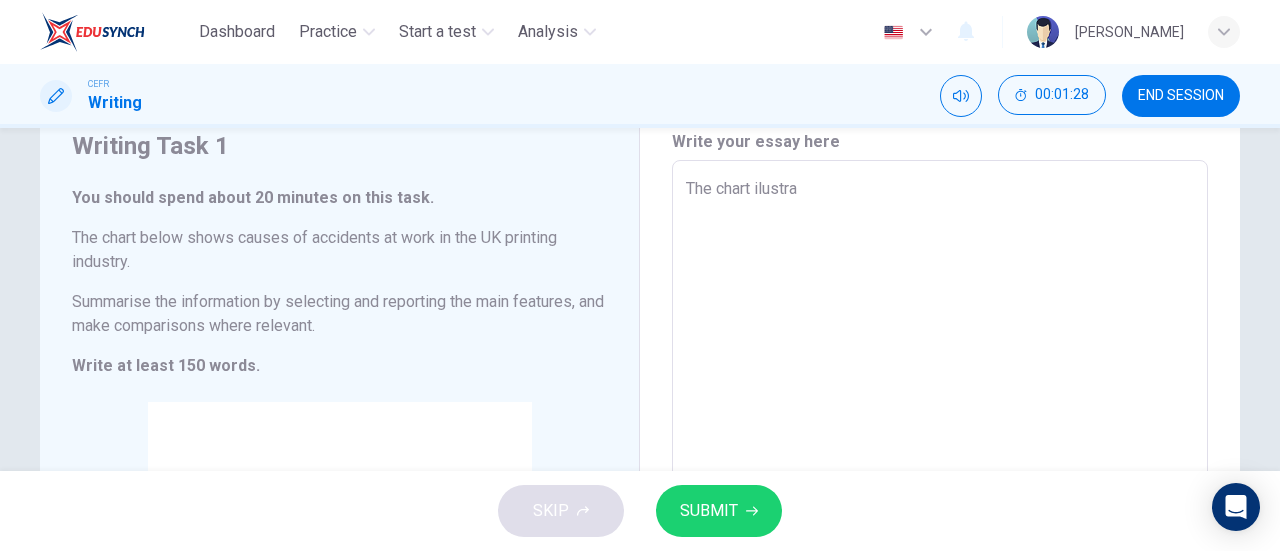 type on "x" 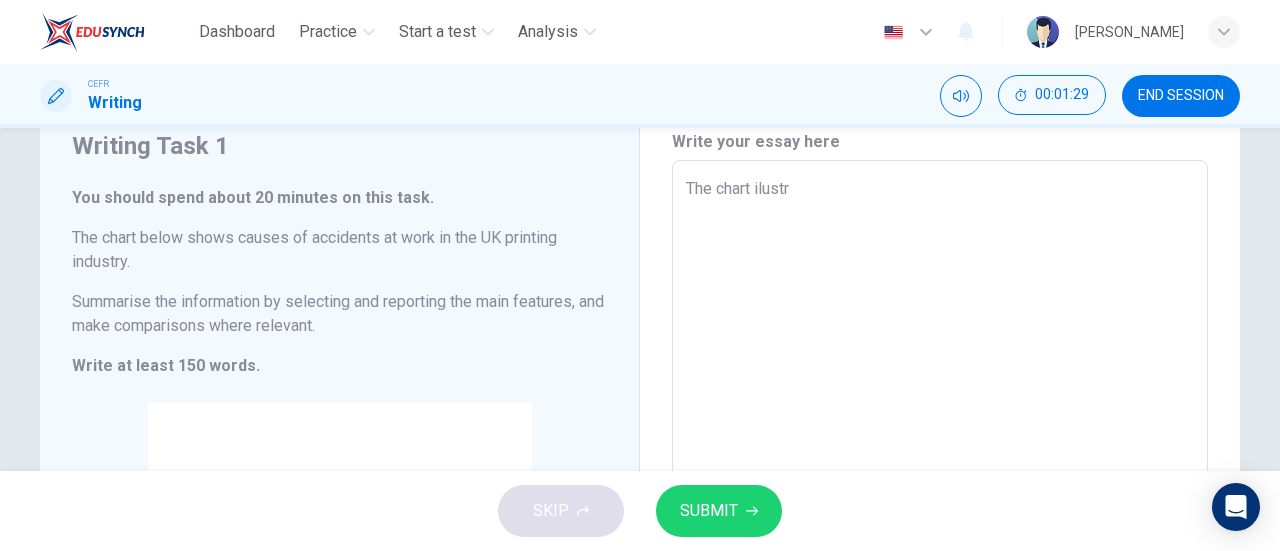type on "The chart ilust" 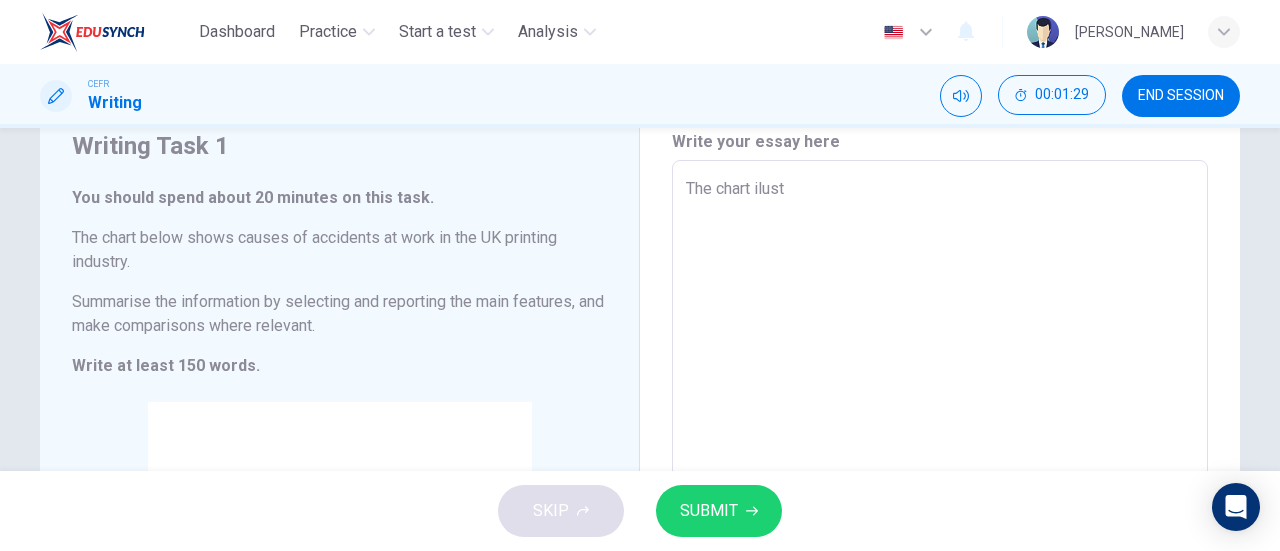 type on "x" 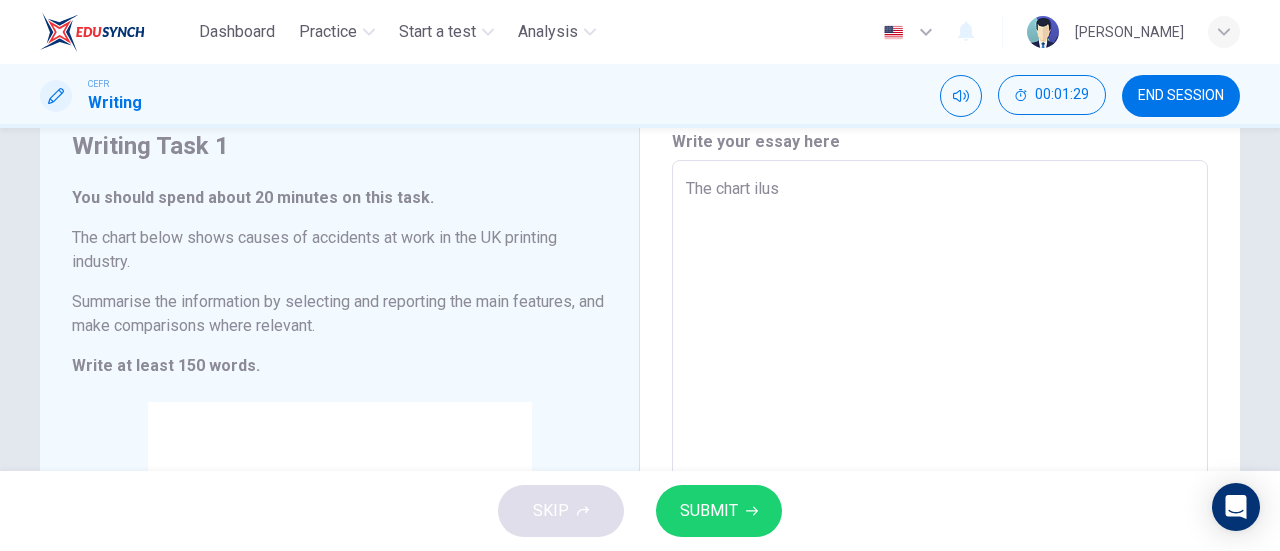 type on "x" 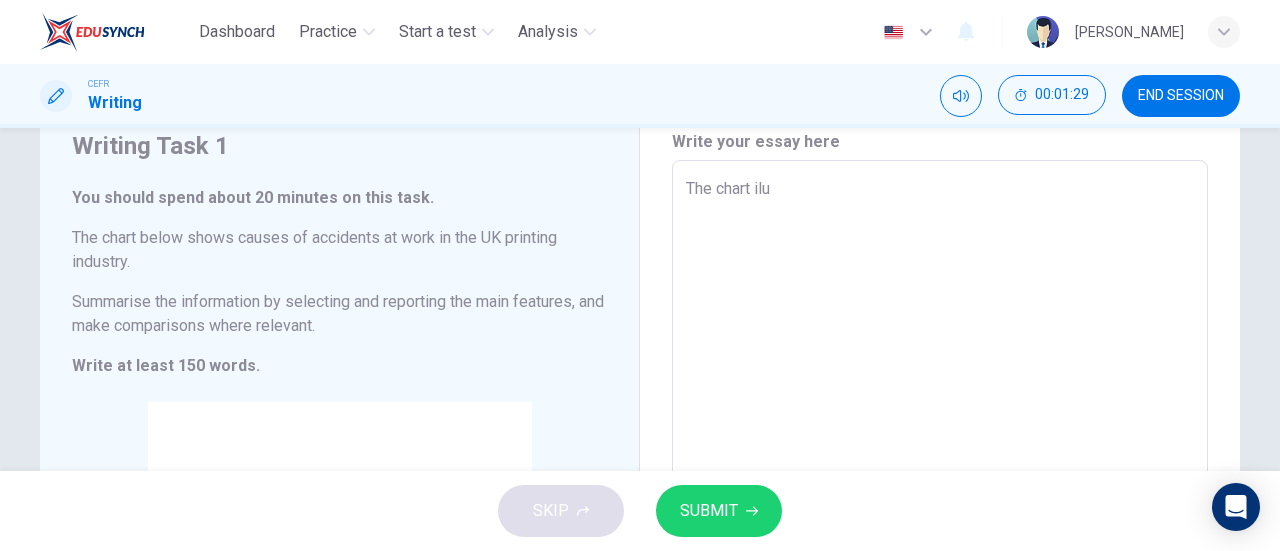 type on "x" 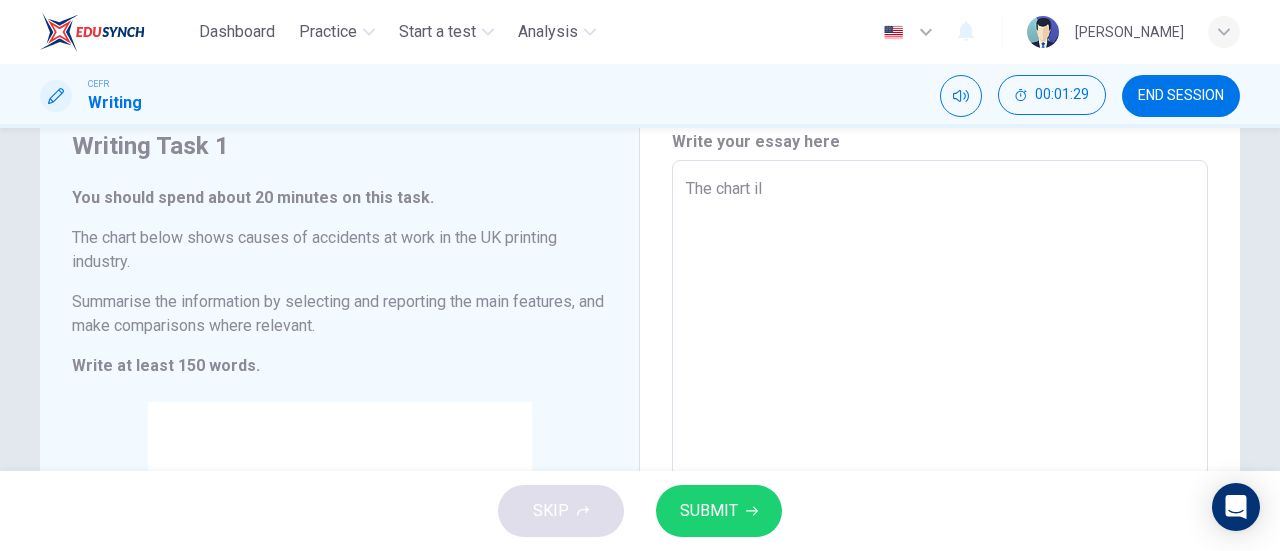 type on "x" 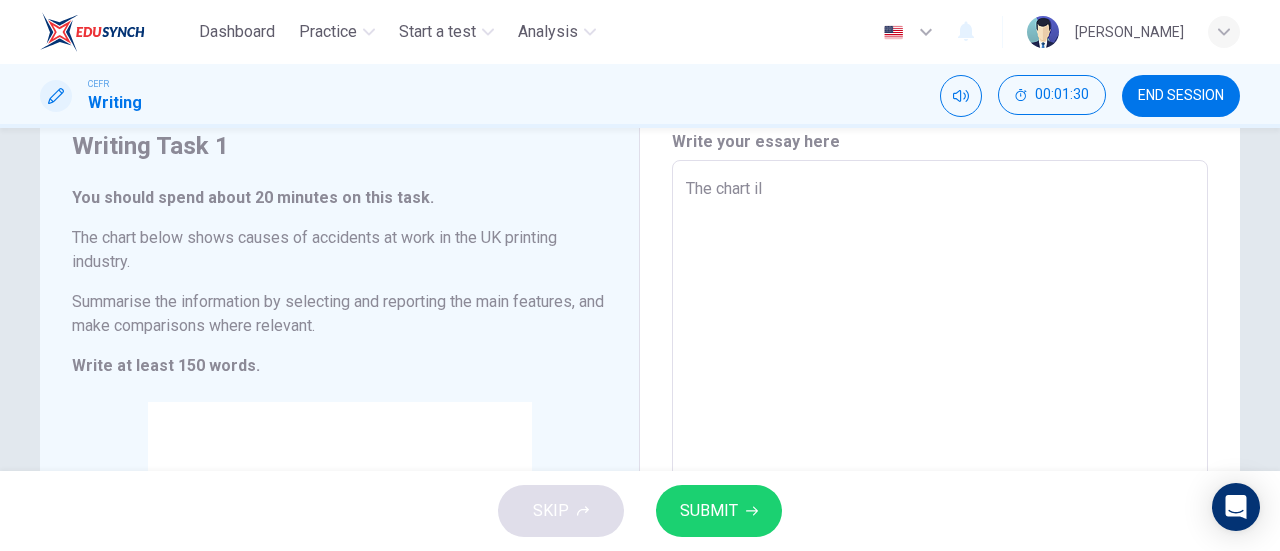 type on "The chart ill" 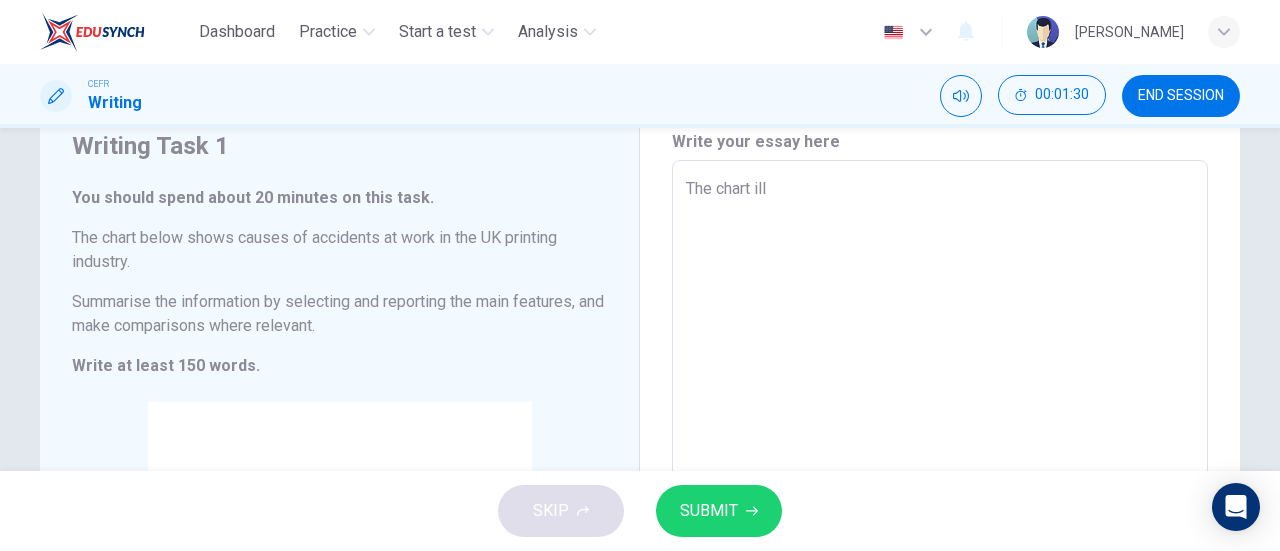 type on "The chart illu" 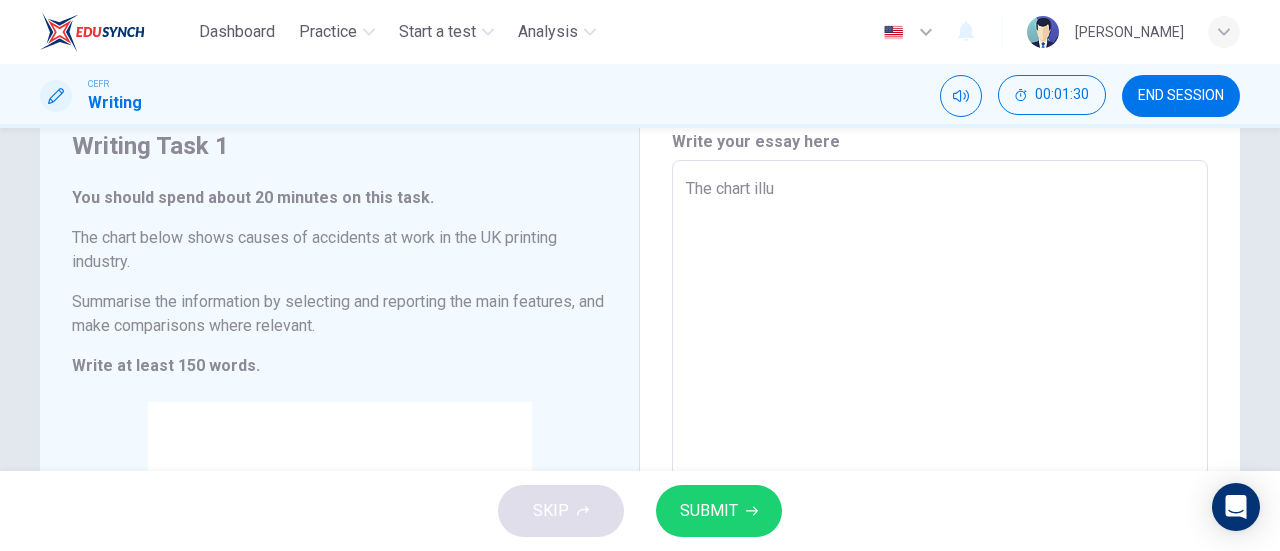 type on "x" 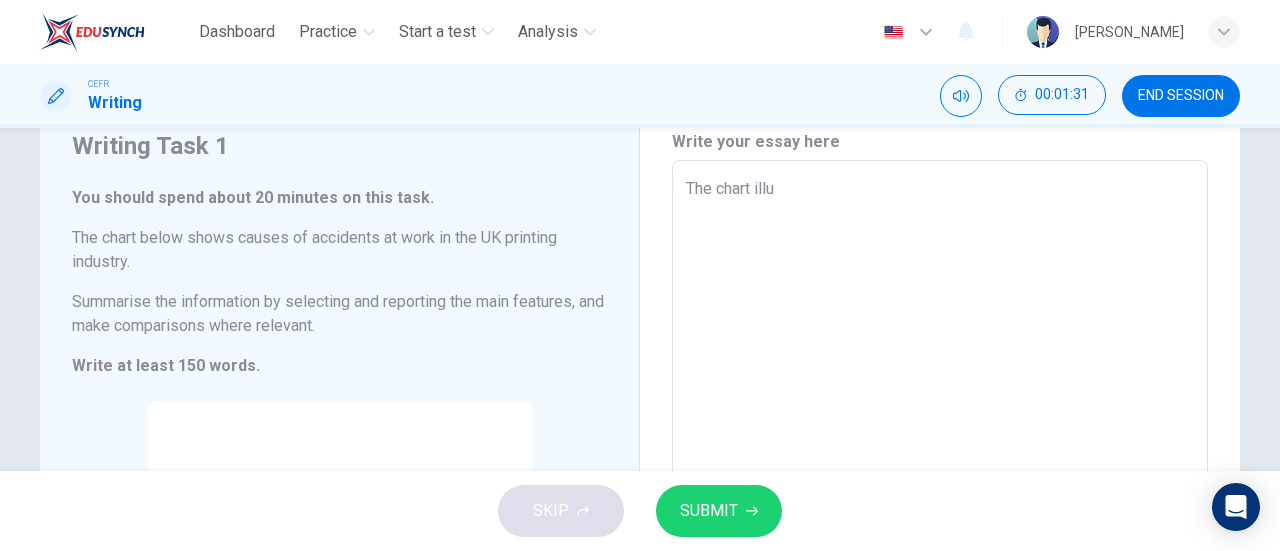 type on "The chart illus" 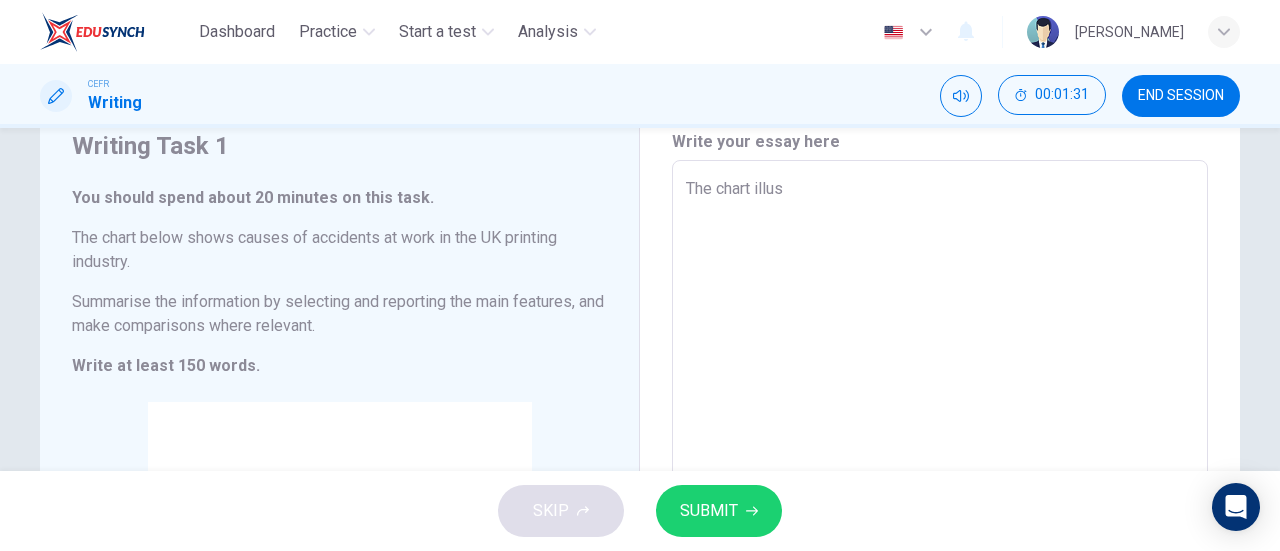 type on "The chart illust" 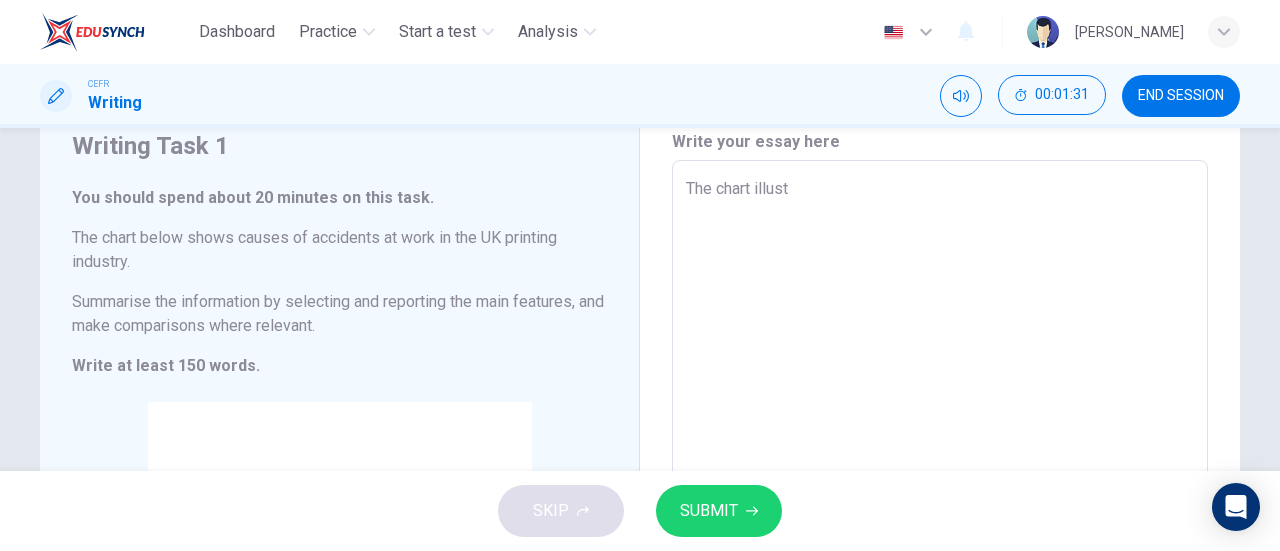 type on "x" 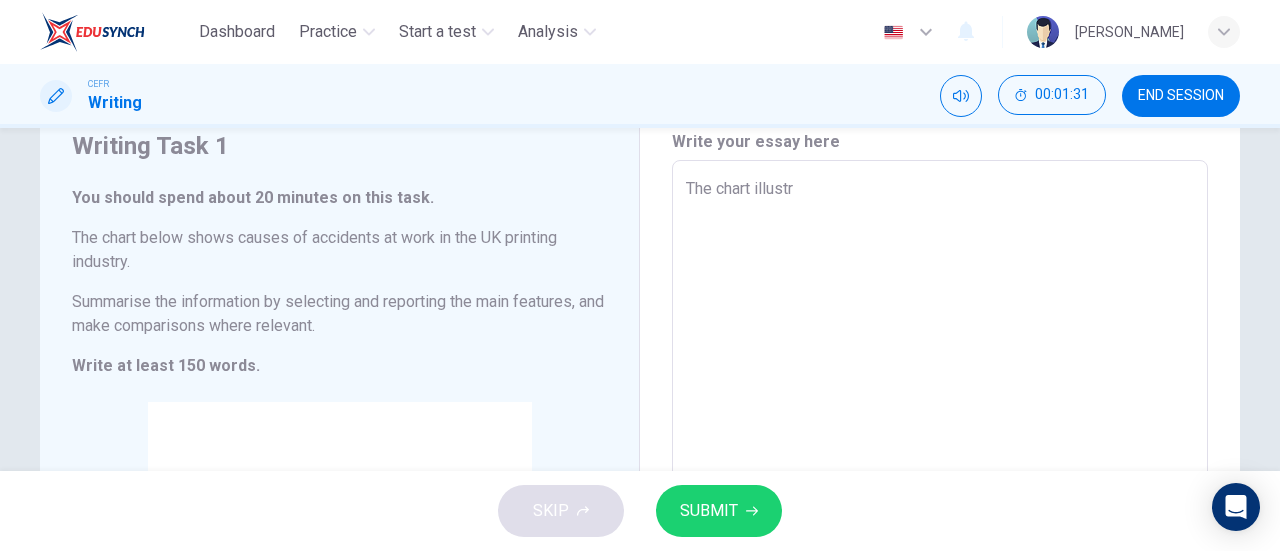 type on "x" 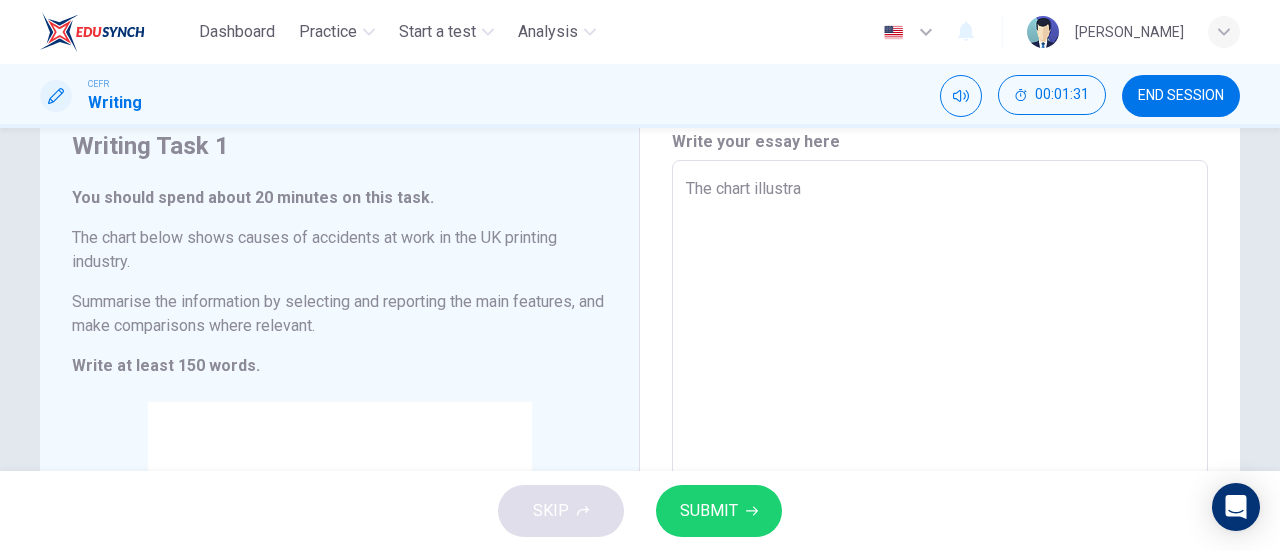 type on "x" 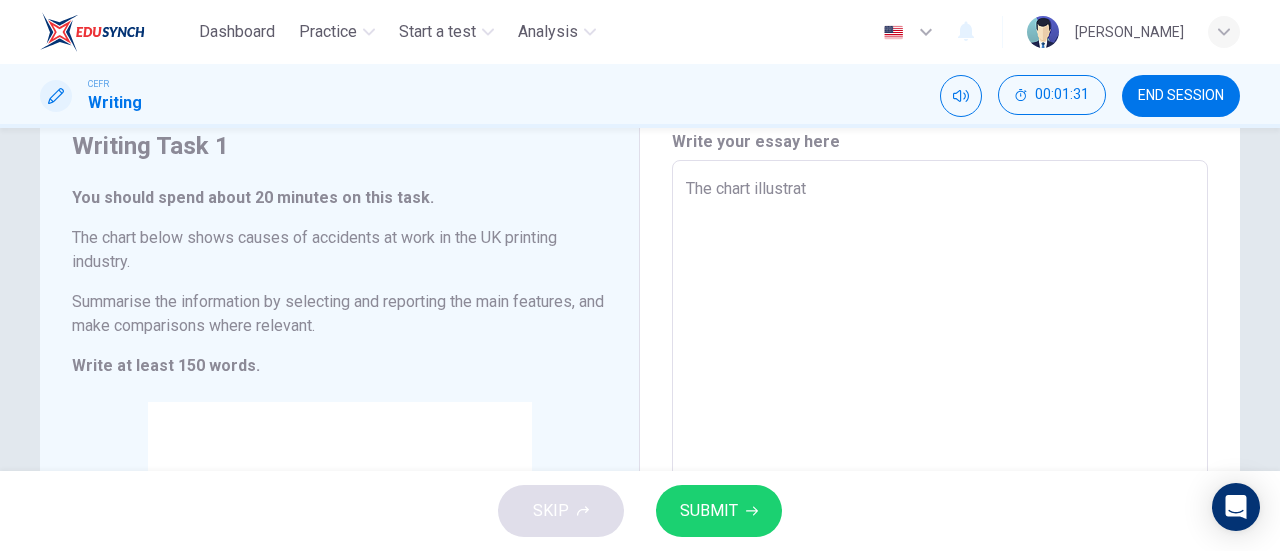 type on "x" 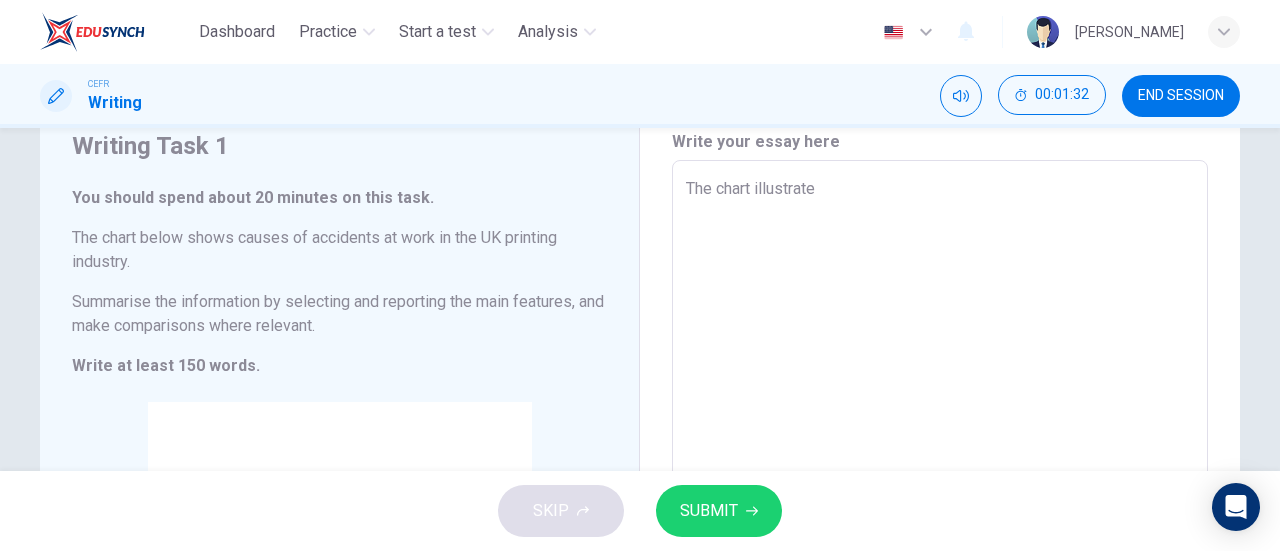 type on "The chart illustrates" 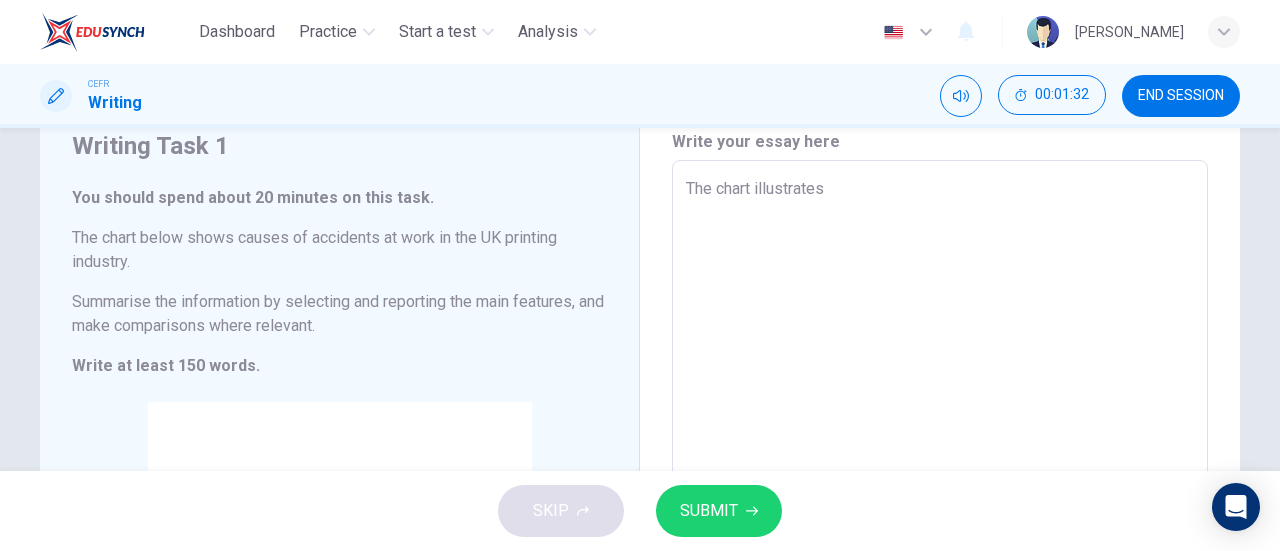 type on "x" 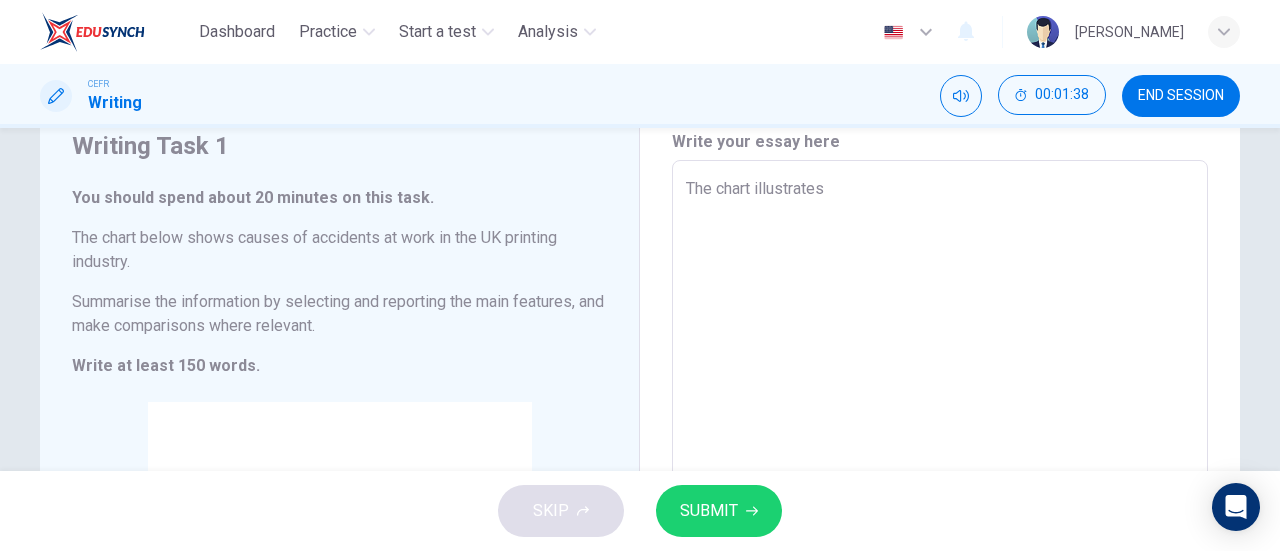 type on "The chart illustrates" 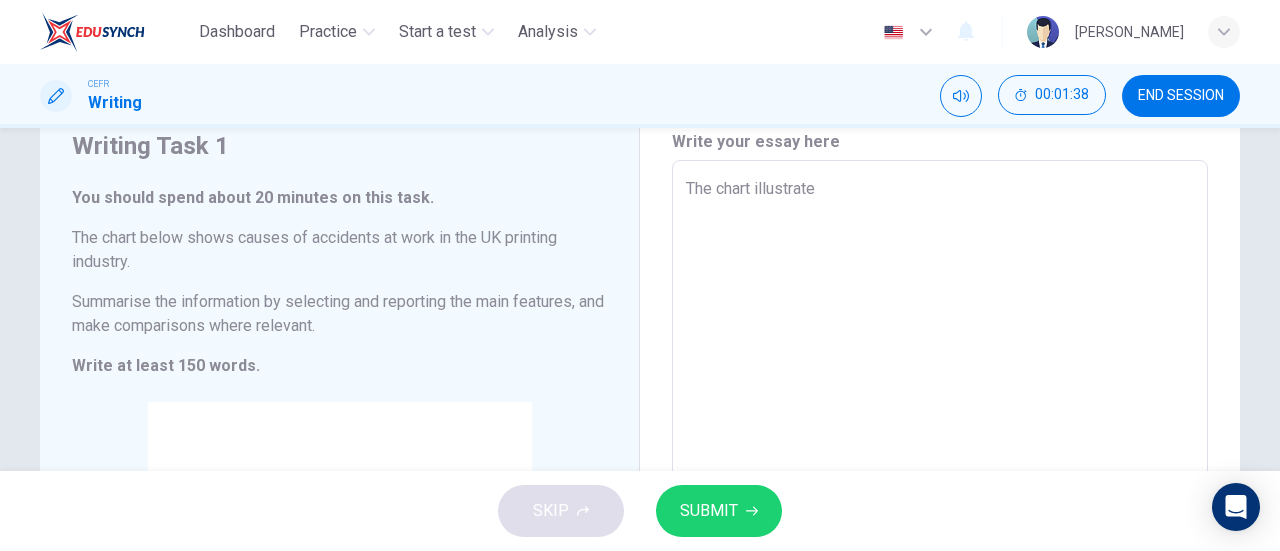 type on "x" 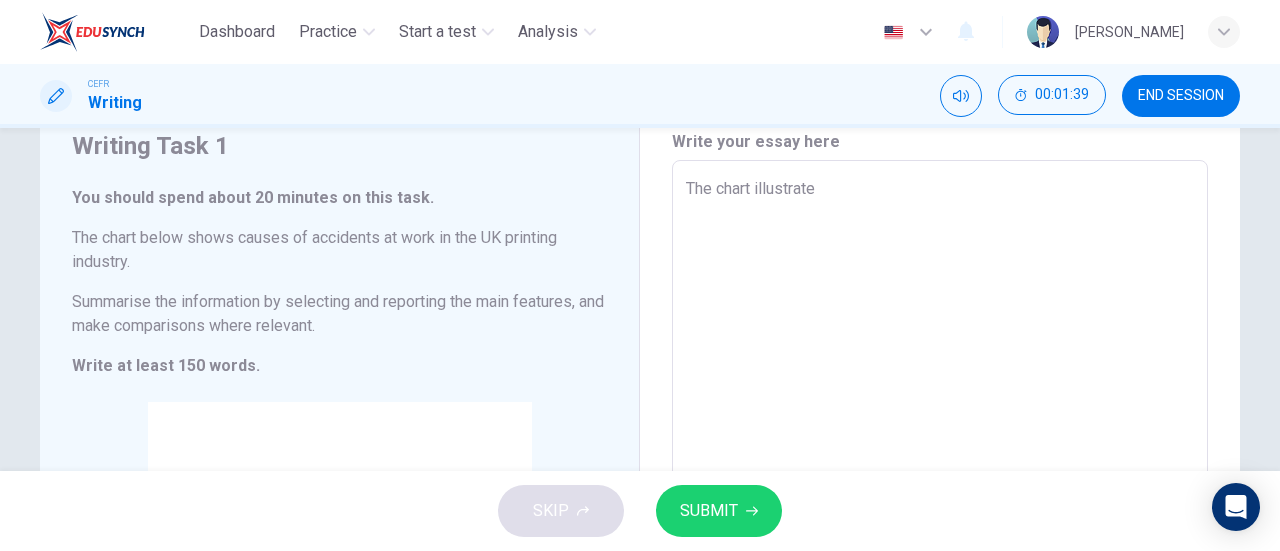 type on "The chart illustrated" 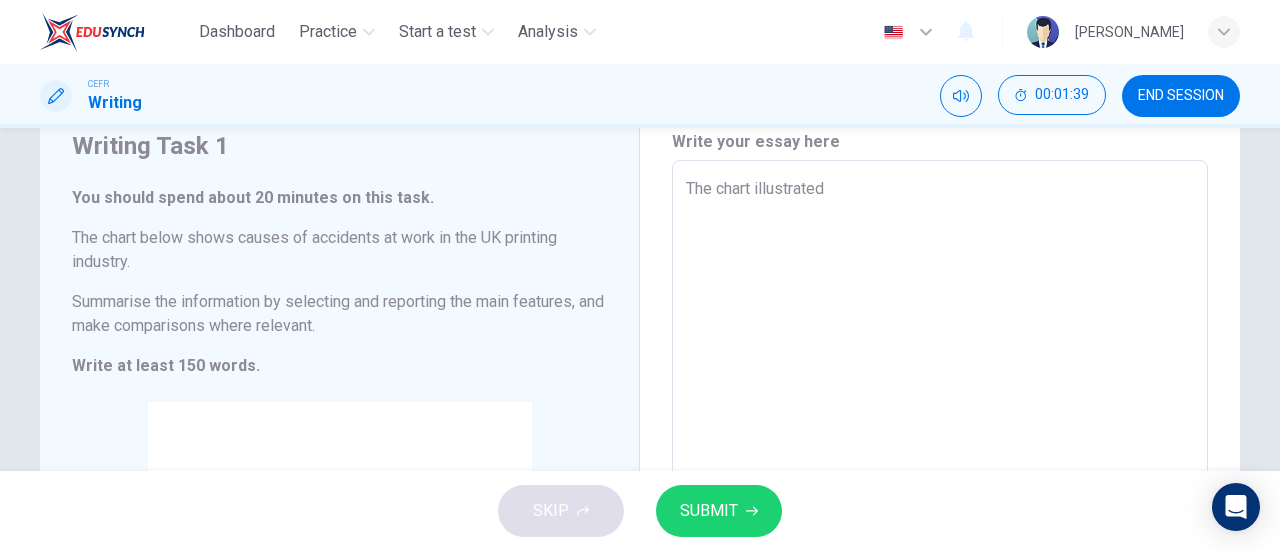 type on "The chart illustrated" 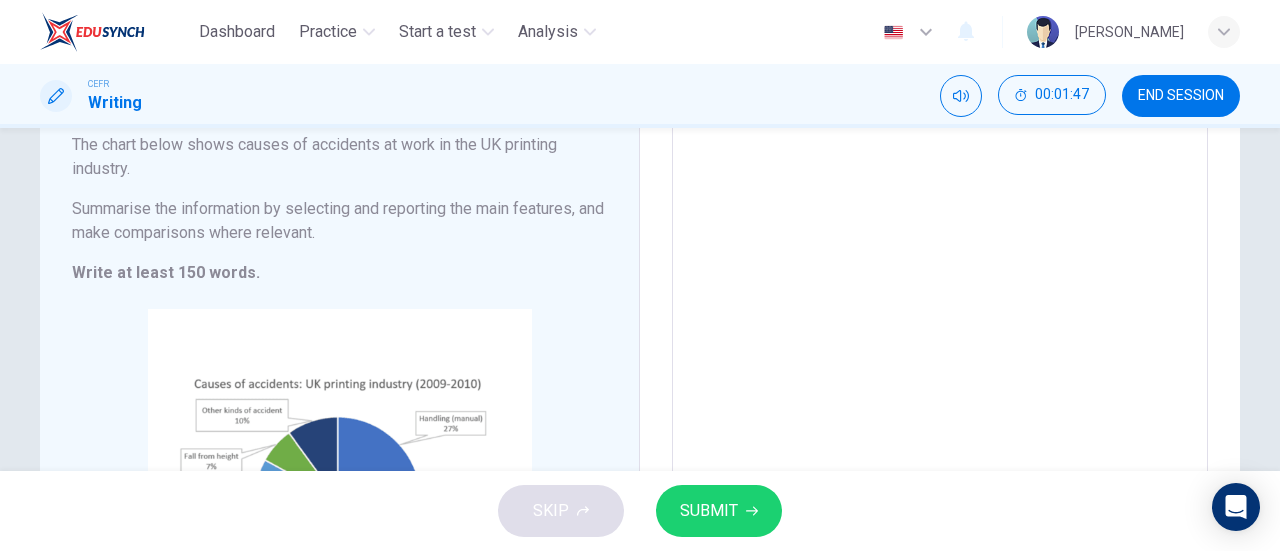 scroll, scrollTop: 69, scrollLeft: 0, axis: vertical 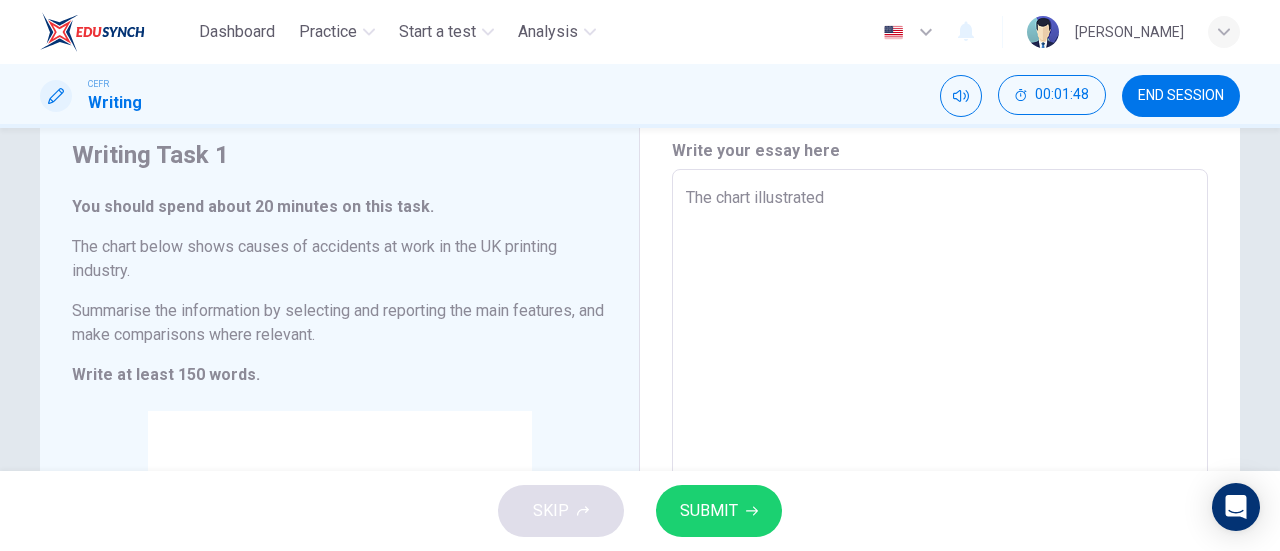 type on "The chart illustrated c" 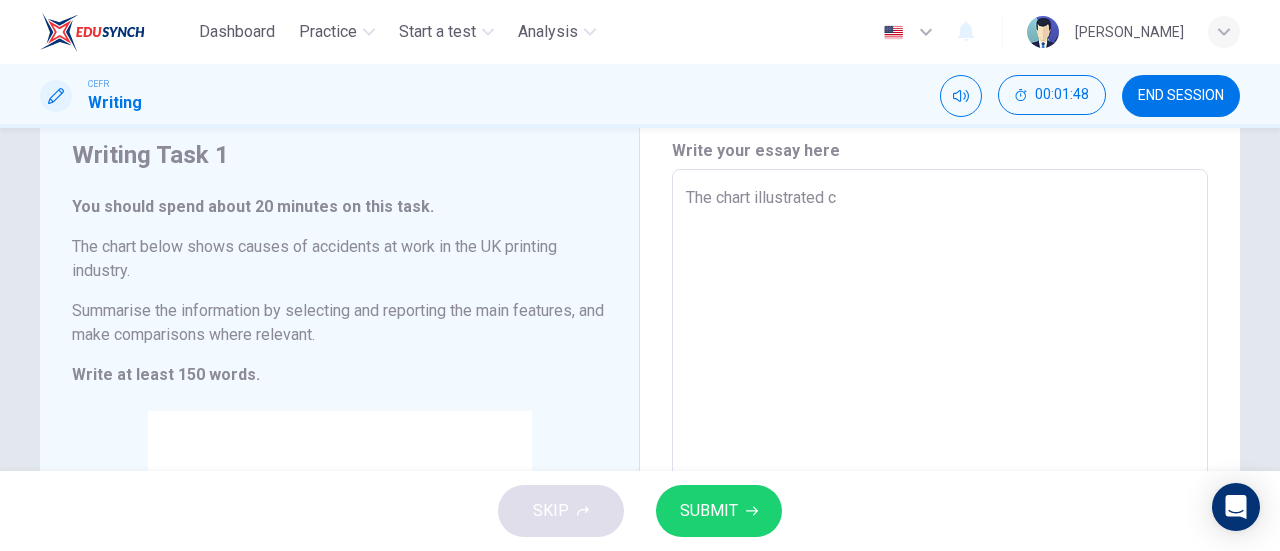 type on "The chart illustrated ca" 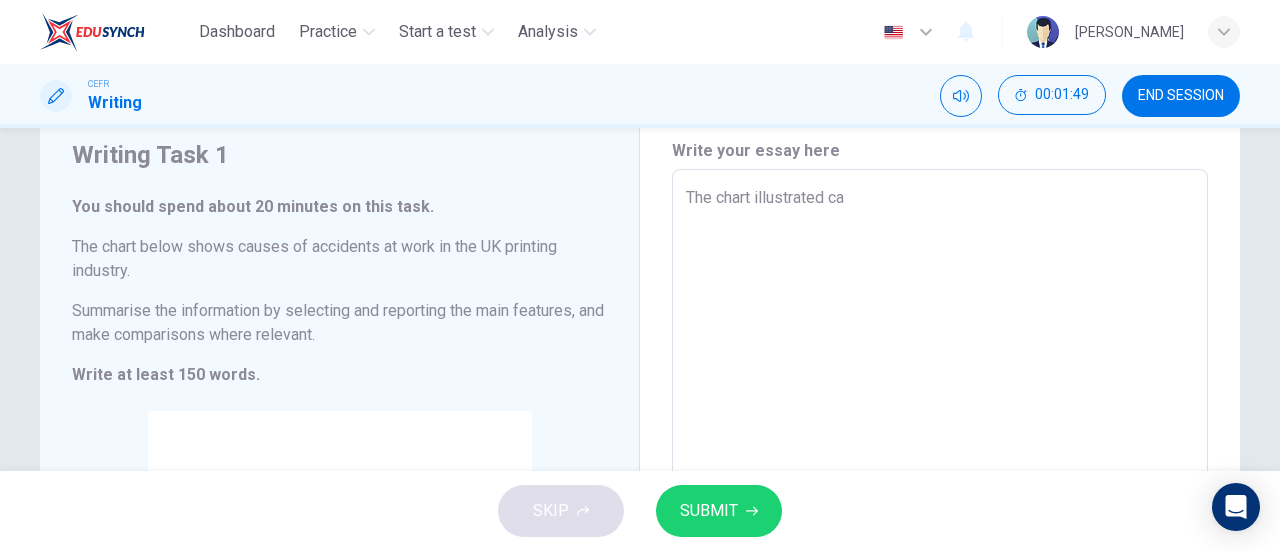 type on "The chart illustrated cau" 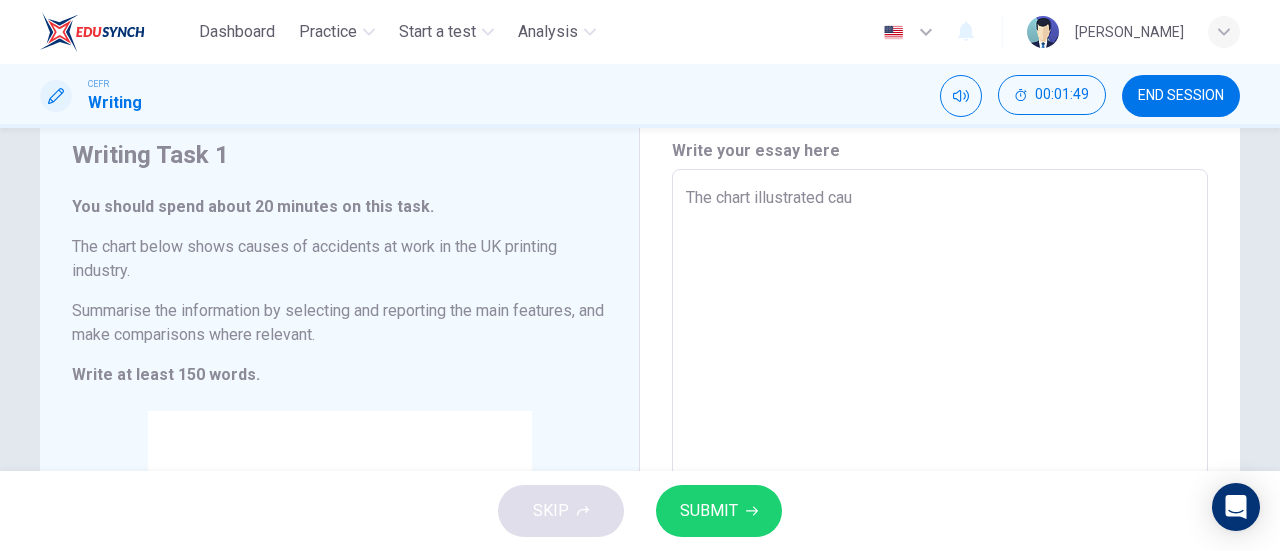 type on "x" 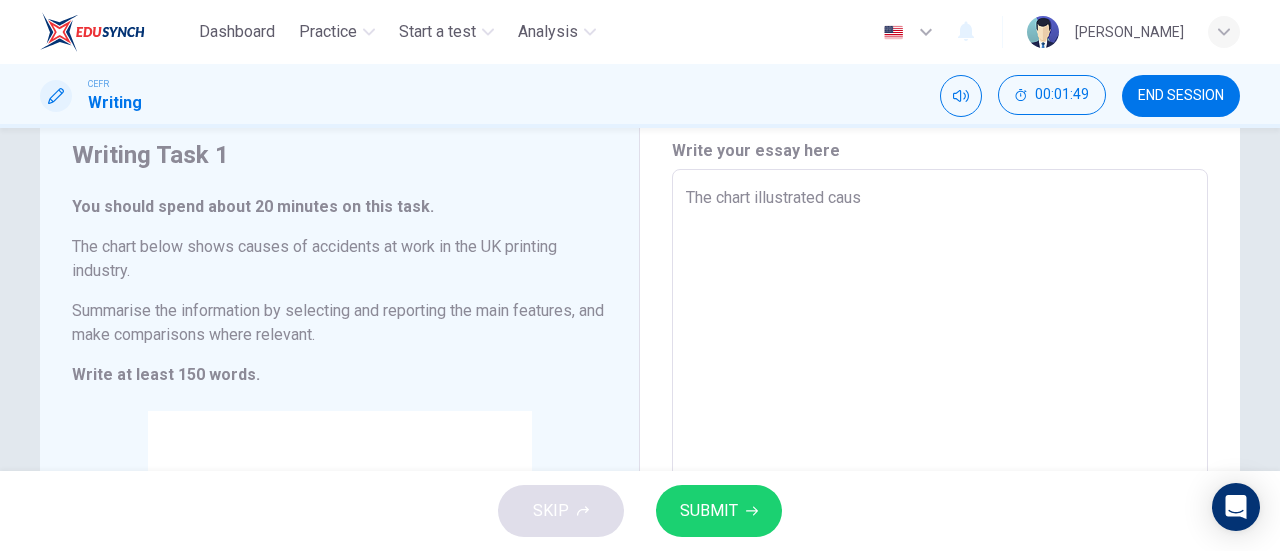 type on "x" 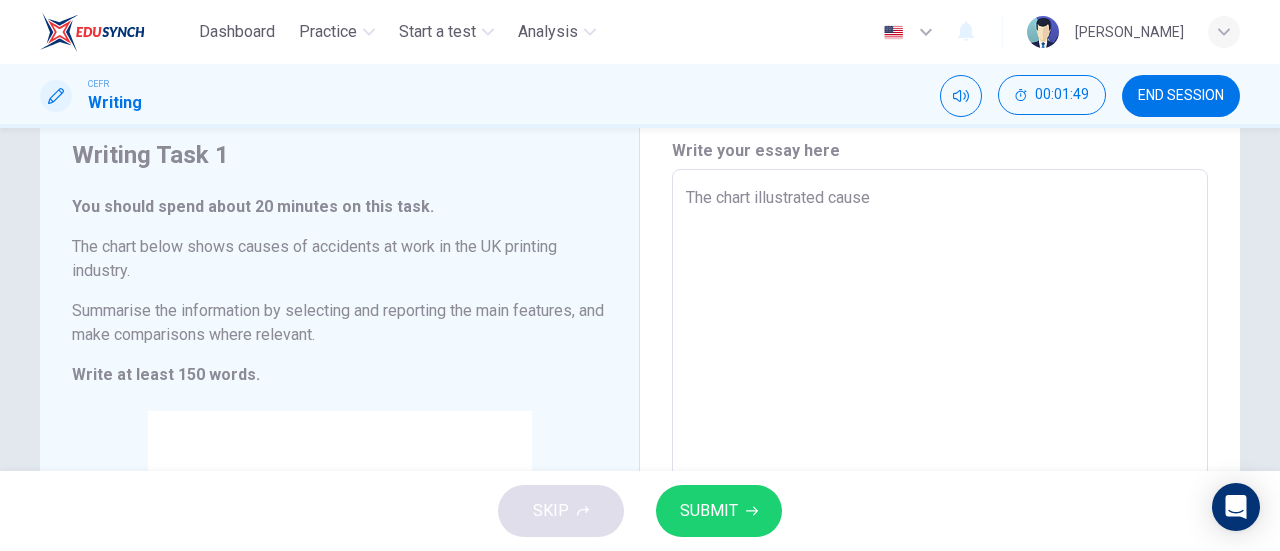 type on "x" 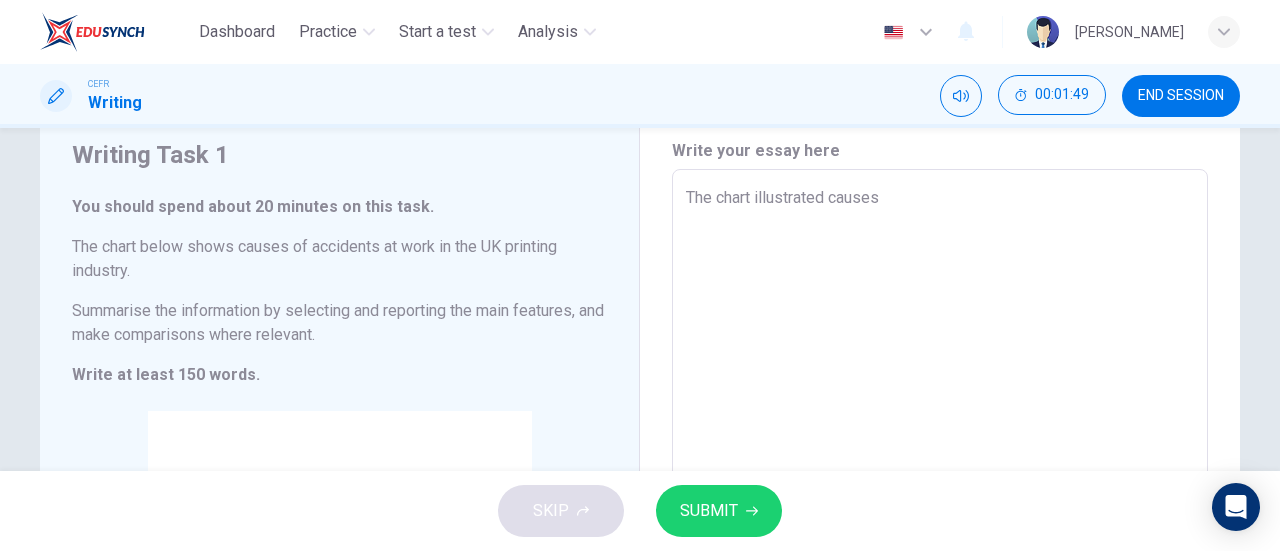 type on "x" 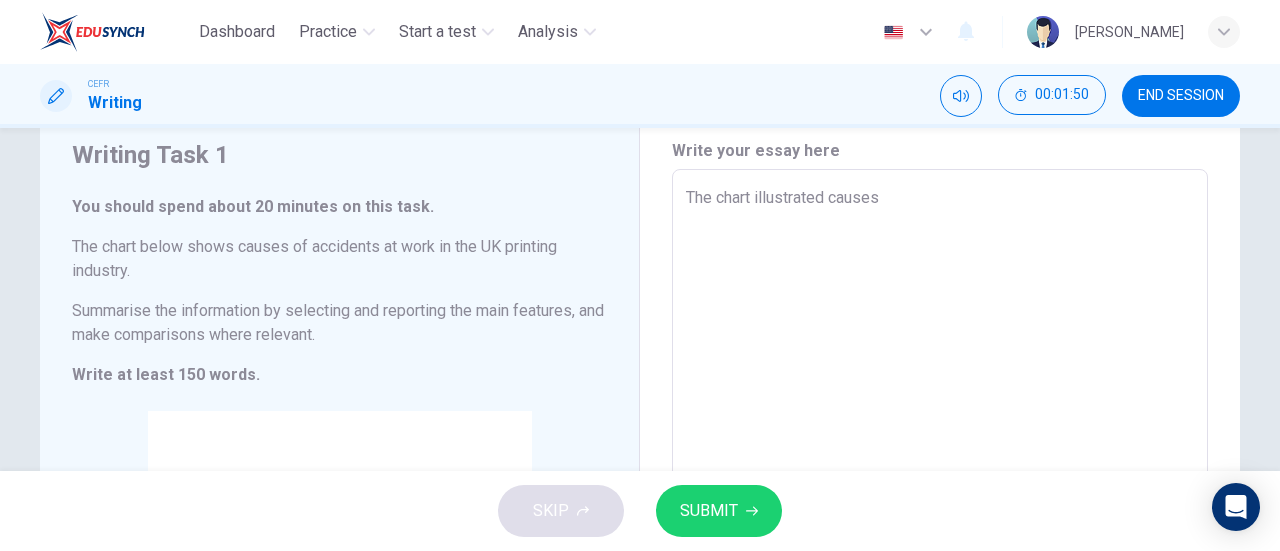type on "The chart illustrated causes o" 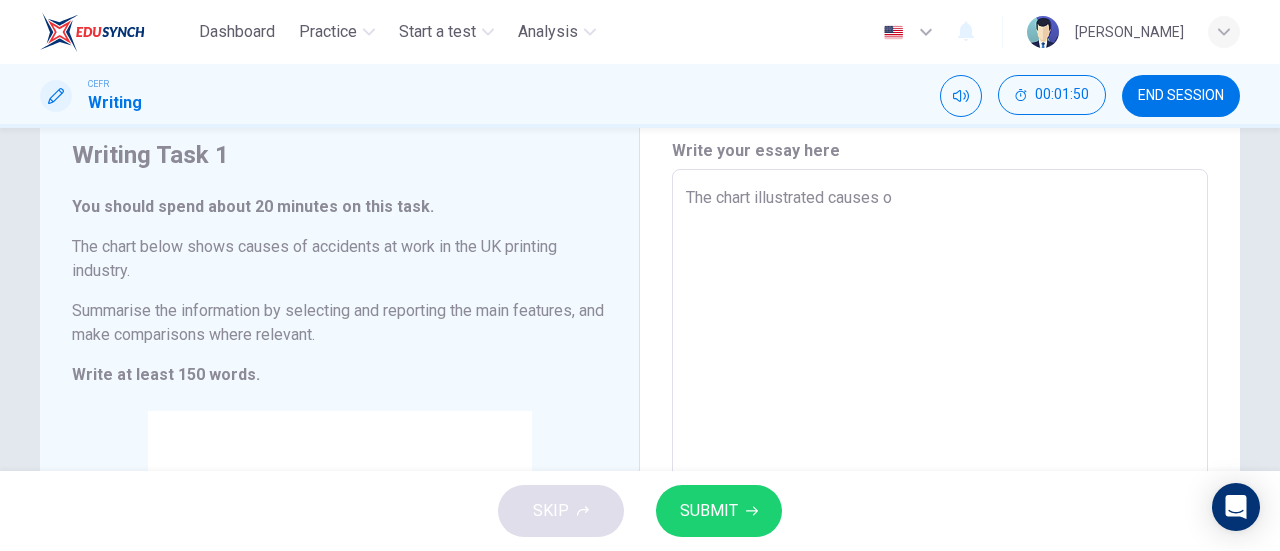 type on "The chart illustrated causes of" 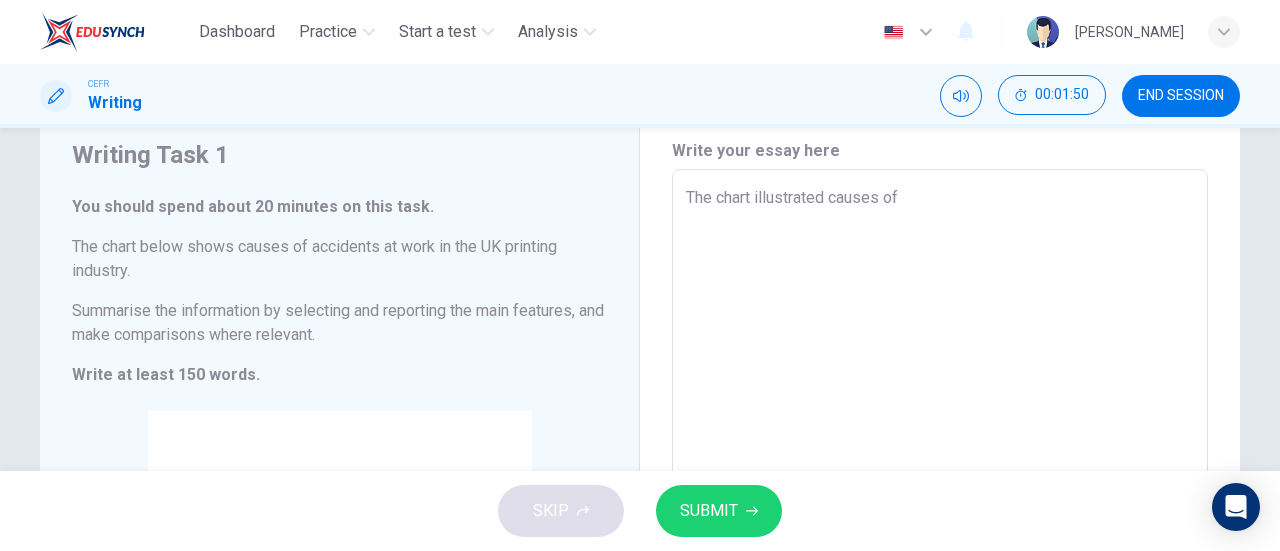 type on "x" 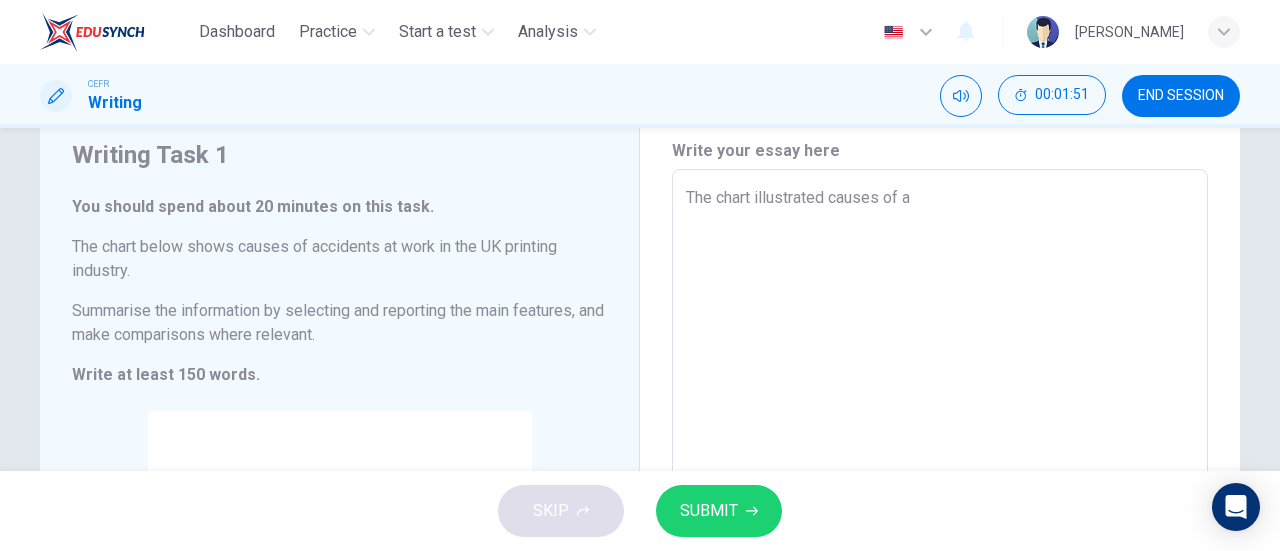 type on "The chart illustrated causes of ac" 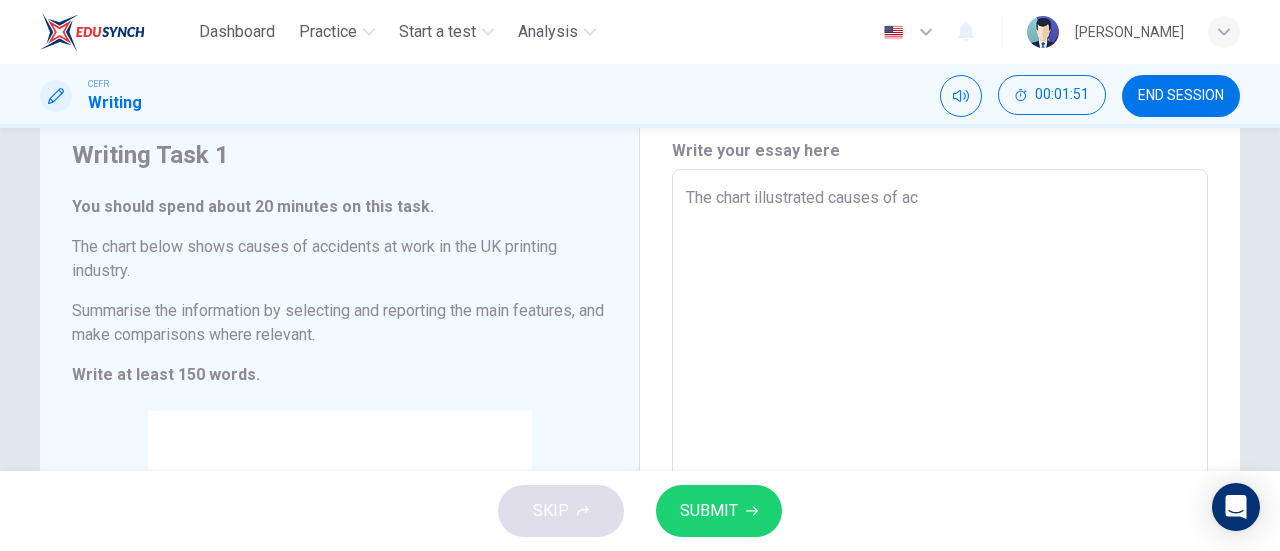 type on "x" 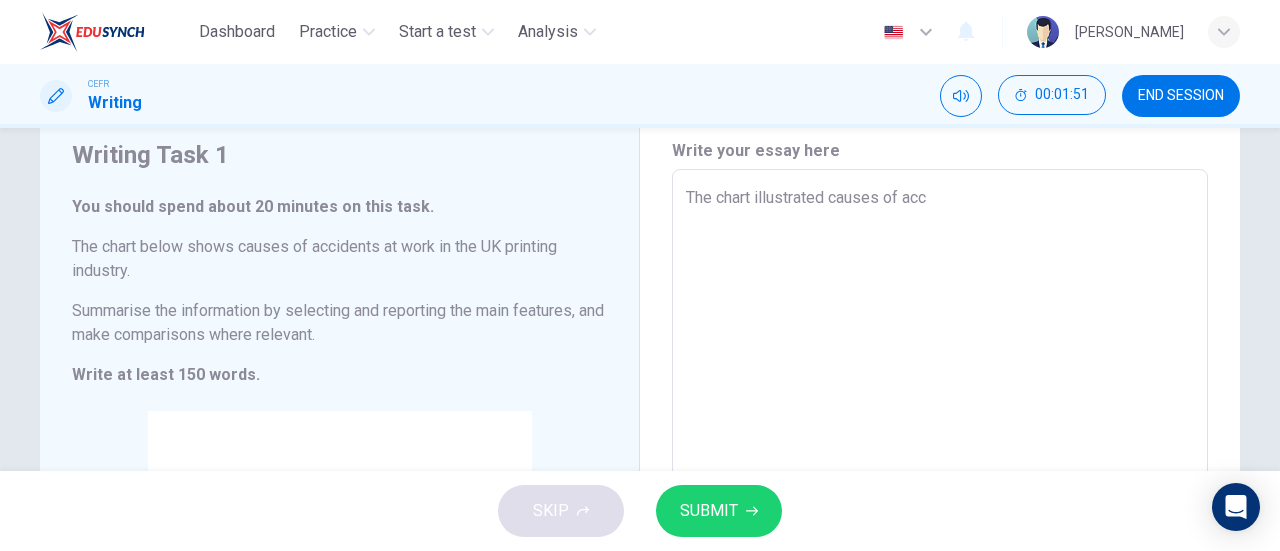 type on "x" 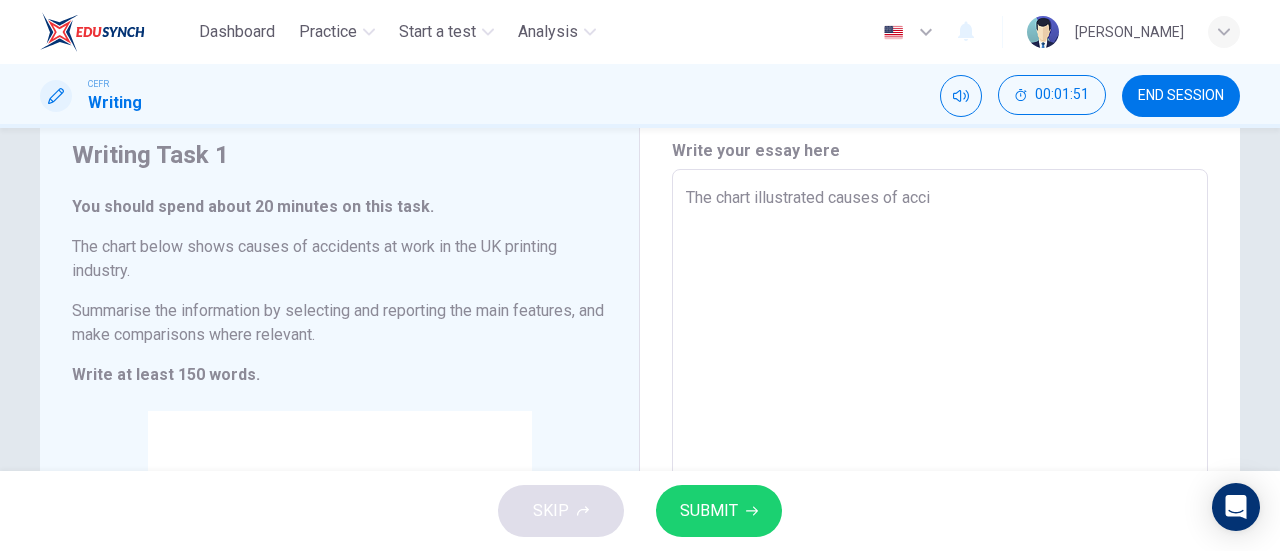 type on "x" 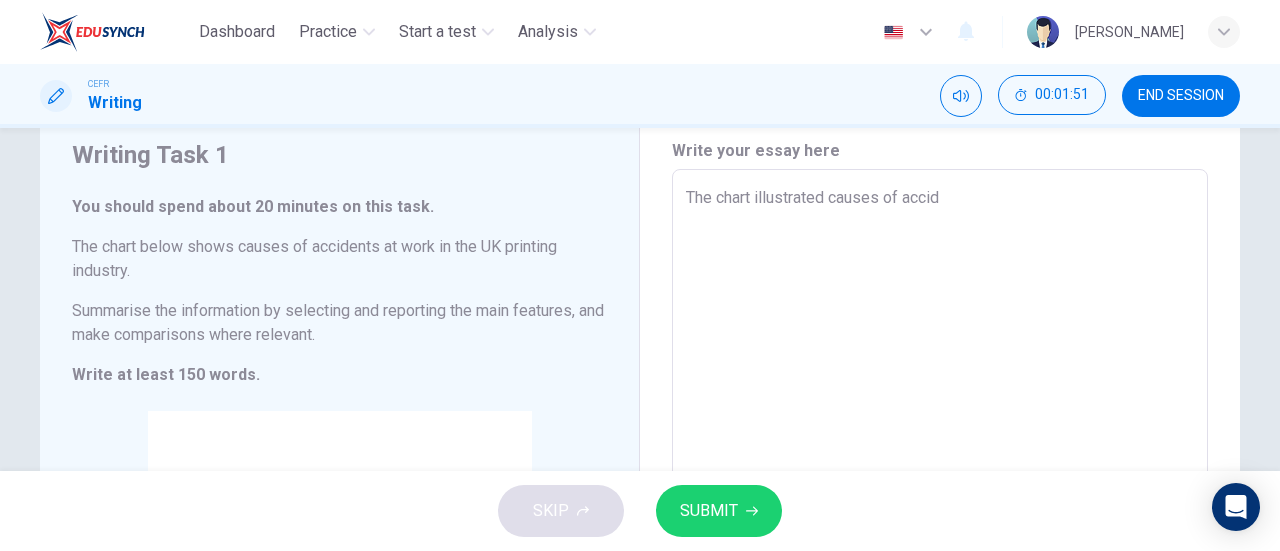 type on "x" 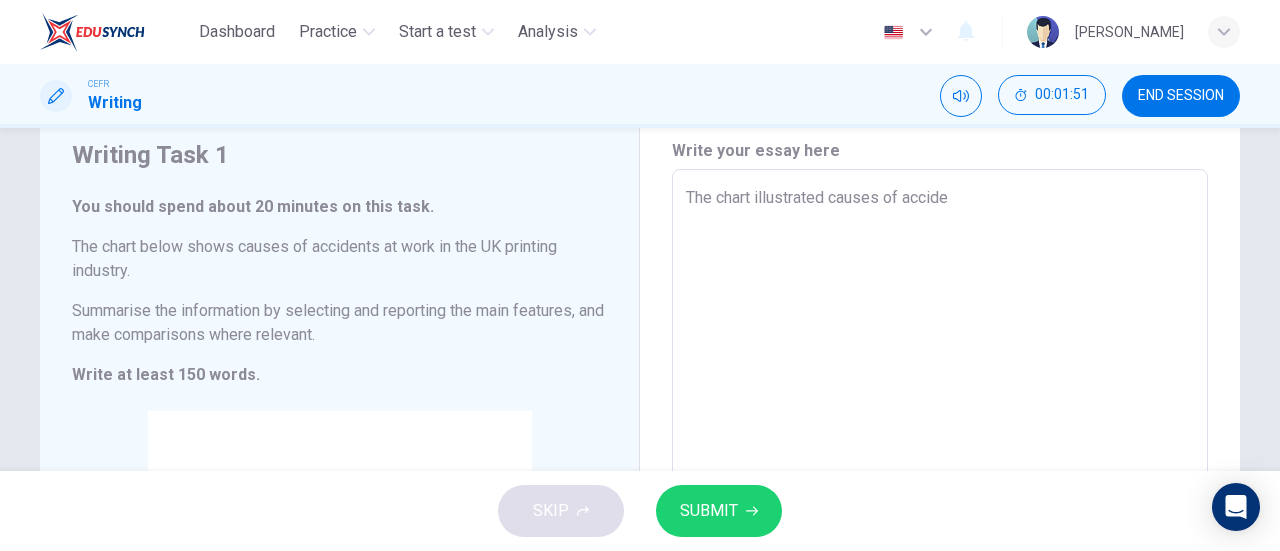 type on "The chart illustrated causes of acciden" 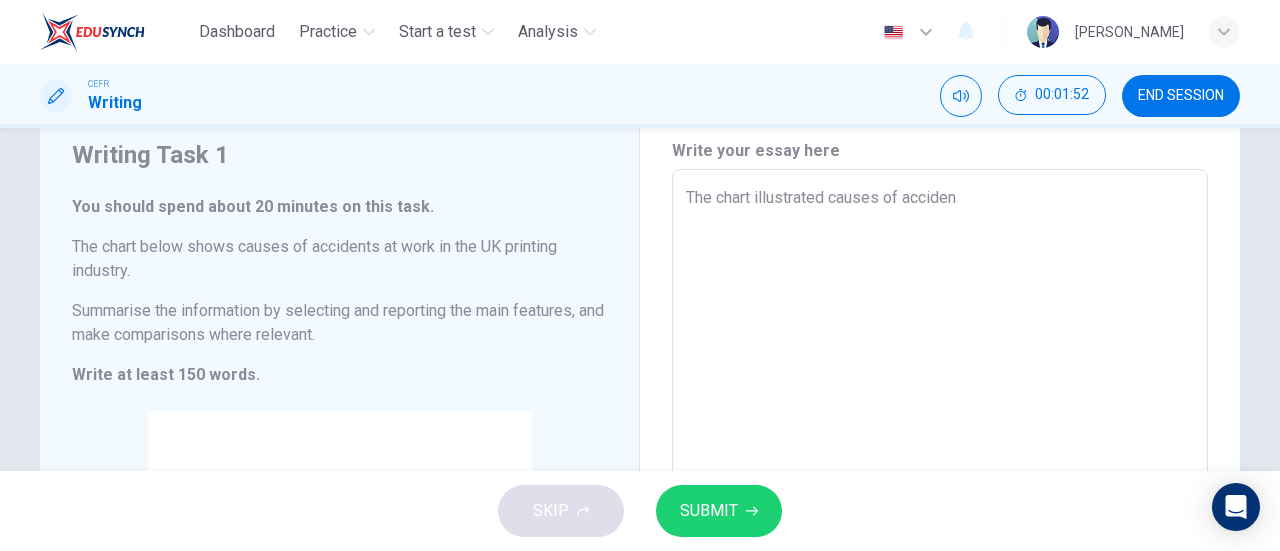 type on "x" 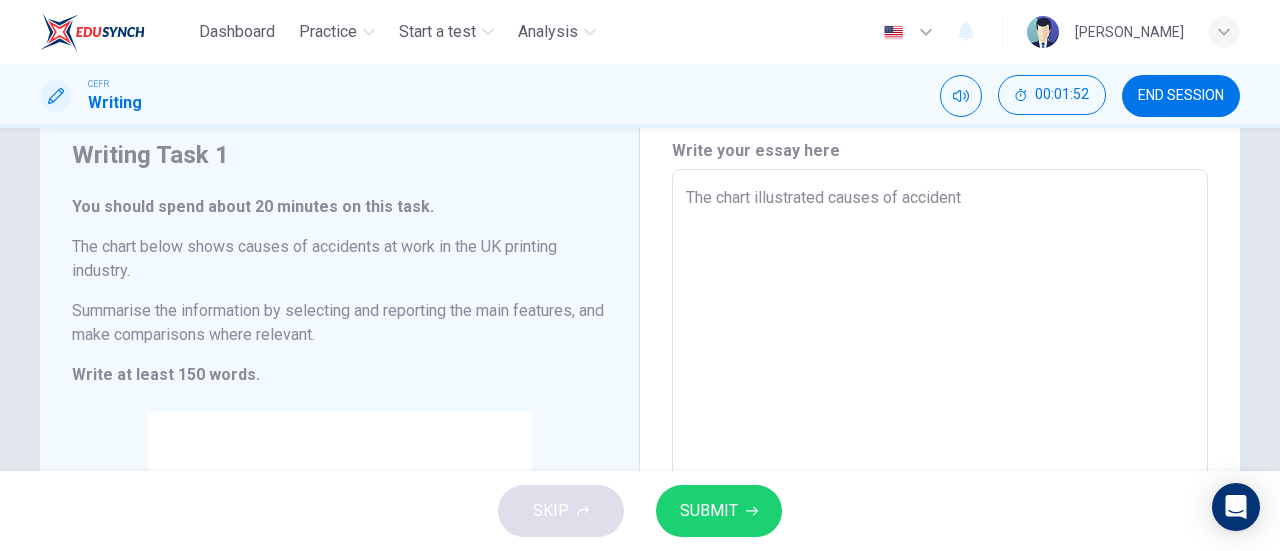 type on "x" 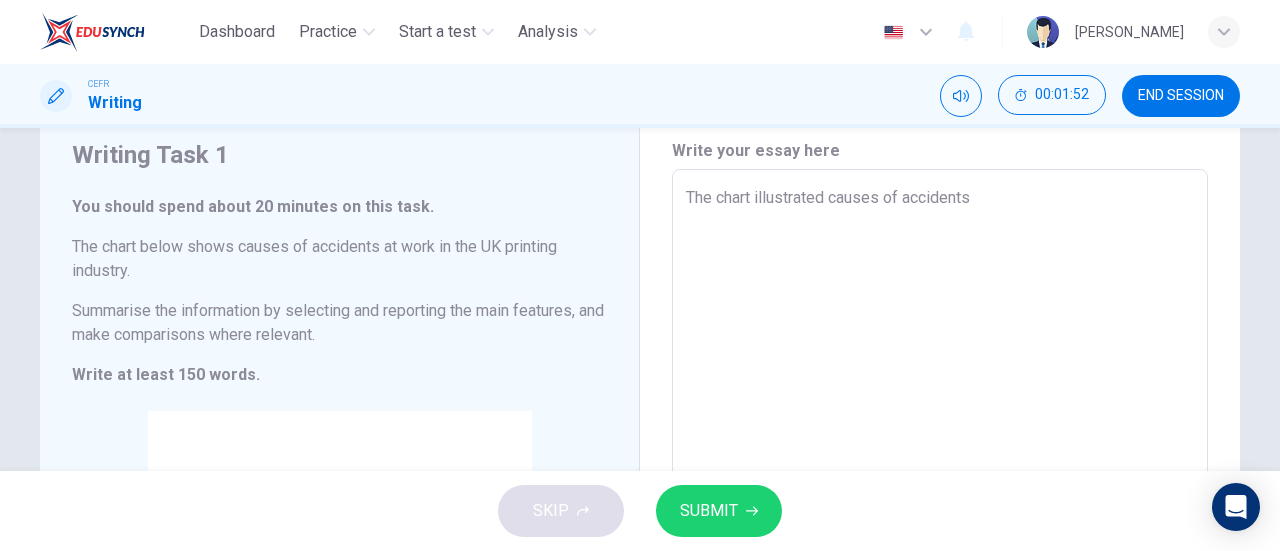type on "x" 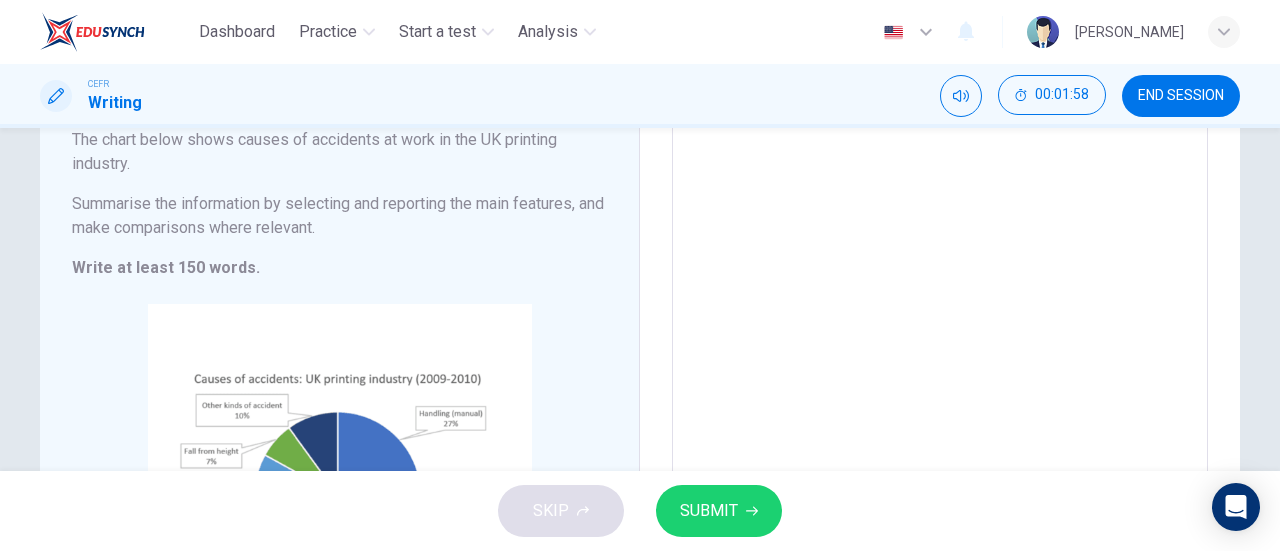 scroll, scrollTop: 111, scrollLeft: 0, axis: vertical 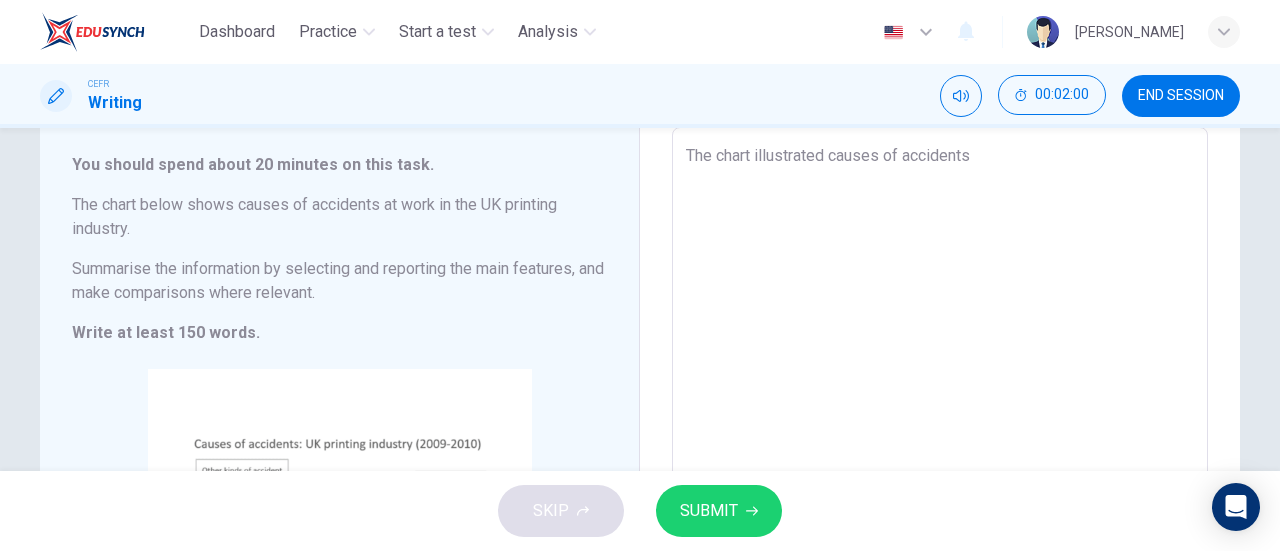 type on "The chart illustrated causes of accidents i" 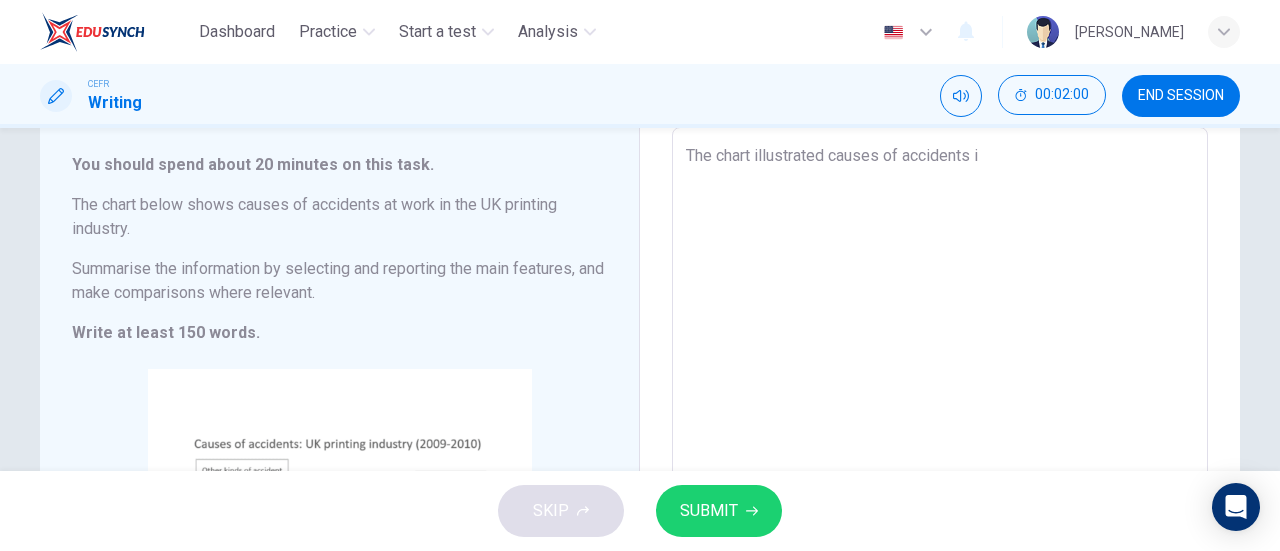 type on "The chart illustrated causes of accidents in" 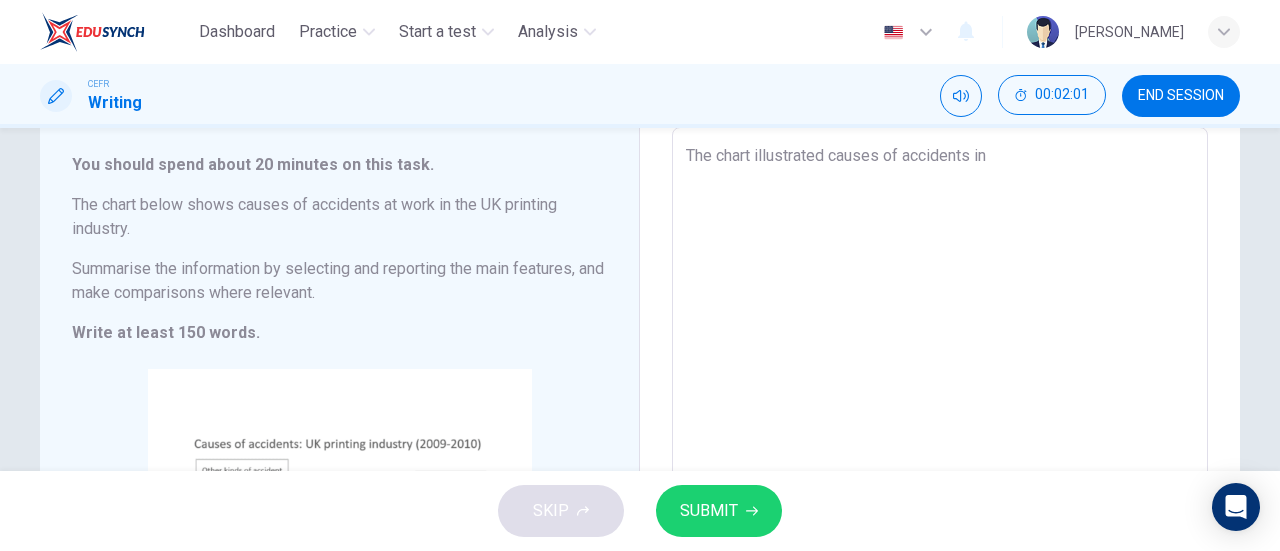 type on "The chart illustrated causes of accidents in" 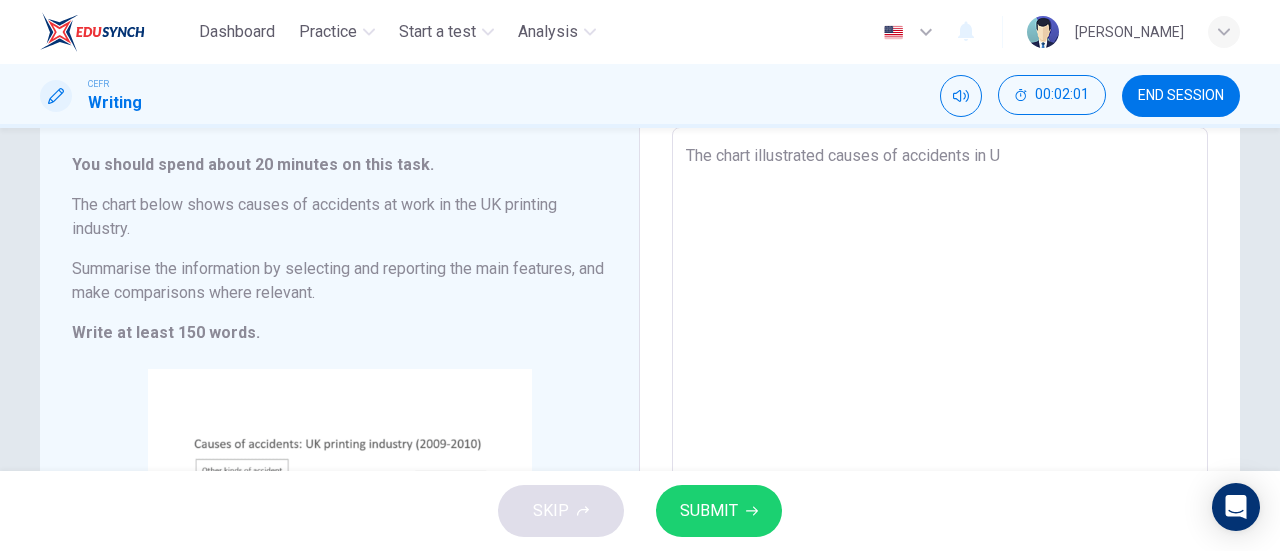 type on "x" 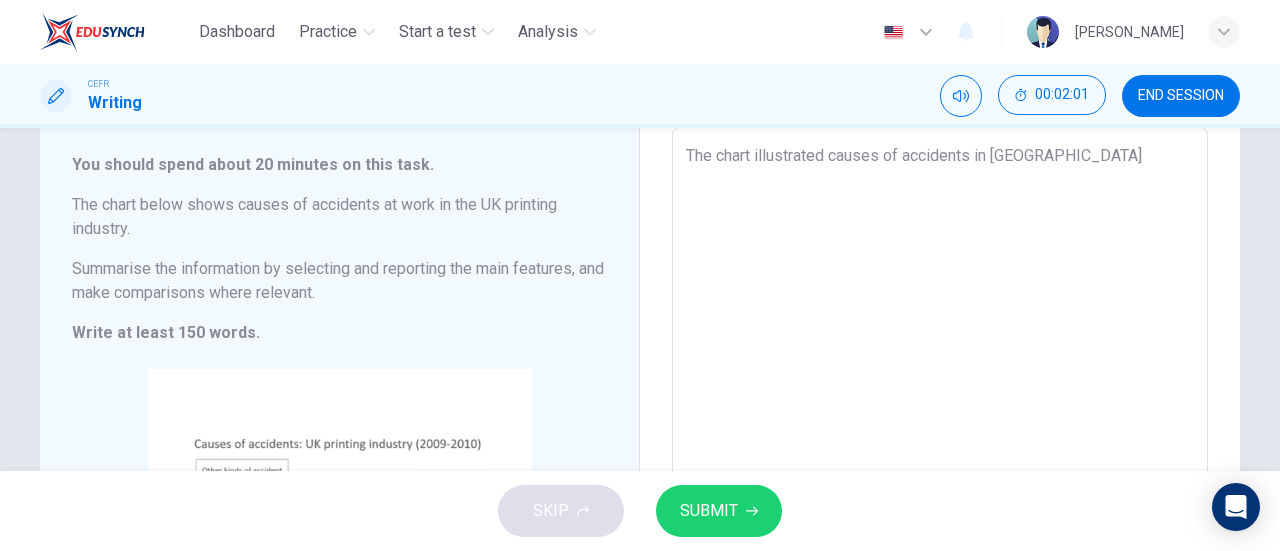 type on "x" 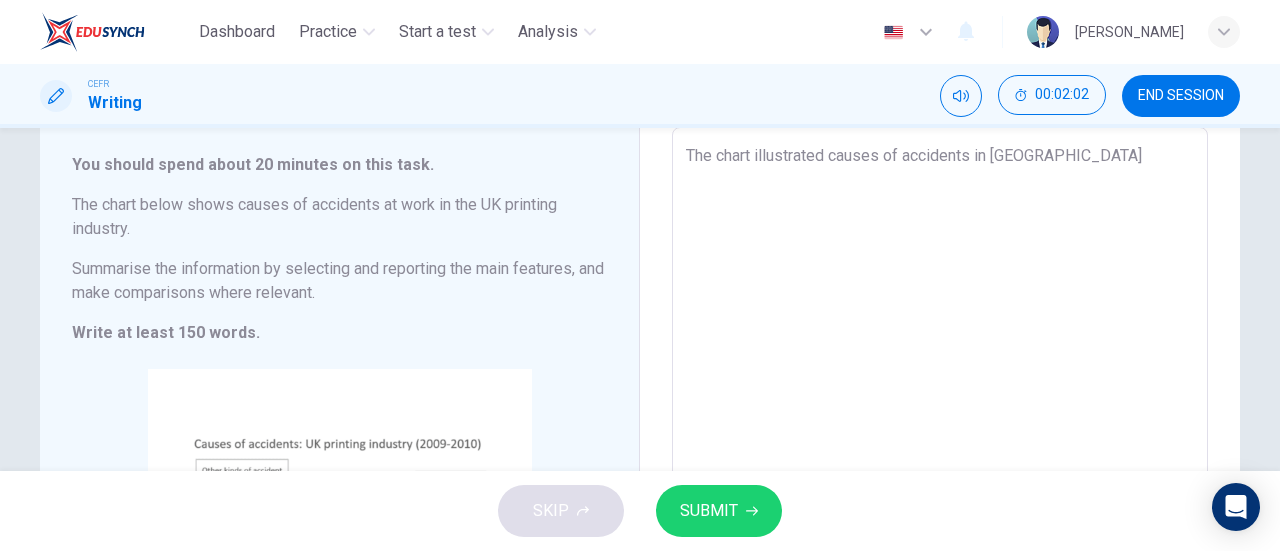 type on "The chart illustrated causes of accidents in [GEOGRAPHIC_DATA] p" 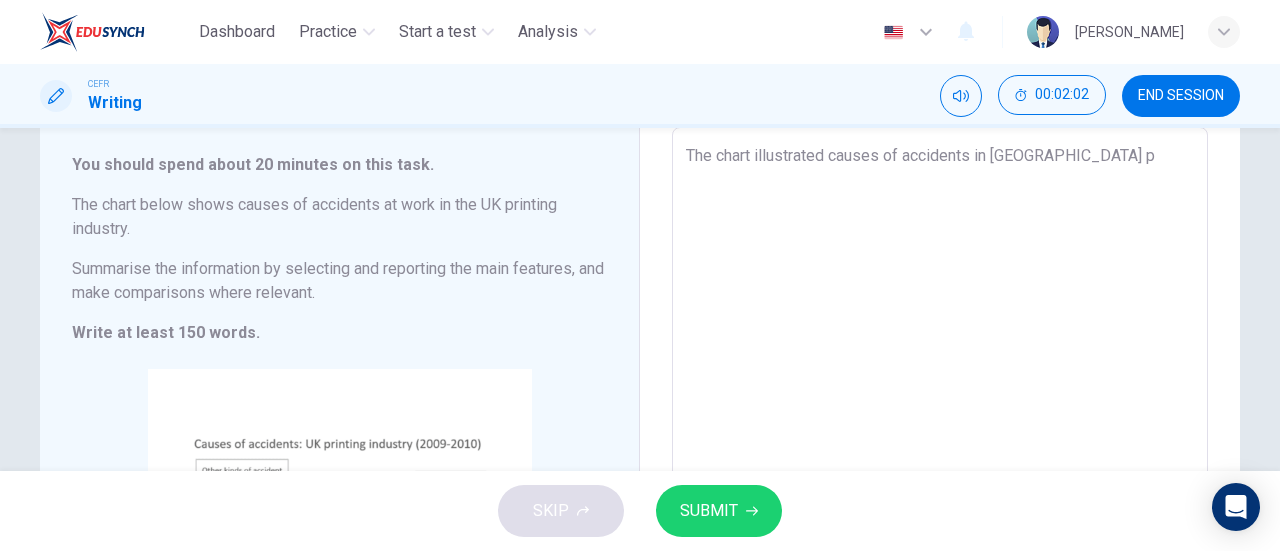 type on "The chart illustrated causes of accidents in [GEOGRAPHIC_DATA] pr" 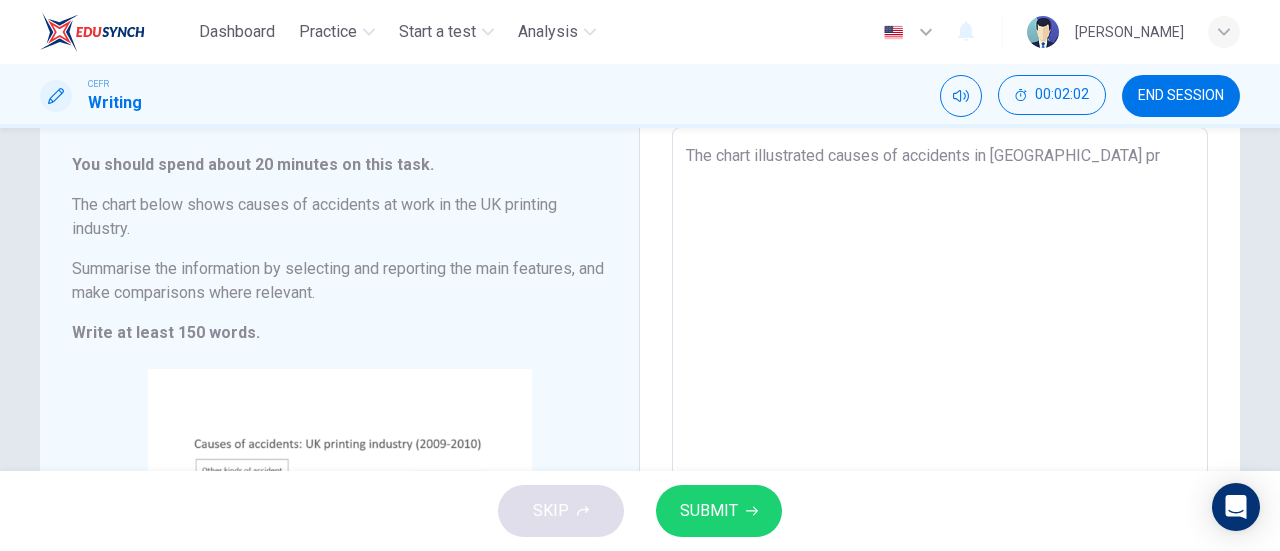 type on "x" 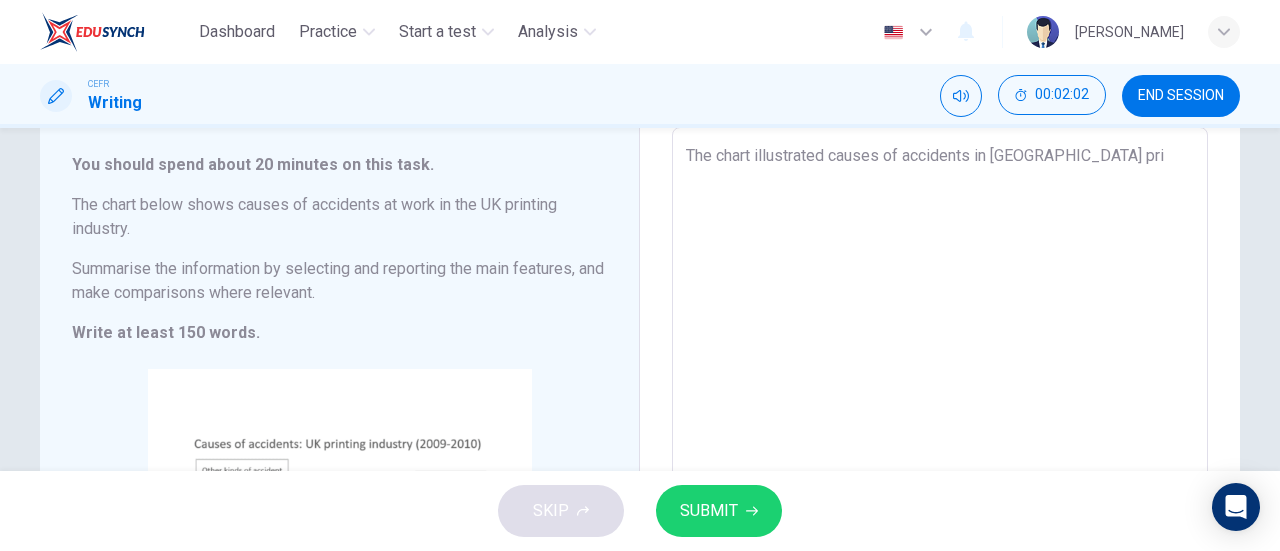 type on "x" 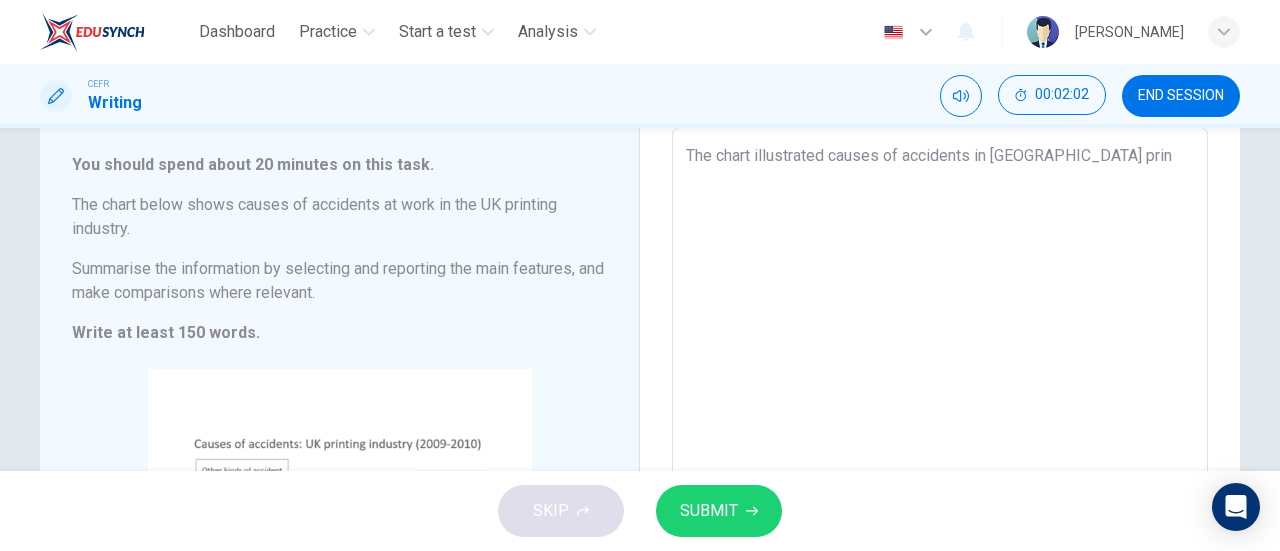 type on "x" 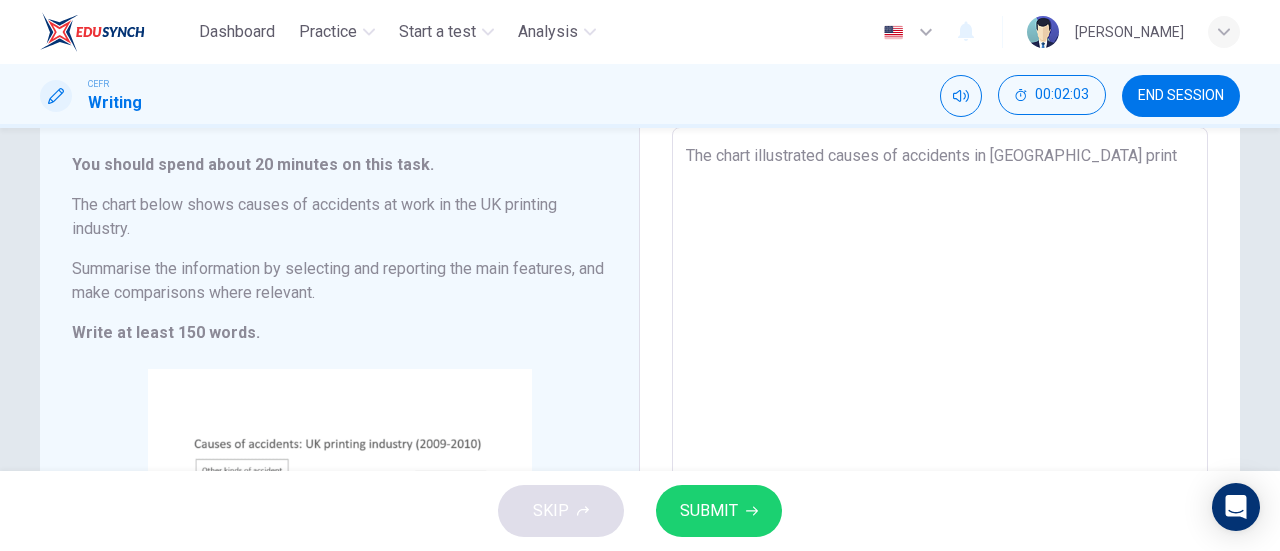 type on "The chart illustrated causes of accidents in [GEOGRAPHIC_DATA] printi" 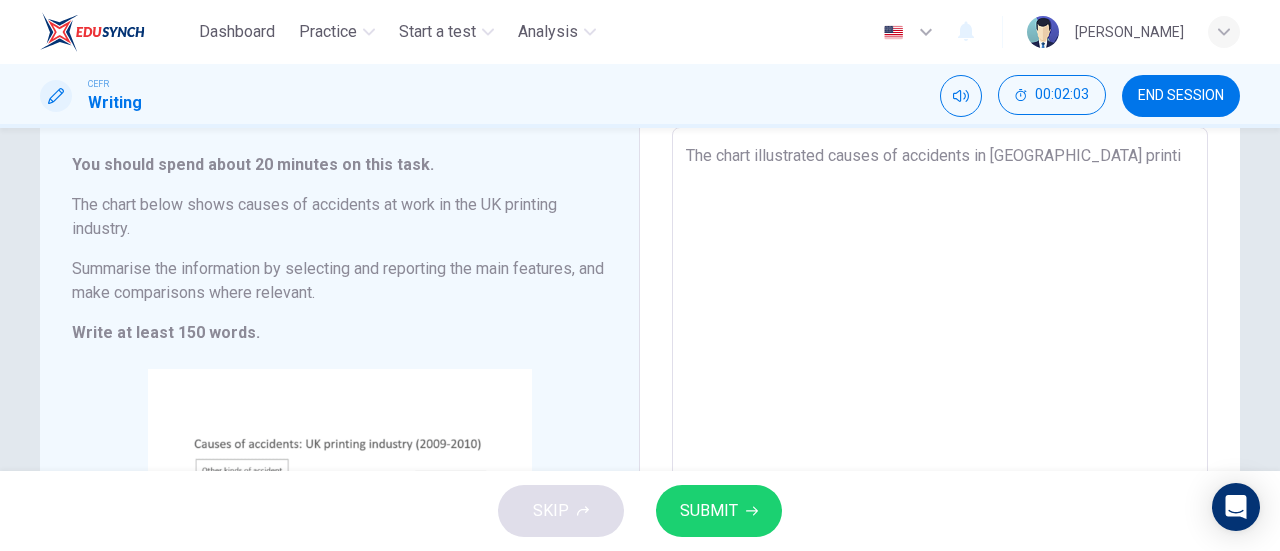 type on "The chart illustrated causes of accidents in [GEOGRAPHIC_DATA] printin" 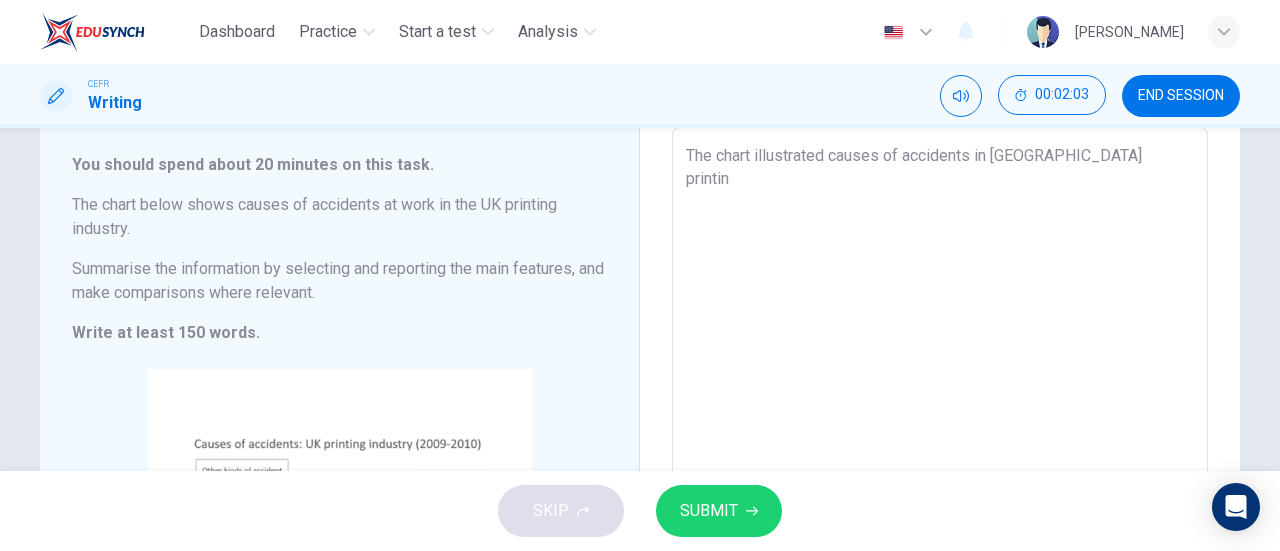 type on "x" 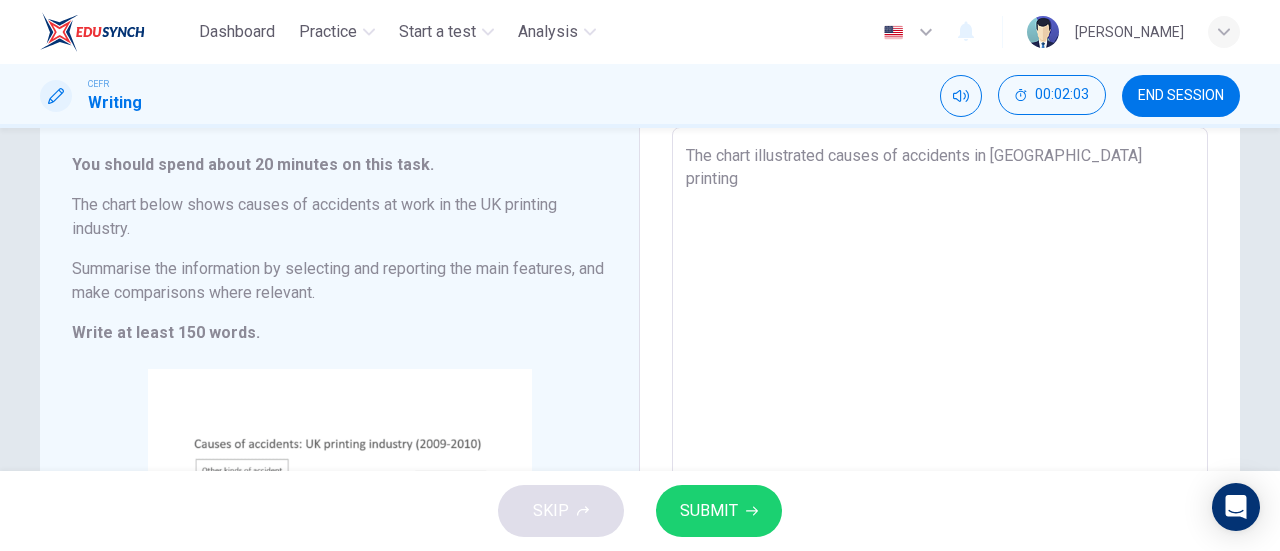 type on "x" 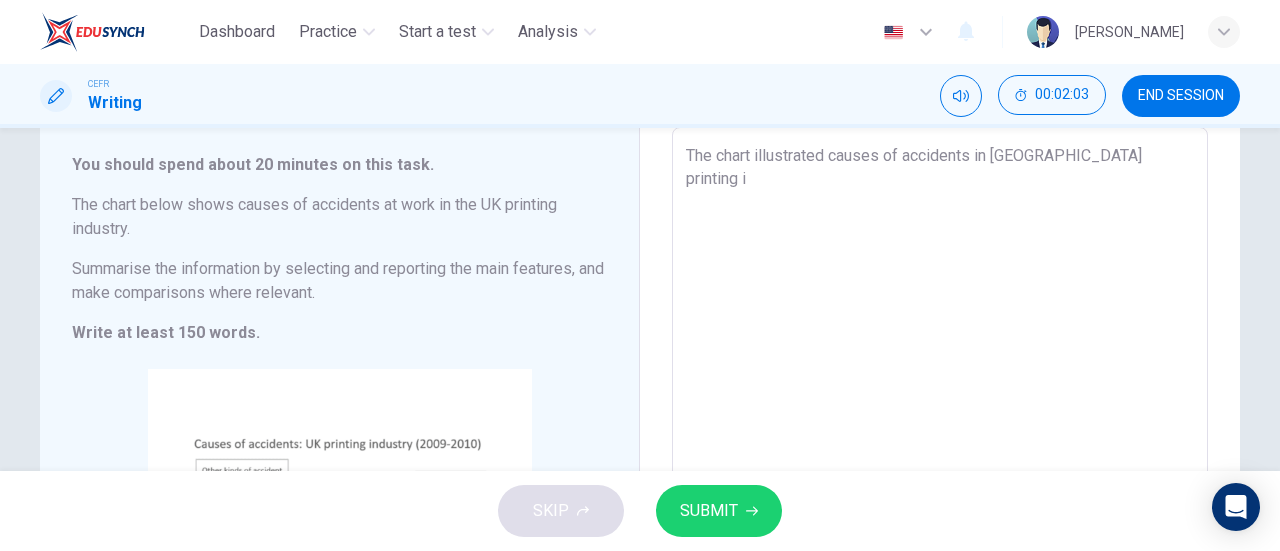 type on "x" 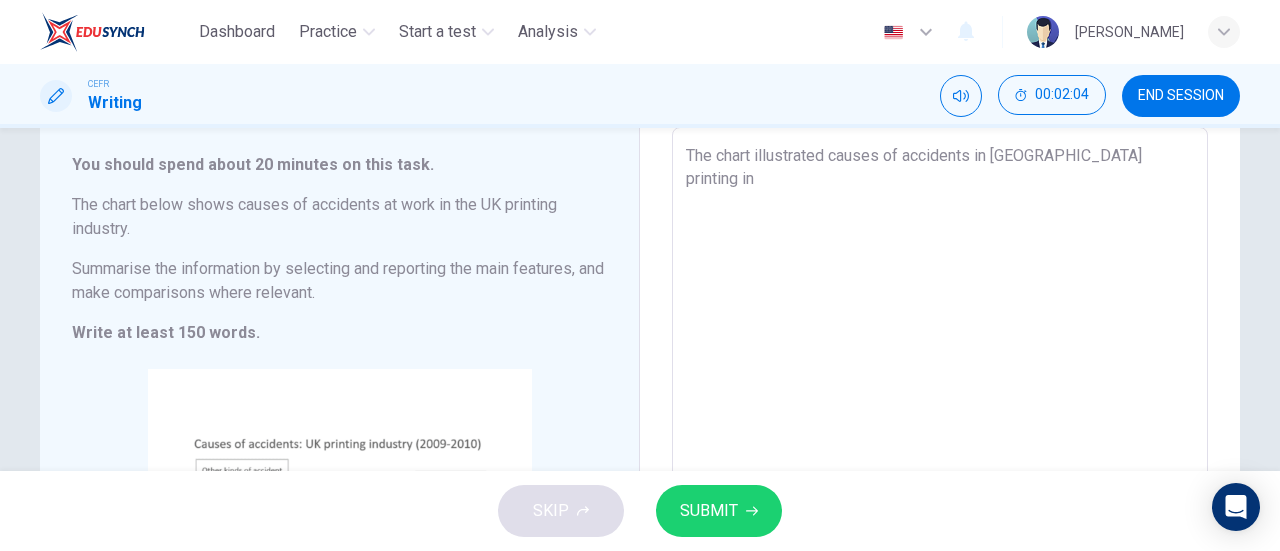 type on "The chart illustrated causes of accidents in [GEOGRAPHIC_DATA] printing ind" 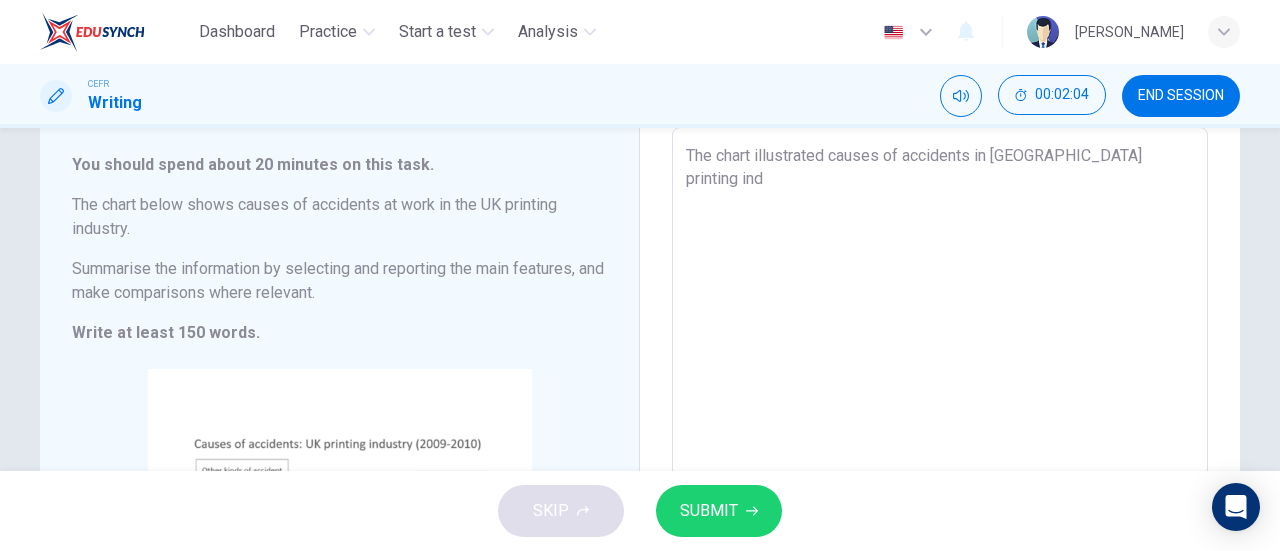 type on "x" 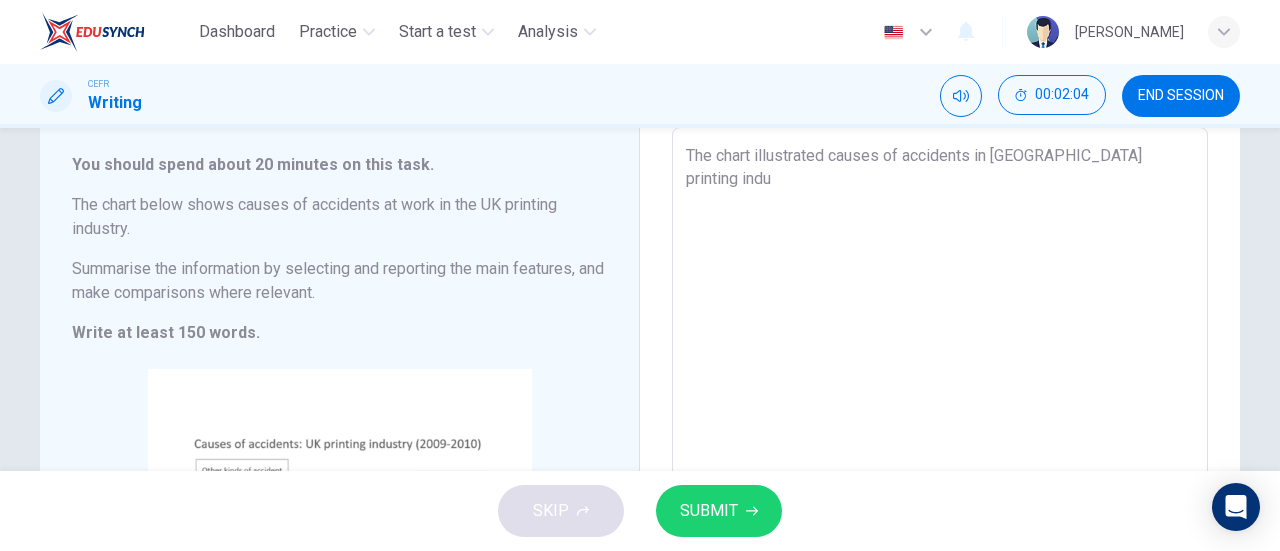 type on "x" 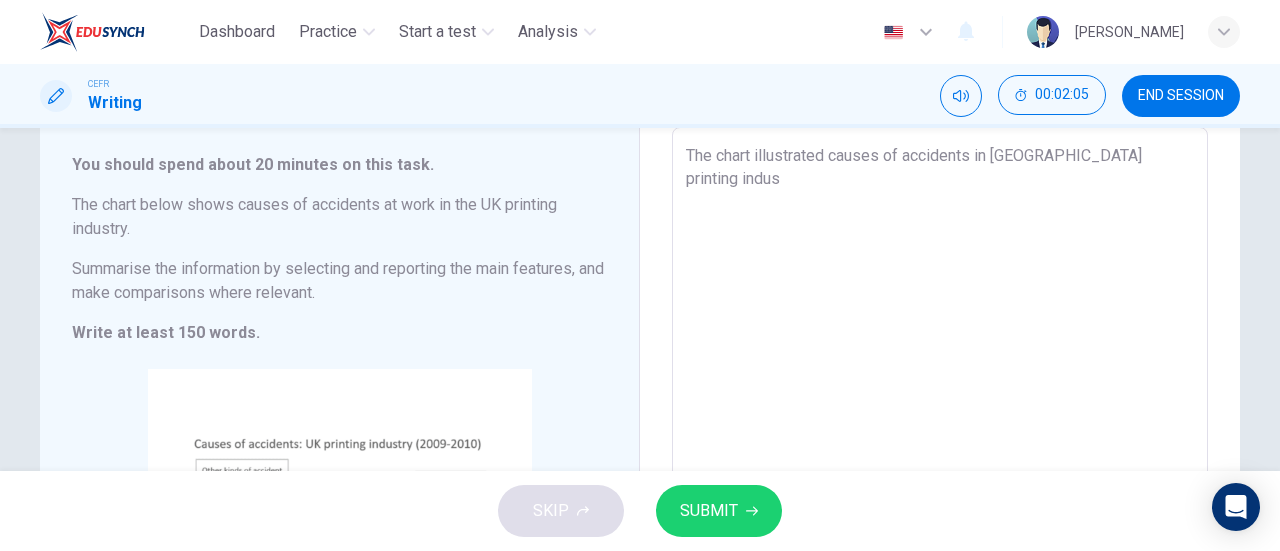 type on "The chart illustrated causes of accidents in [GEOGRAPHIC_DATA] printing indust" 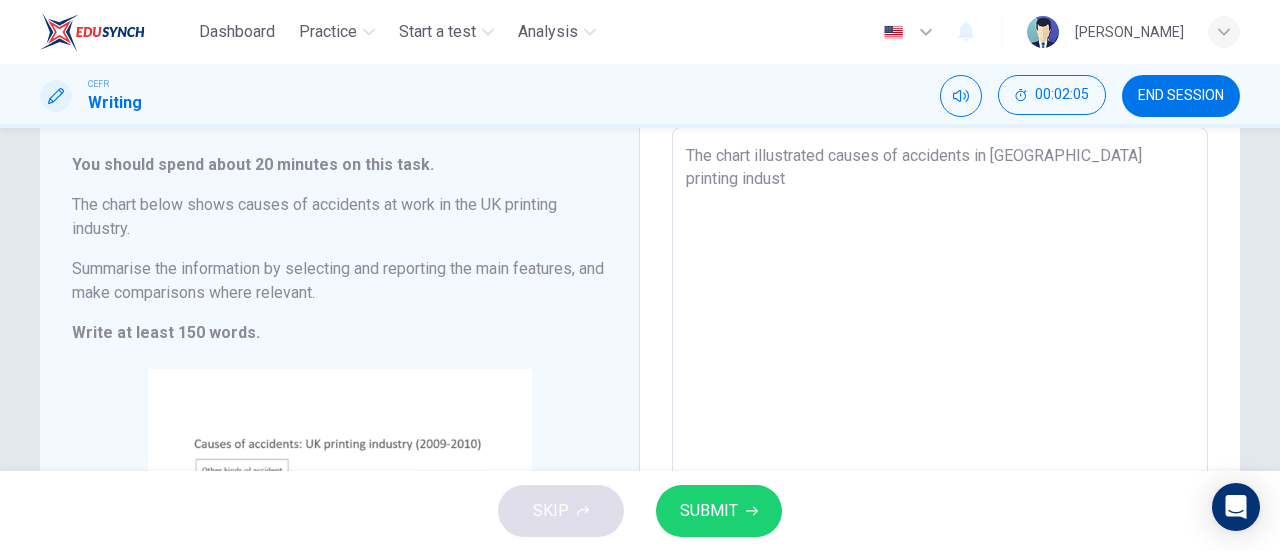 type on "x" 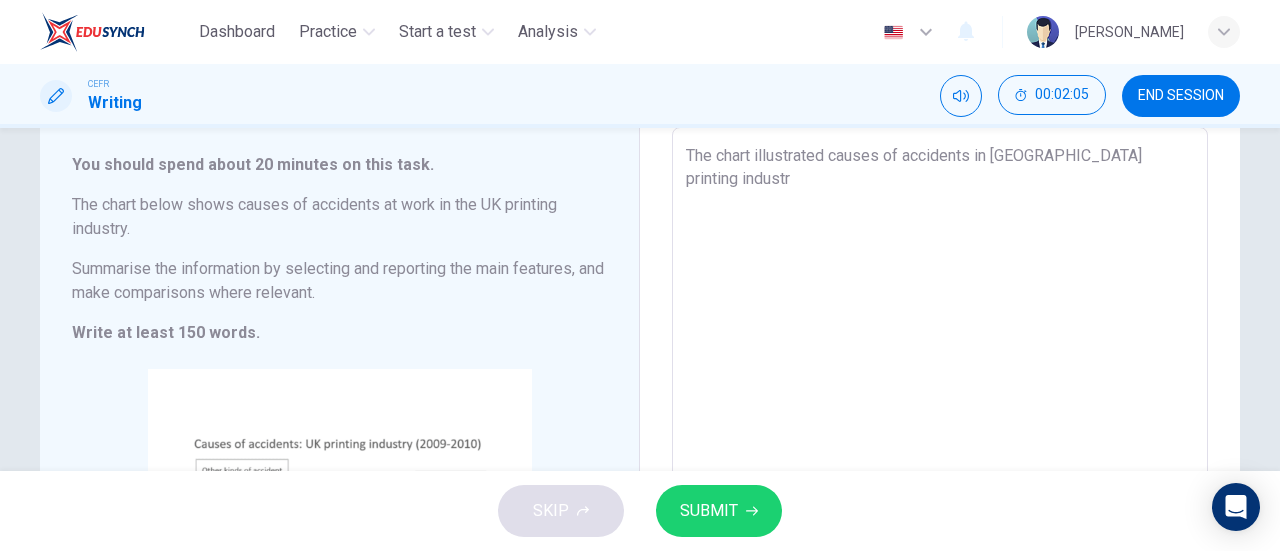 type on "x" 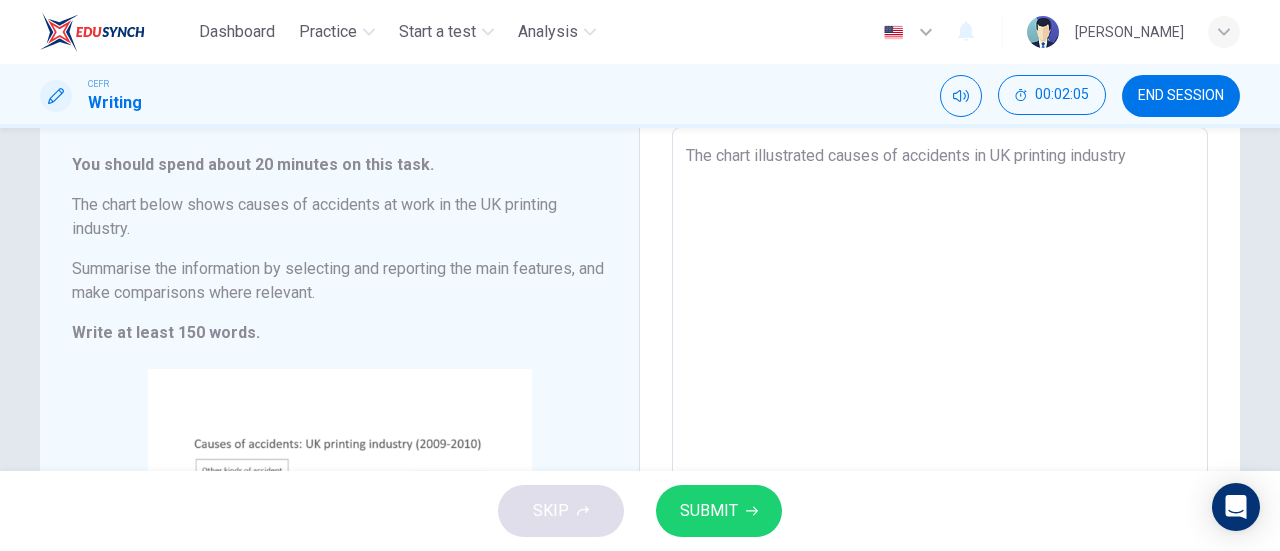 type on "x" 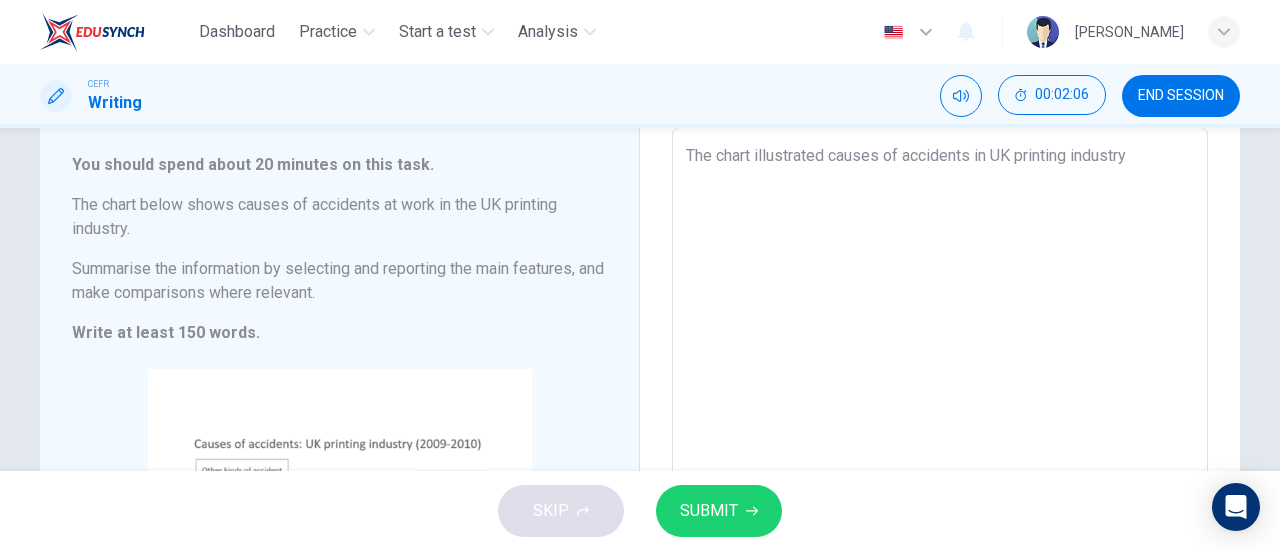 type on "The chart illustrated causes of accidents in UK printing industry f" 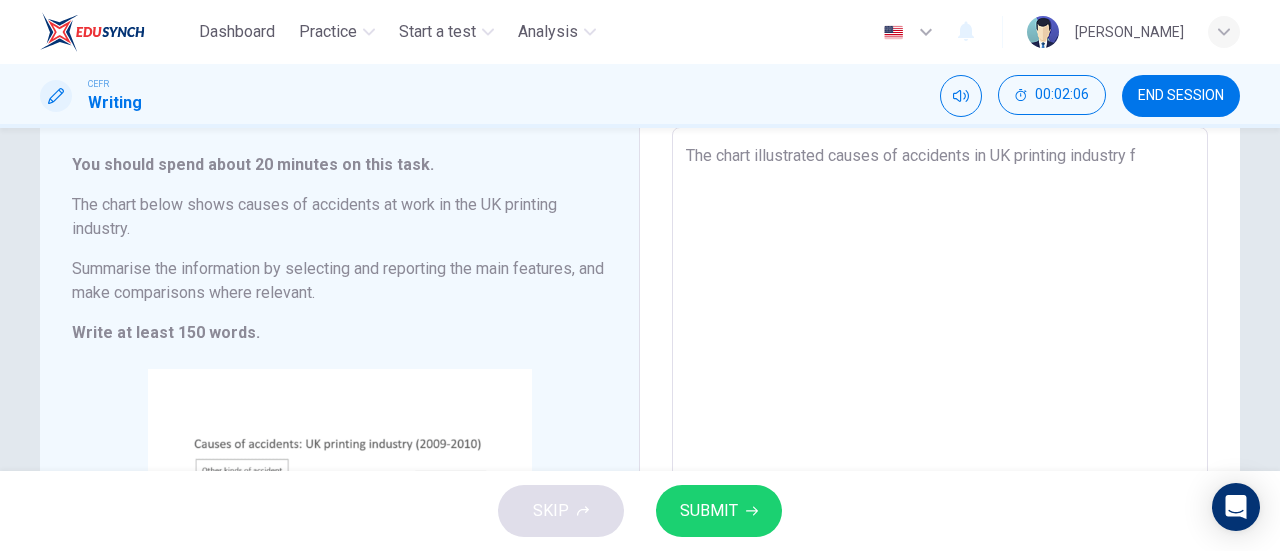 type on "The chart illustrated causes of accidents in UK printing industry fr" 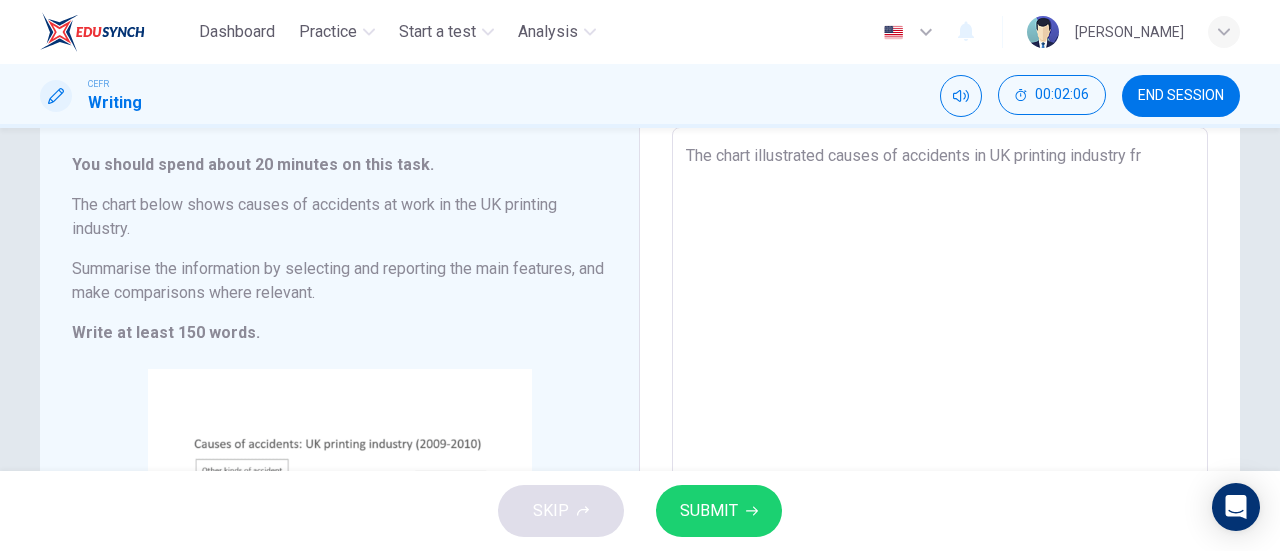 type on "x" 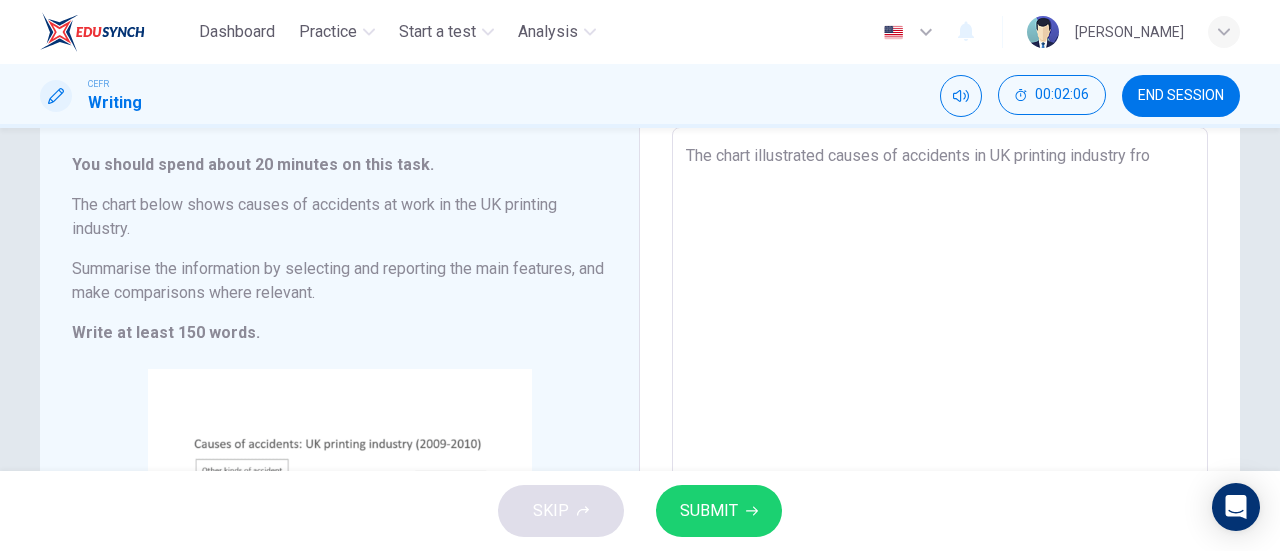 type on "x" 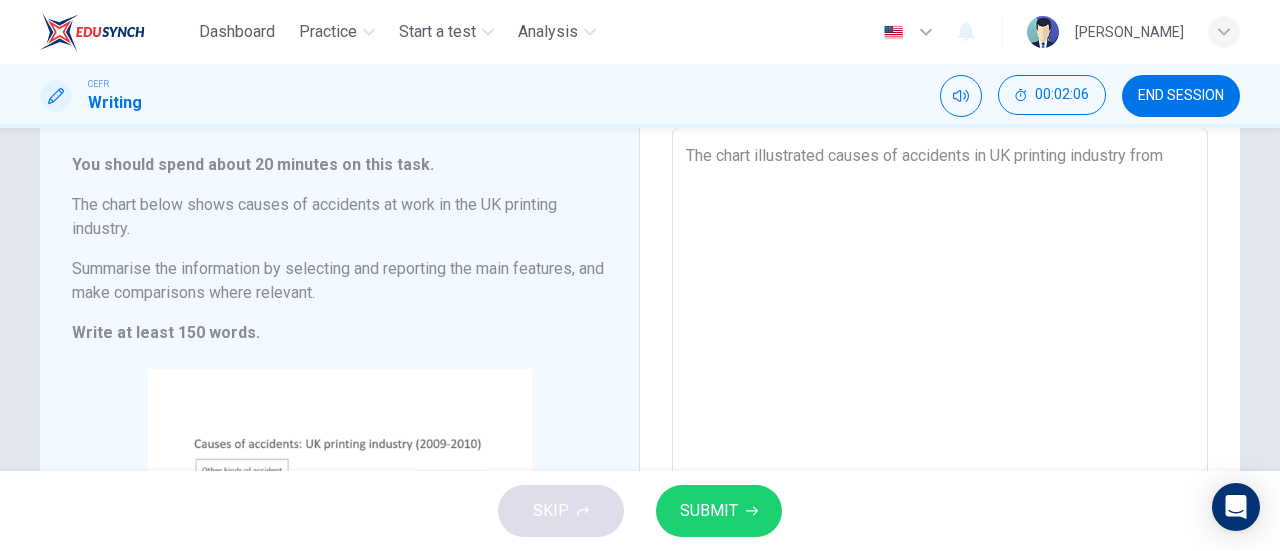 type on "x" 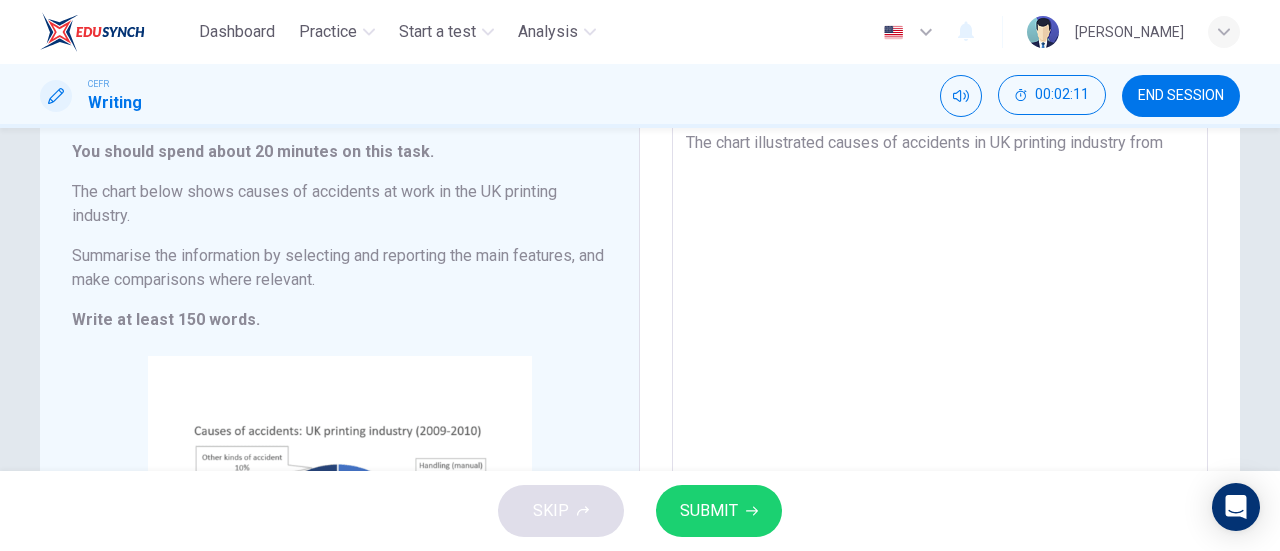 scroll, scrollTop: 78, scrollLeft: 0, axis: vertical 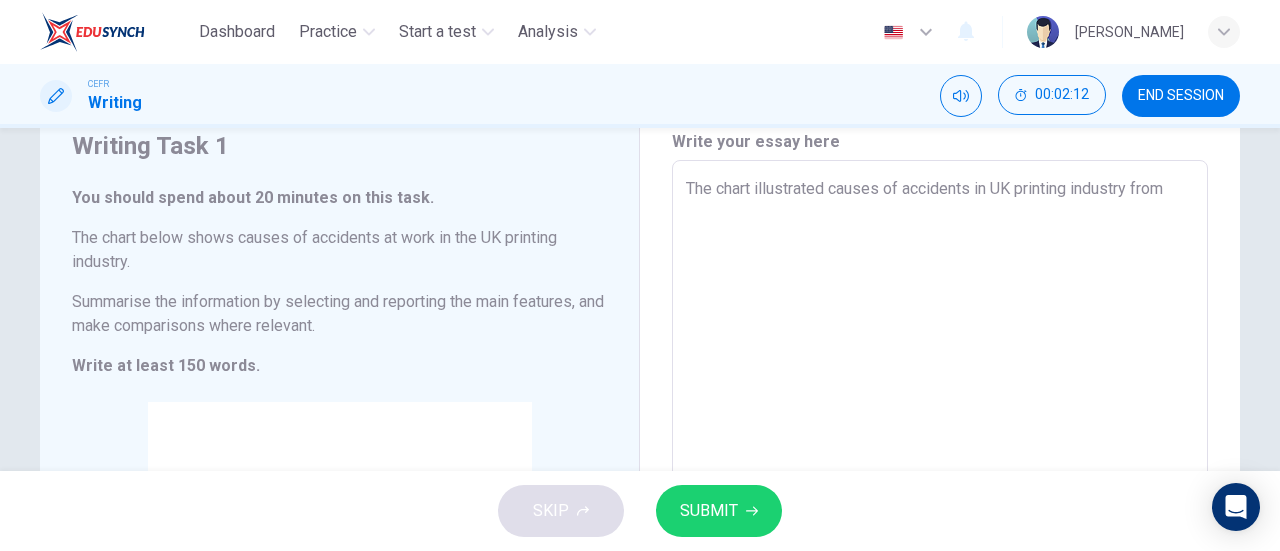 type on "The chart illustrated causes of accidents in UK printing industry from 2" 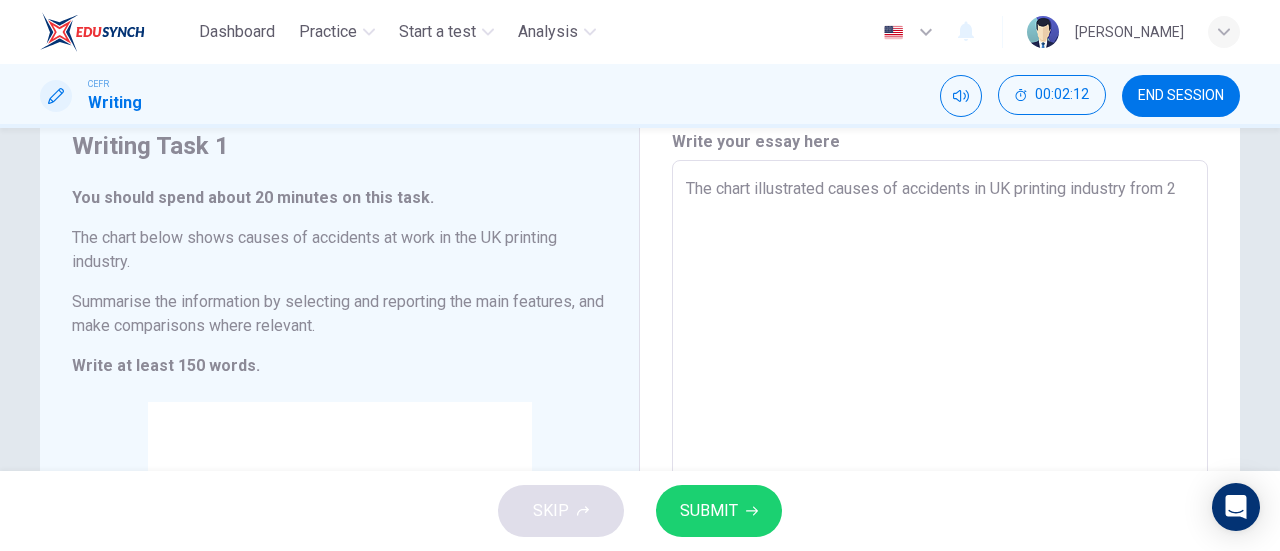 type 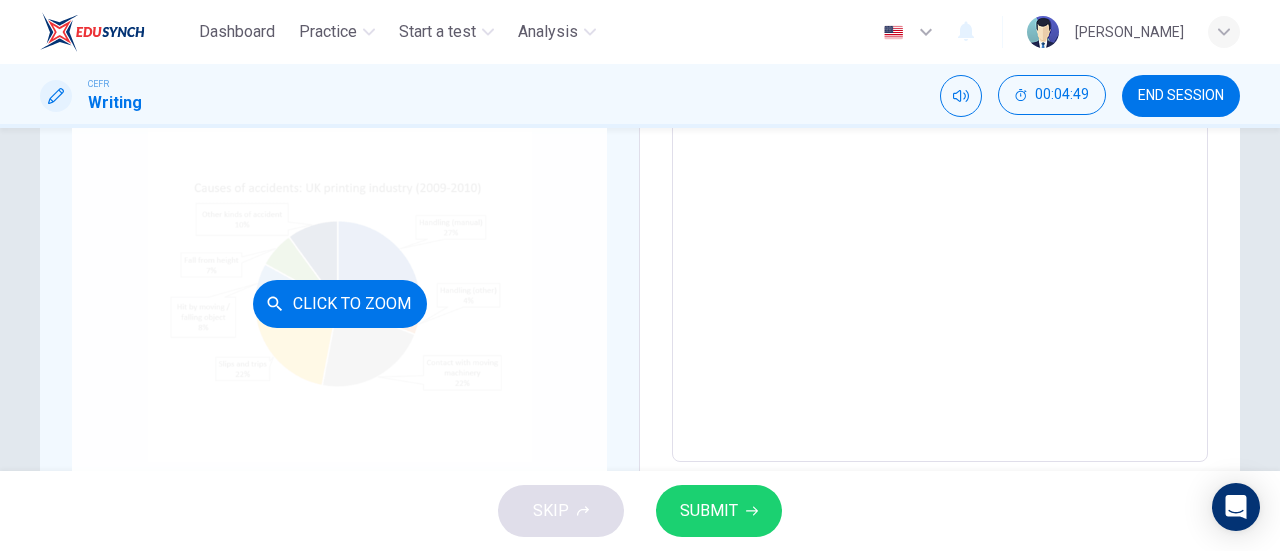 scroll, scrollTop: 366, scrollLeft: 0, axis: vertical 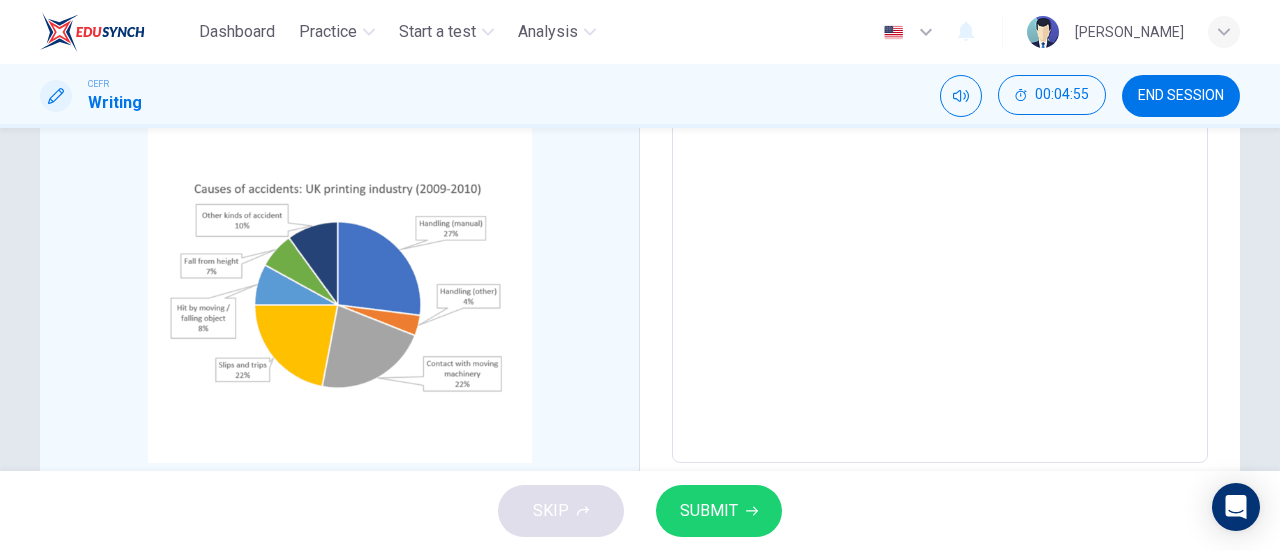 click on "The chart illustrated causes of accidents in UK printing industry from [DATE] to [DATE] which are reported lowest by 4% in handling others chatagory folowing by one number diggit accidents which are fall from height by 7% and hit by moving and falling objects by 8%. The rest of the catagory falls into more fatal accidents showcasing other kinds of accidents catogory is 10%" at bounding box center (940, 168) 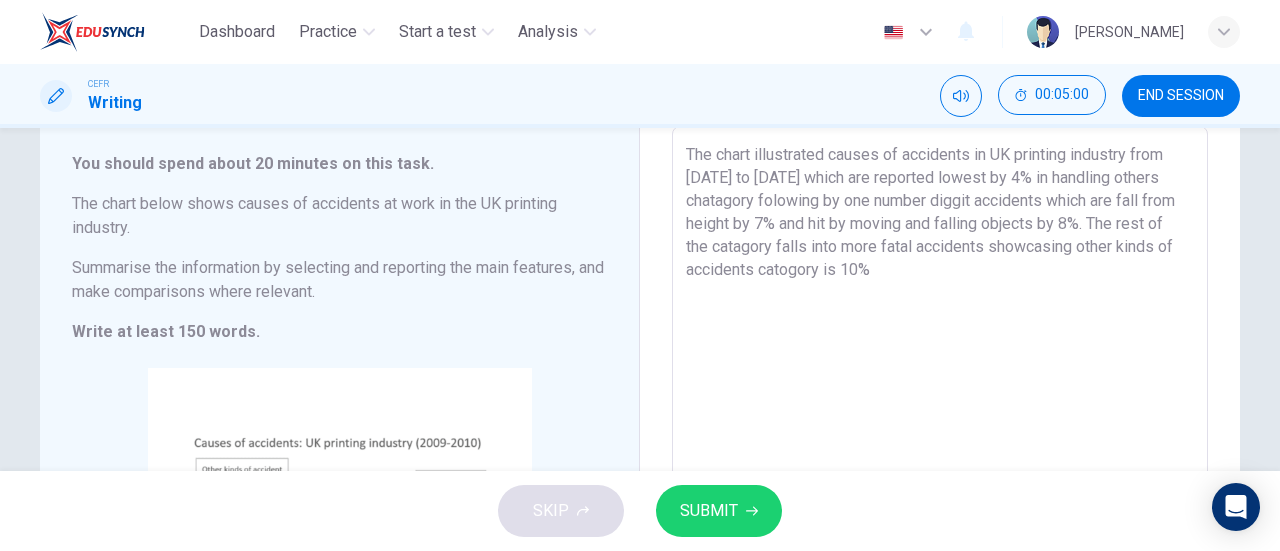 scroll, scrollTop: 111, scrollLeft: 0, axis: vertical 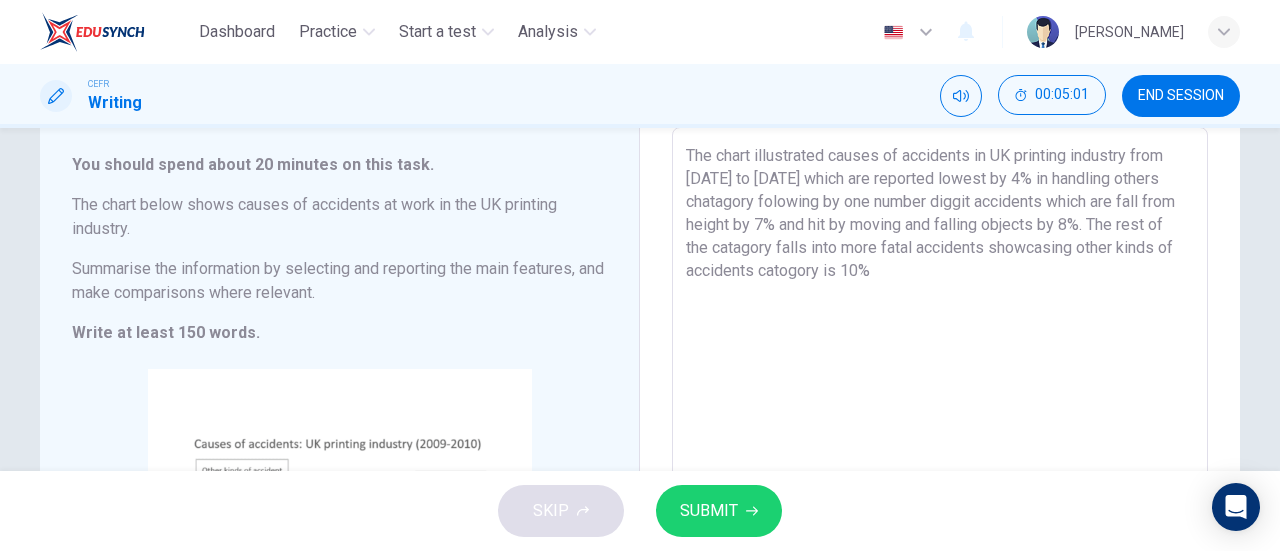 click on "The chart illustrated causes of accidents in UK printing industry from [DATE] to [DATE] which are reported lowest by 4% in handling others chatagory folowing by one number diggit accidents which are fall from height by 7% and hit by moving and falling objects by 8%. The rest of the catagory falls into more fatal accidents showcasing other kinds of accidents catogory is 10%" at bounding box center (940, 423) 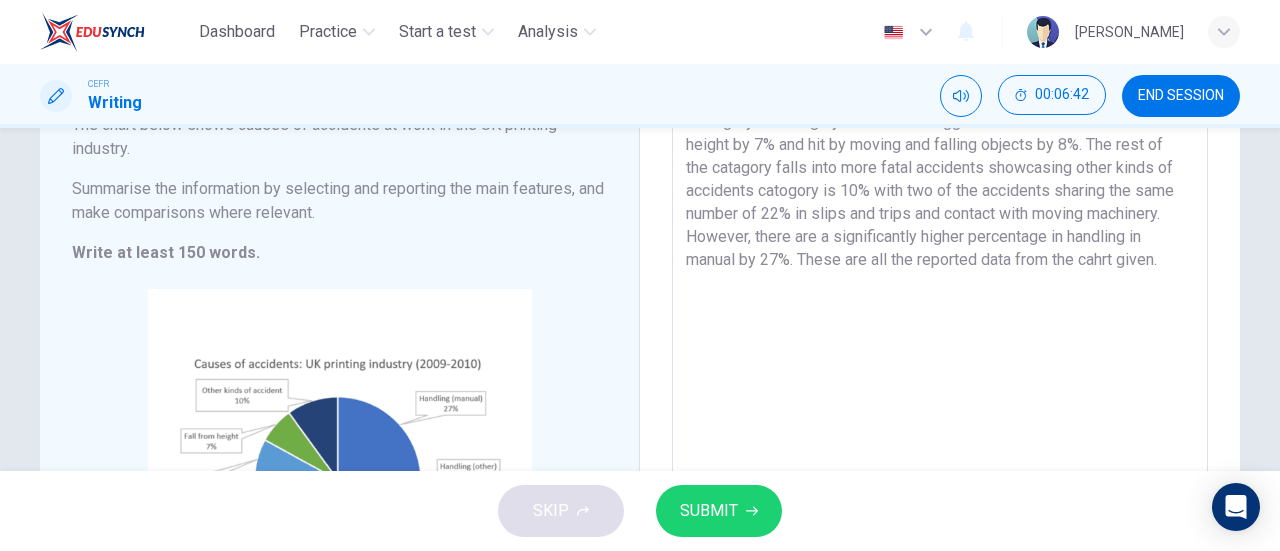 scroll, scrollTop: 190, scrollLeft: 0, axis: vertical 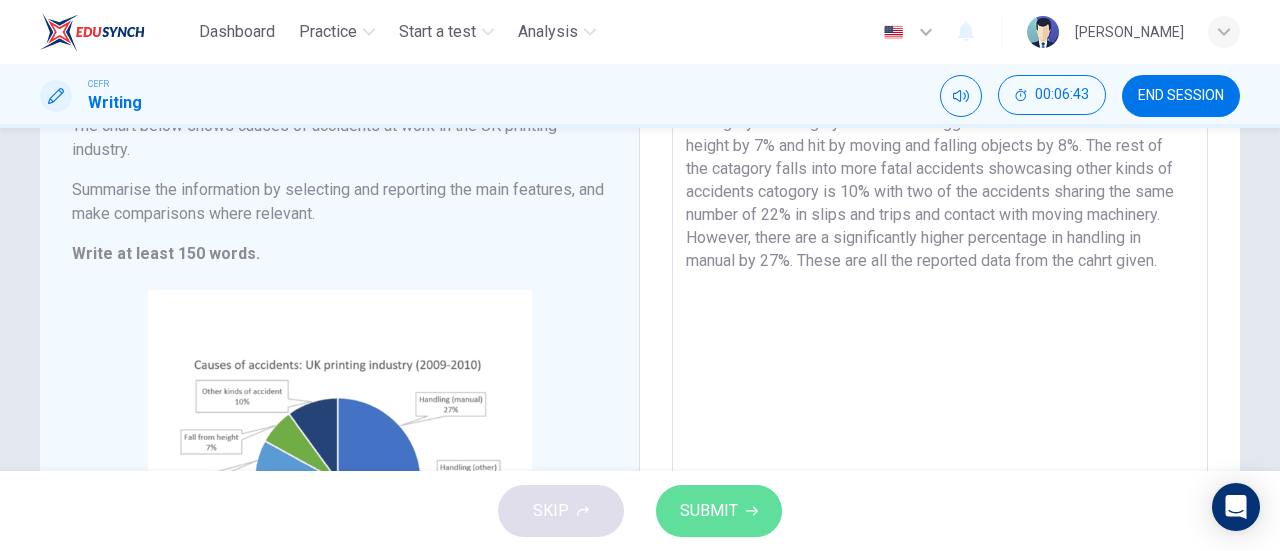 click on "SUBMIT" at bounding box center [709, 511] 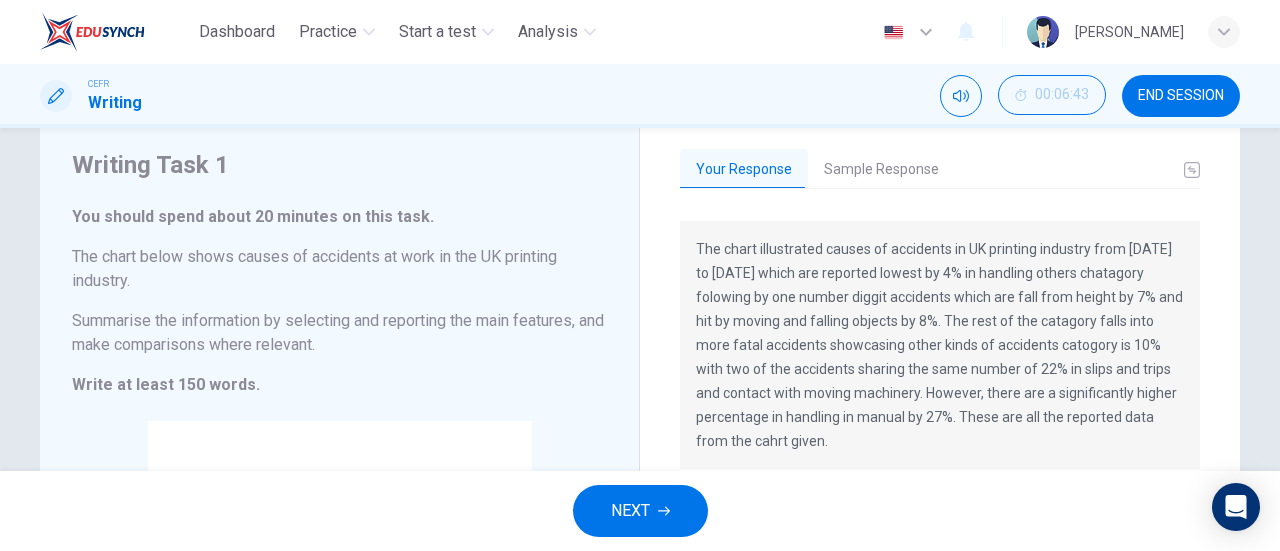 scroll, scrollTop: 59, scrollLeft: 0, axis: vertical 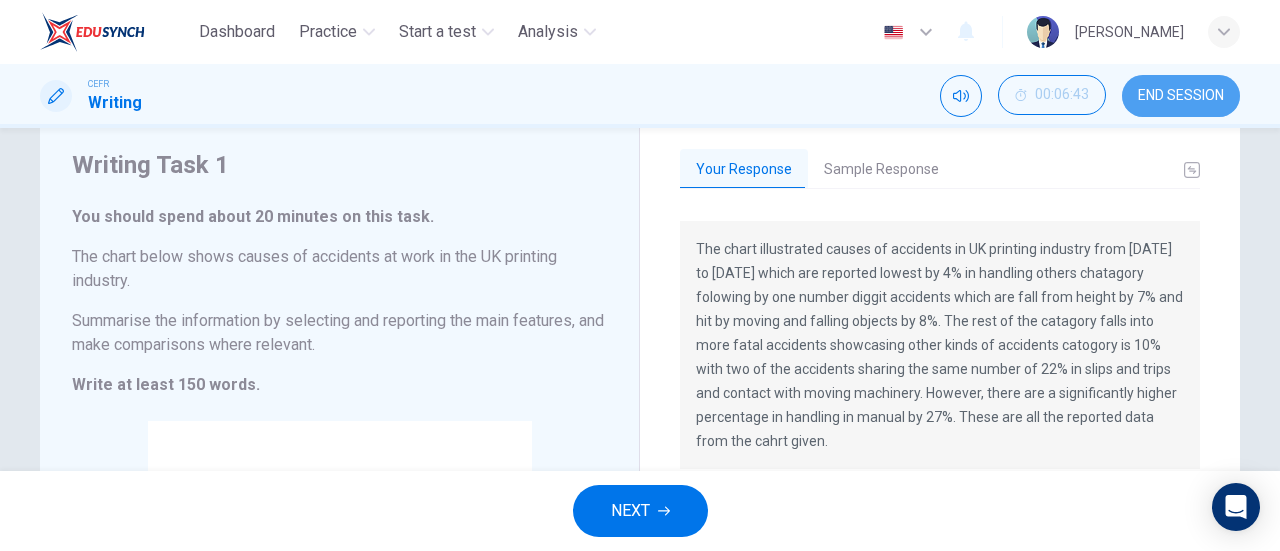click on "END SESSION" at bounding box center (1181, 96) 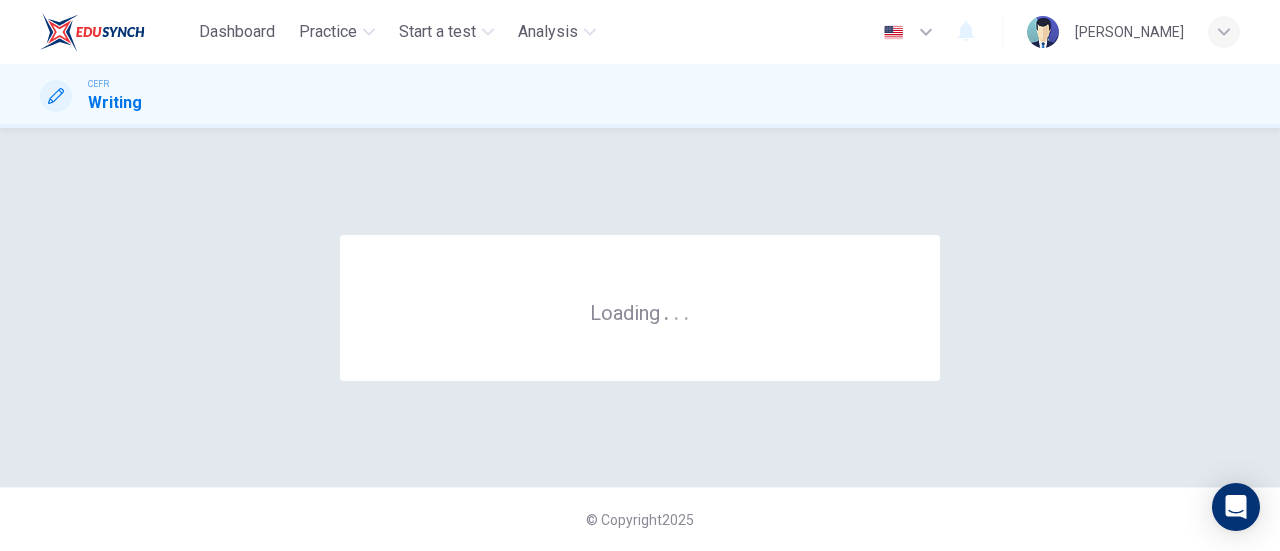 scroll, scrollTop: 0, scrollLeft: 0, axis: both 